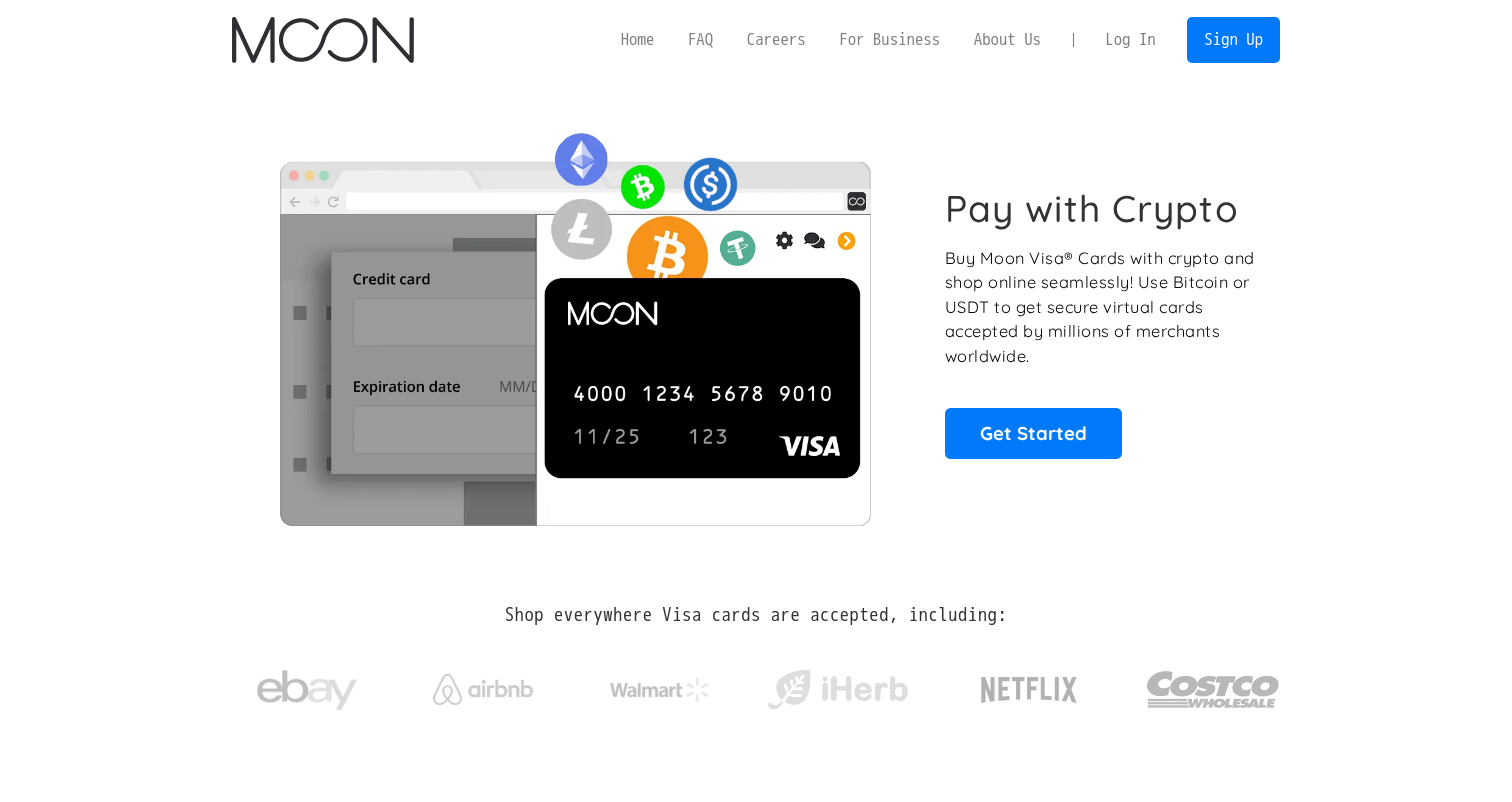 scroll, scrollTop: 0, scrollLeft: 0, axis: both 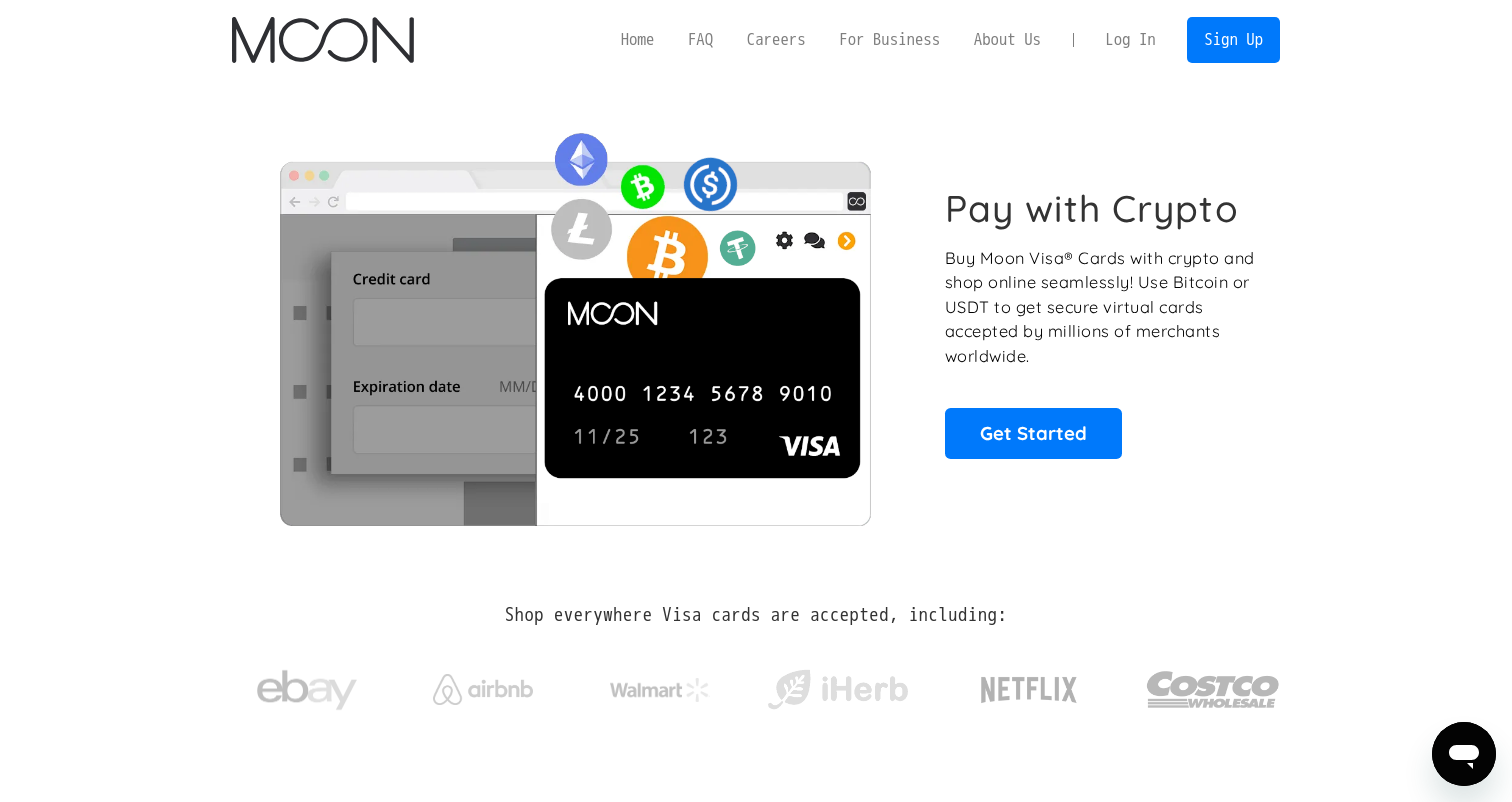 click on "Log In" at bounding box center (1130, 40) 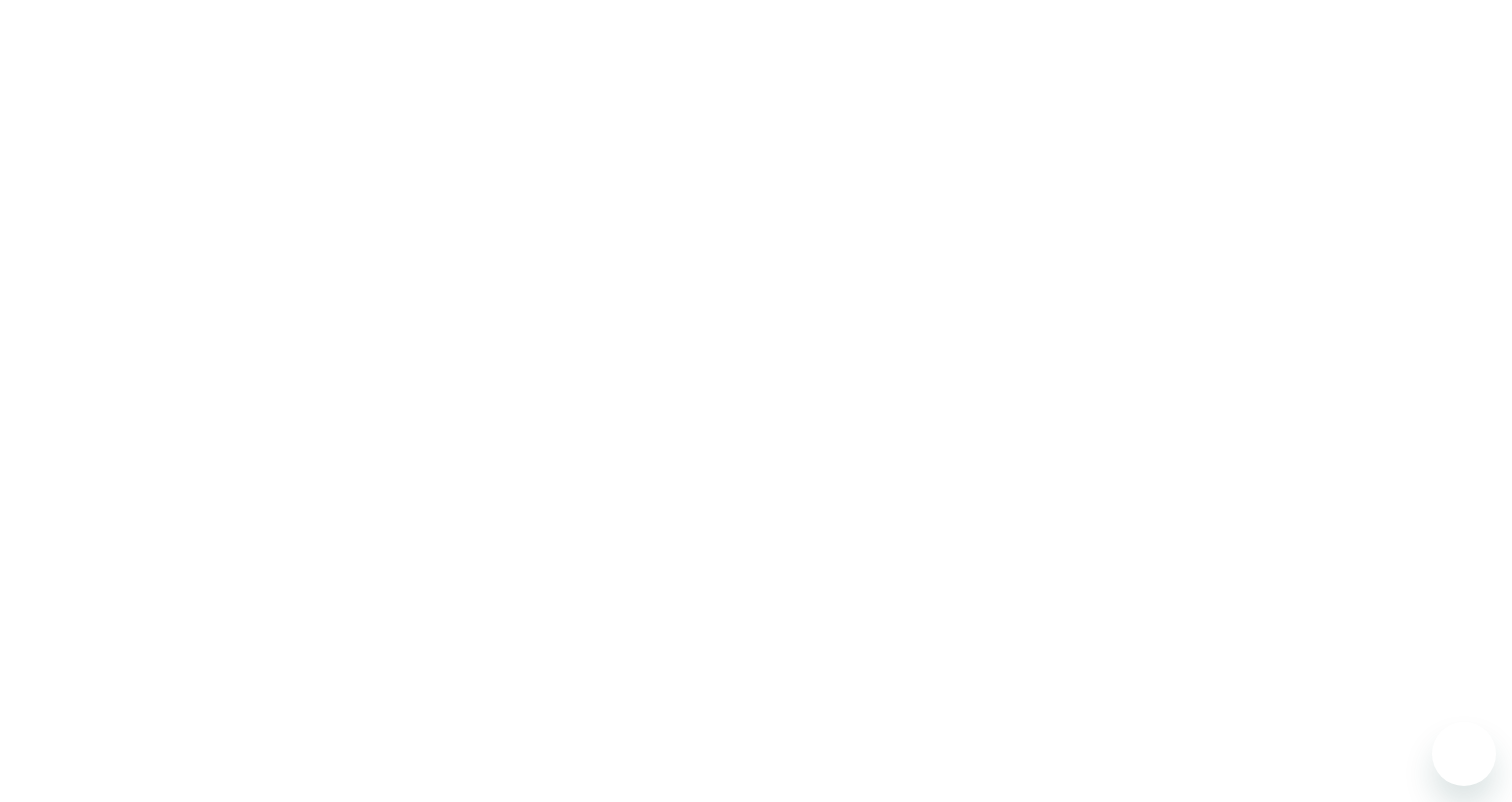 scroll, scrollTop: 0, scrollLeft: 0, axis: both 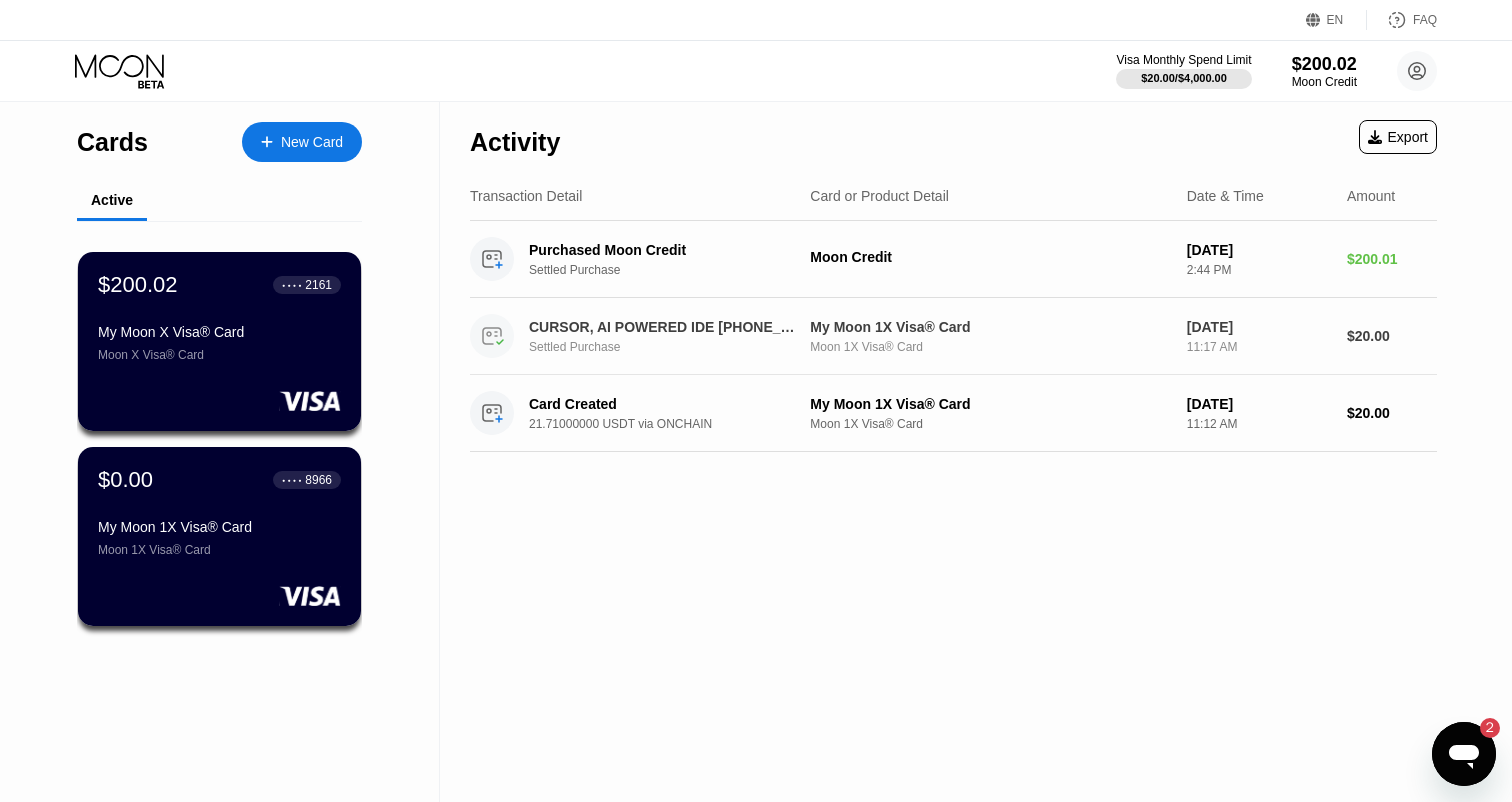 click on "Settled Purchase" at bounding box center (675, 347) 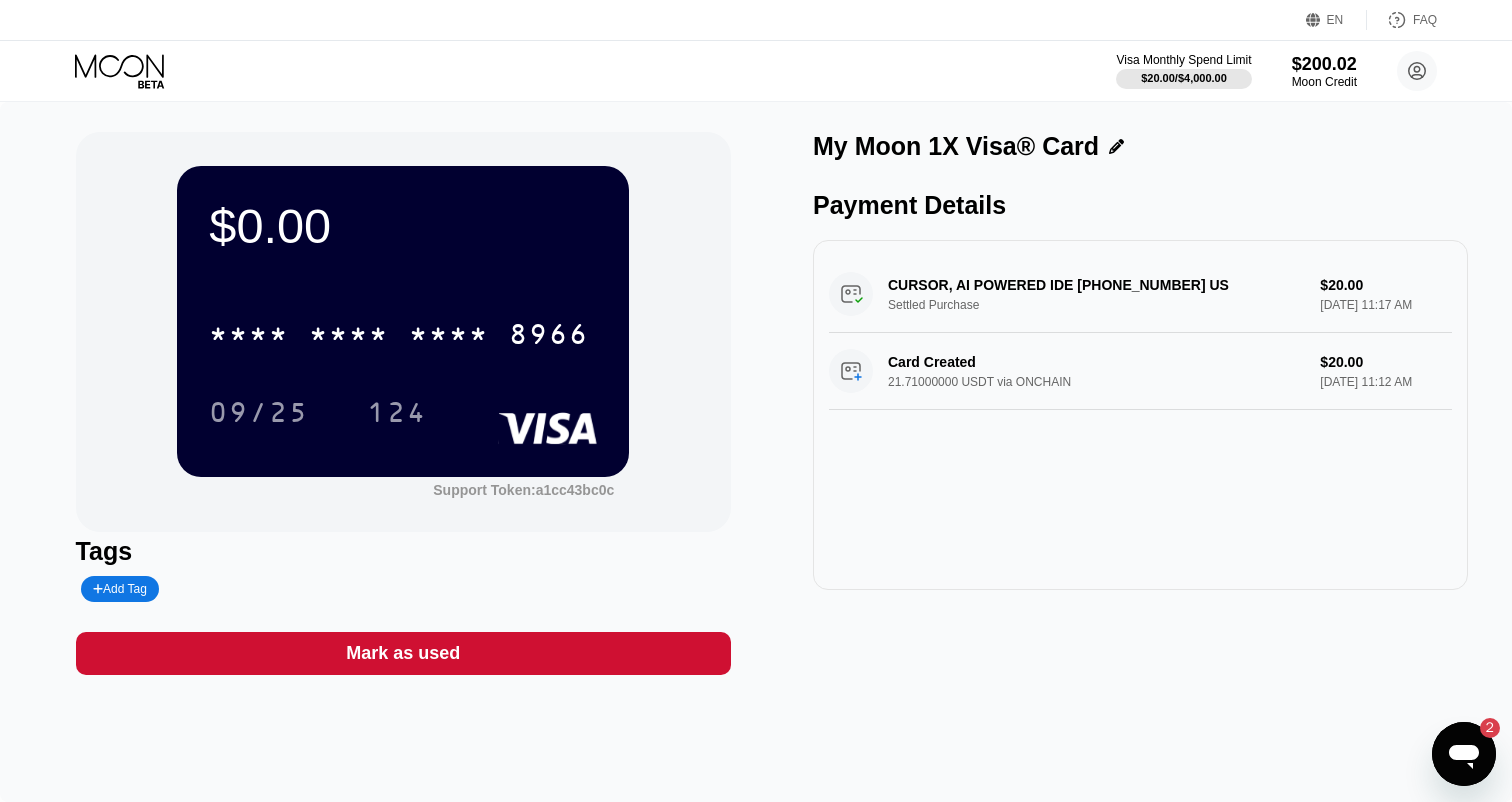 drag, startPoint x: 884, startPoint y: 306, endPoint x: 973, endPoint y: 305, distance: 89.005615 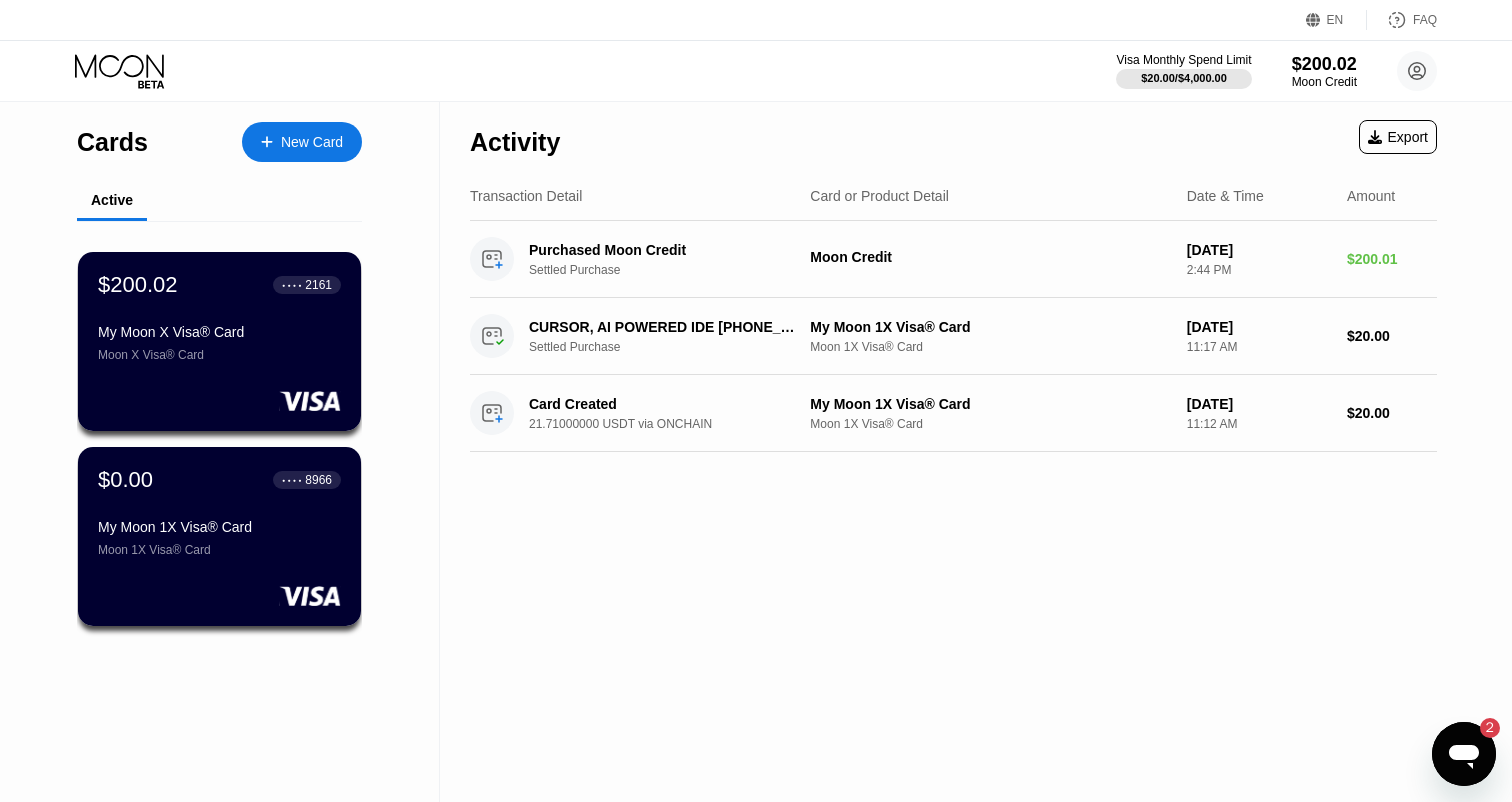 click at bounding box center [1464, 754] 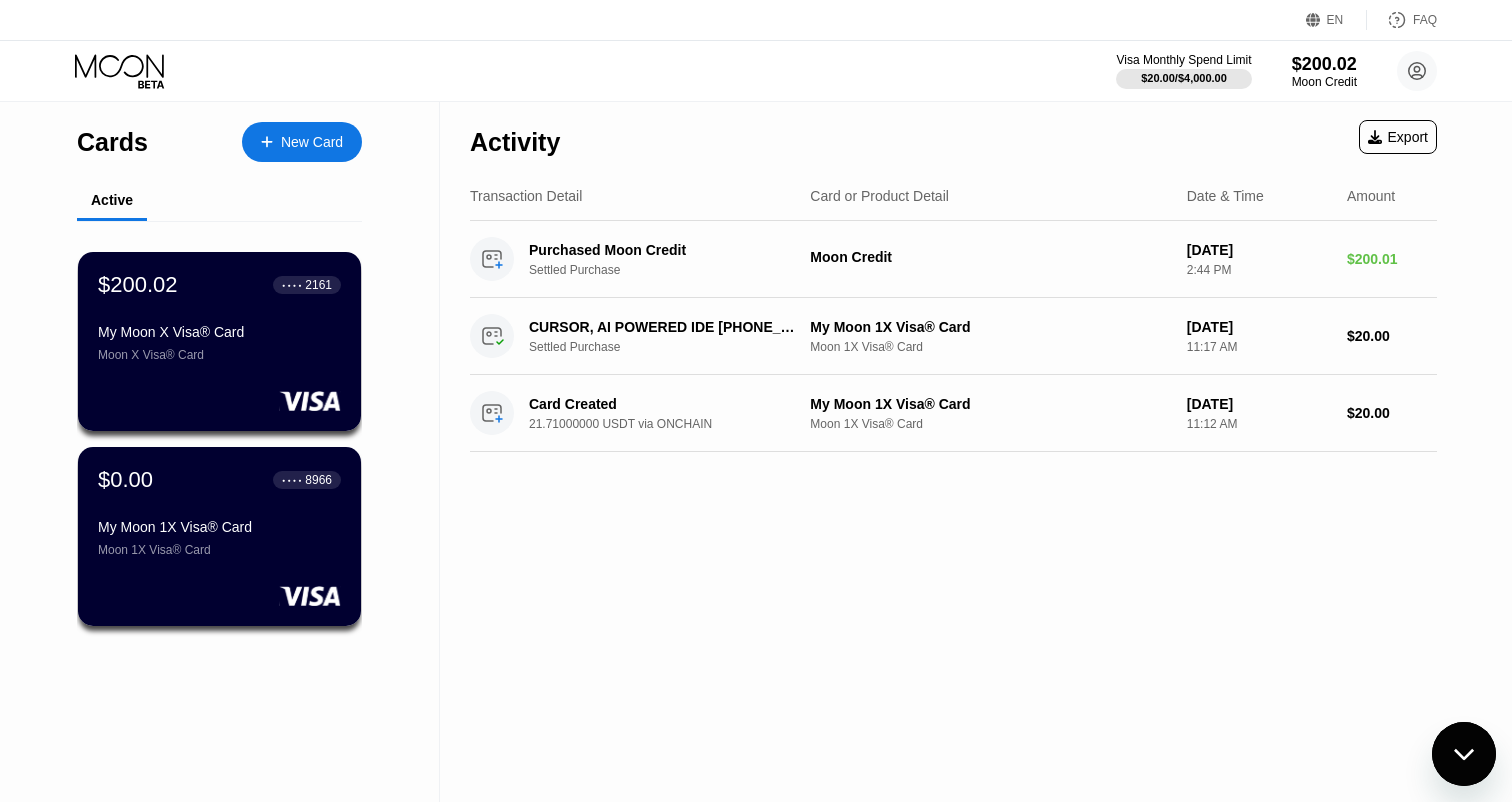 scroll, scrollTop: 0, scrollLeft: 0, axis: both 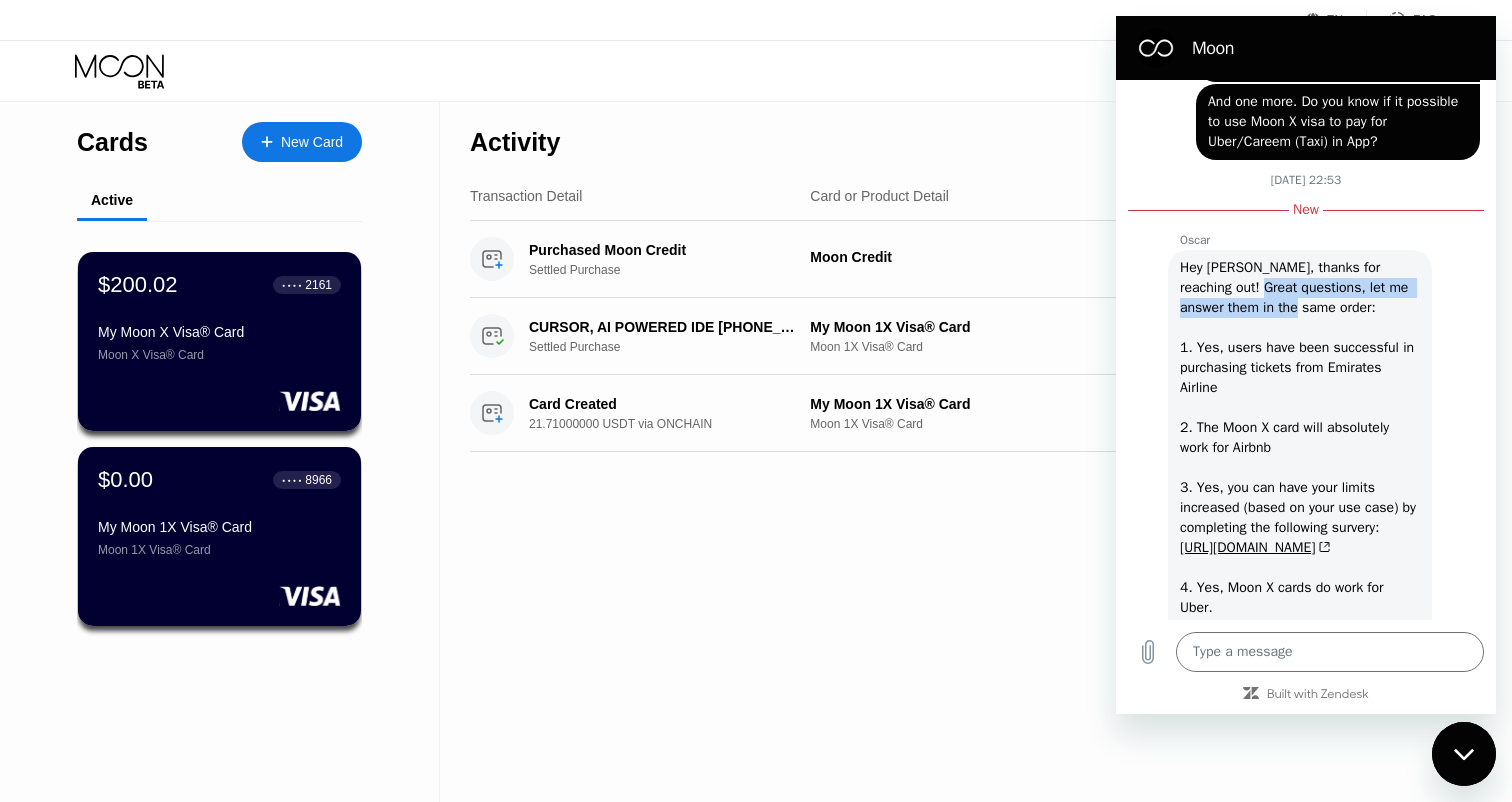 drag, startPoint x: 1221, startPoint y: 327, endPoint x: 1258, endPoint y: 341, distance: 39.56008 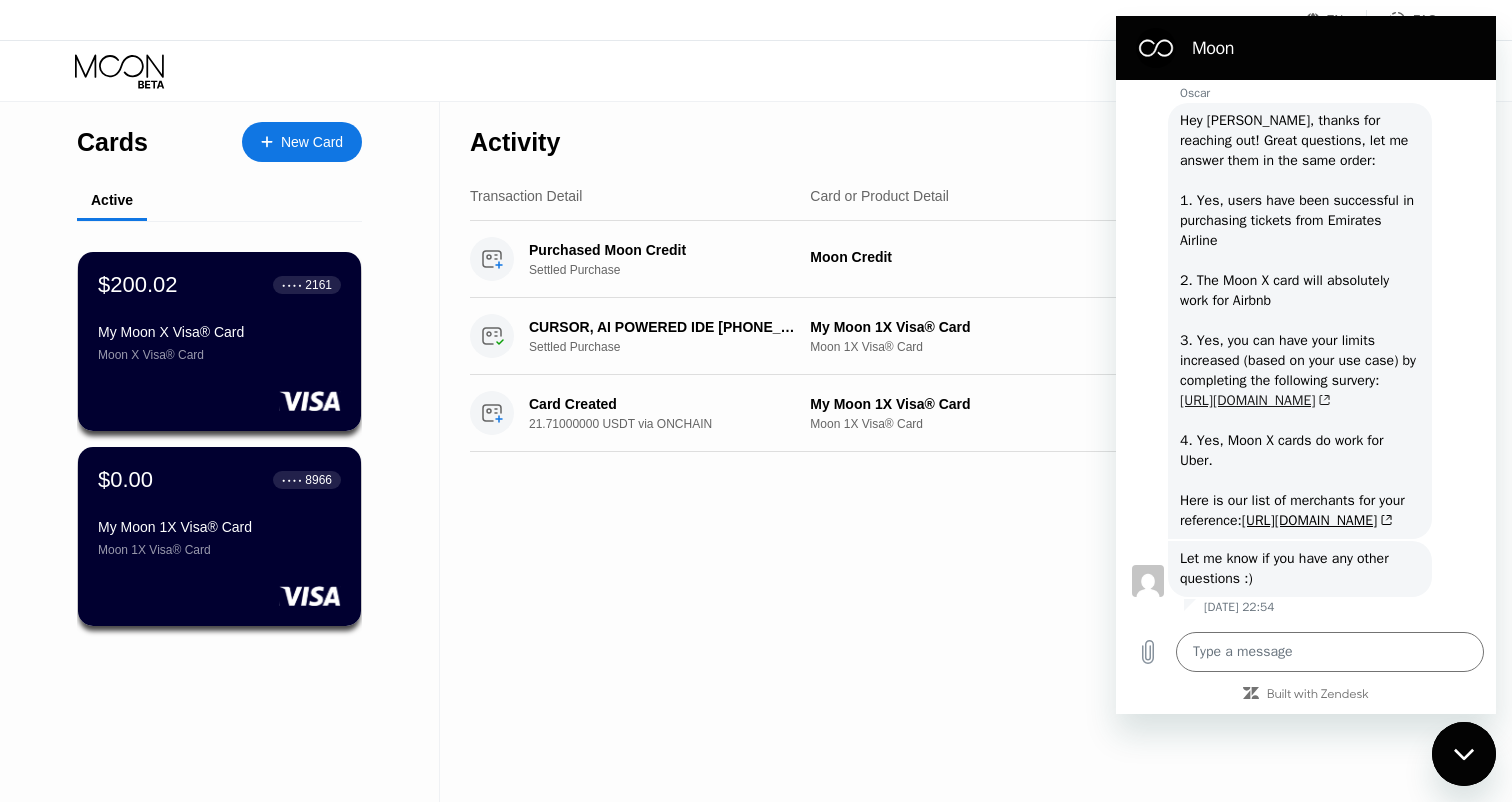 scroll, scrollTop: 770, scrollLeft: 0, axis: vertical 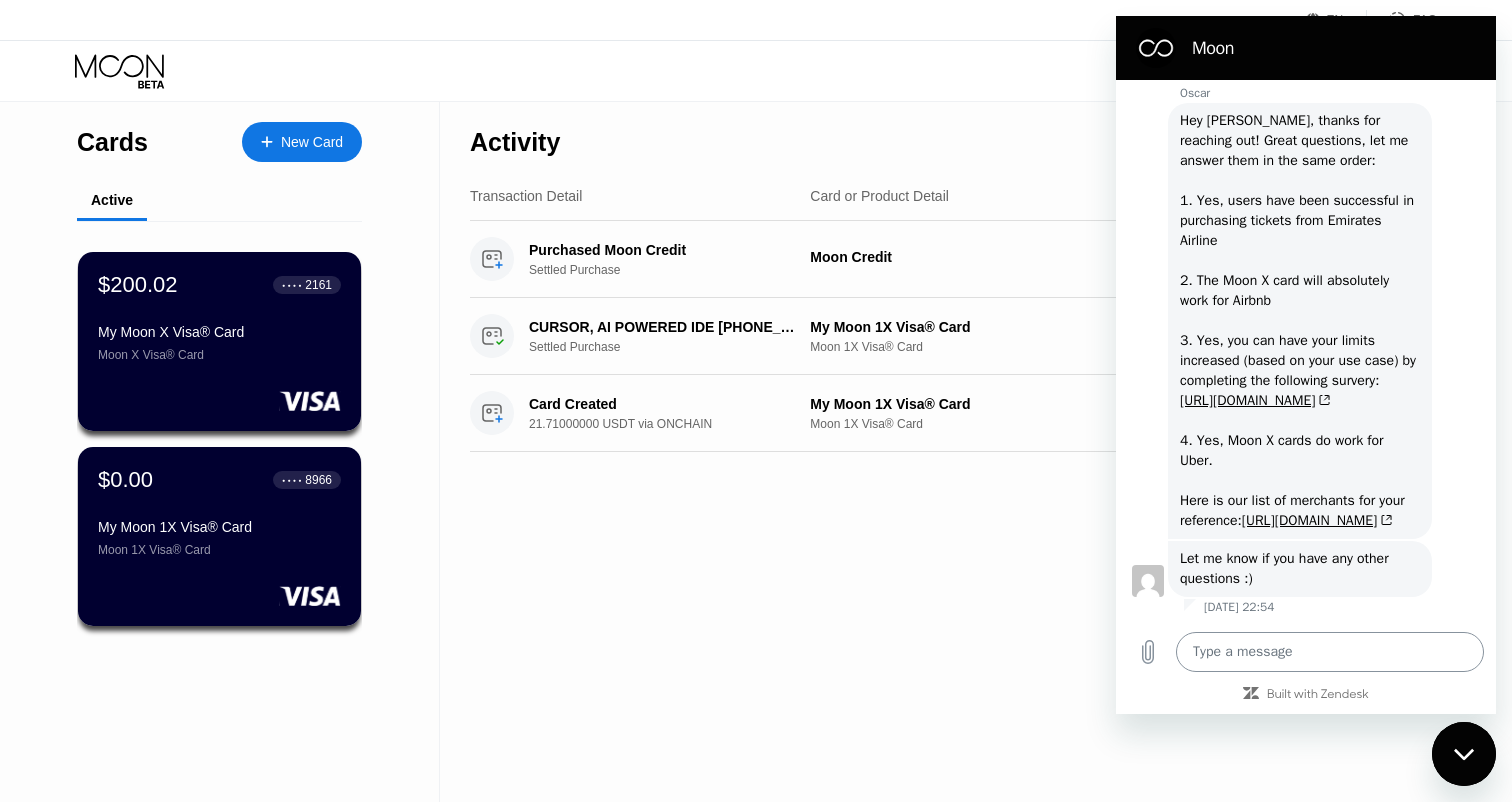 click at bounding box center (1330, 652) 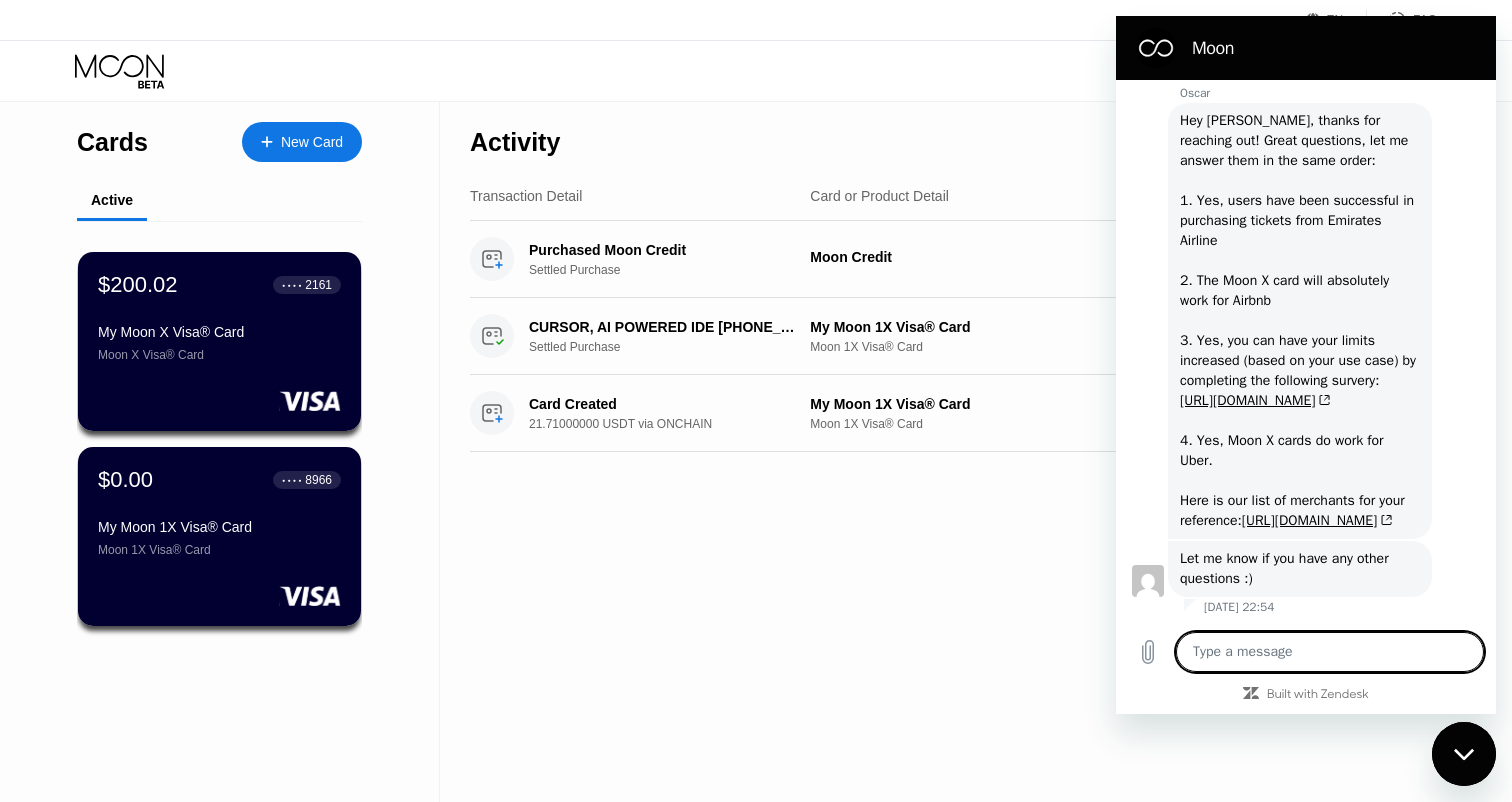 type on "G" 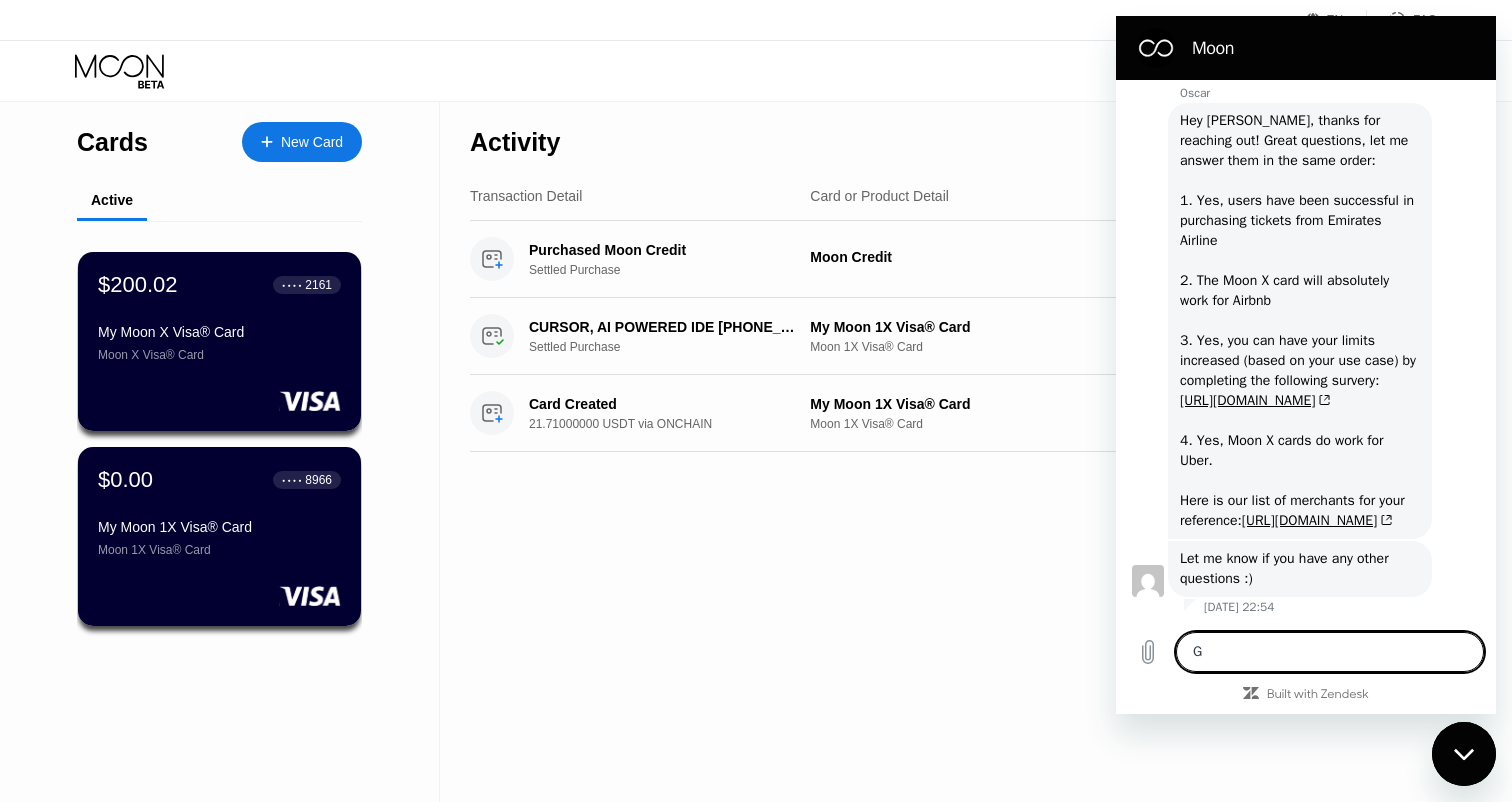 type on "Gr" 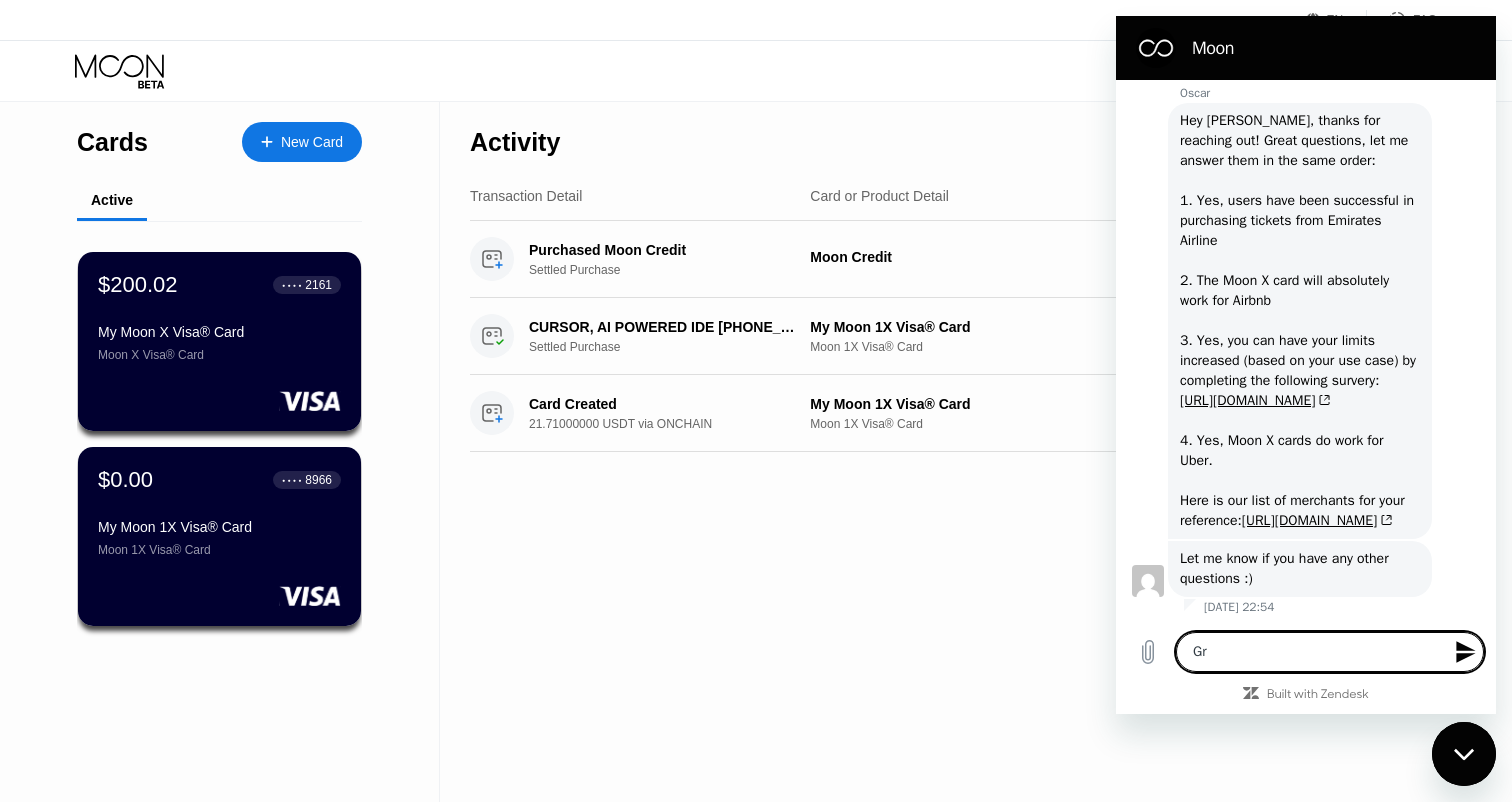 type on "Gre" 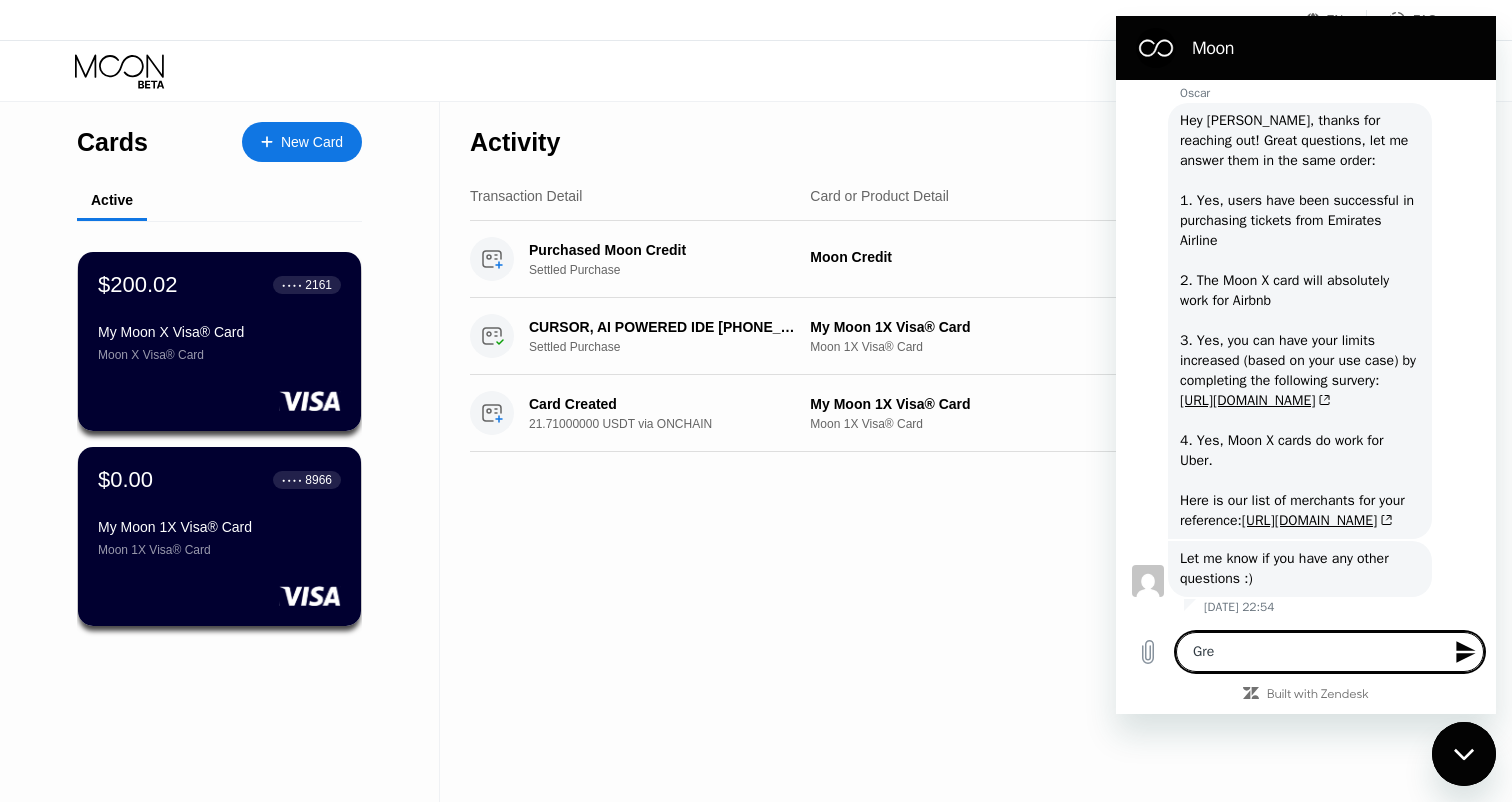 type on "Grey" 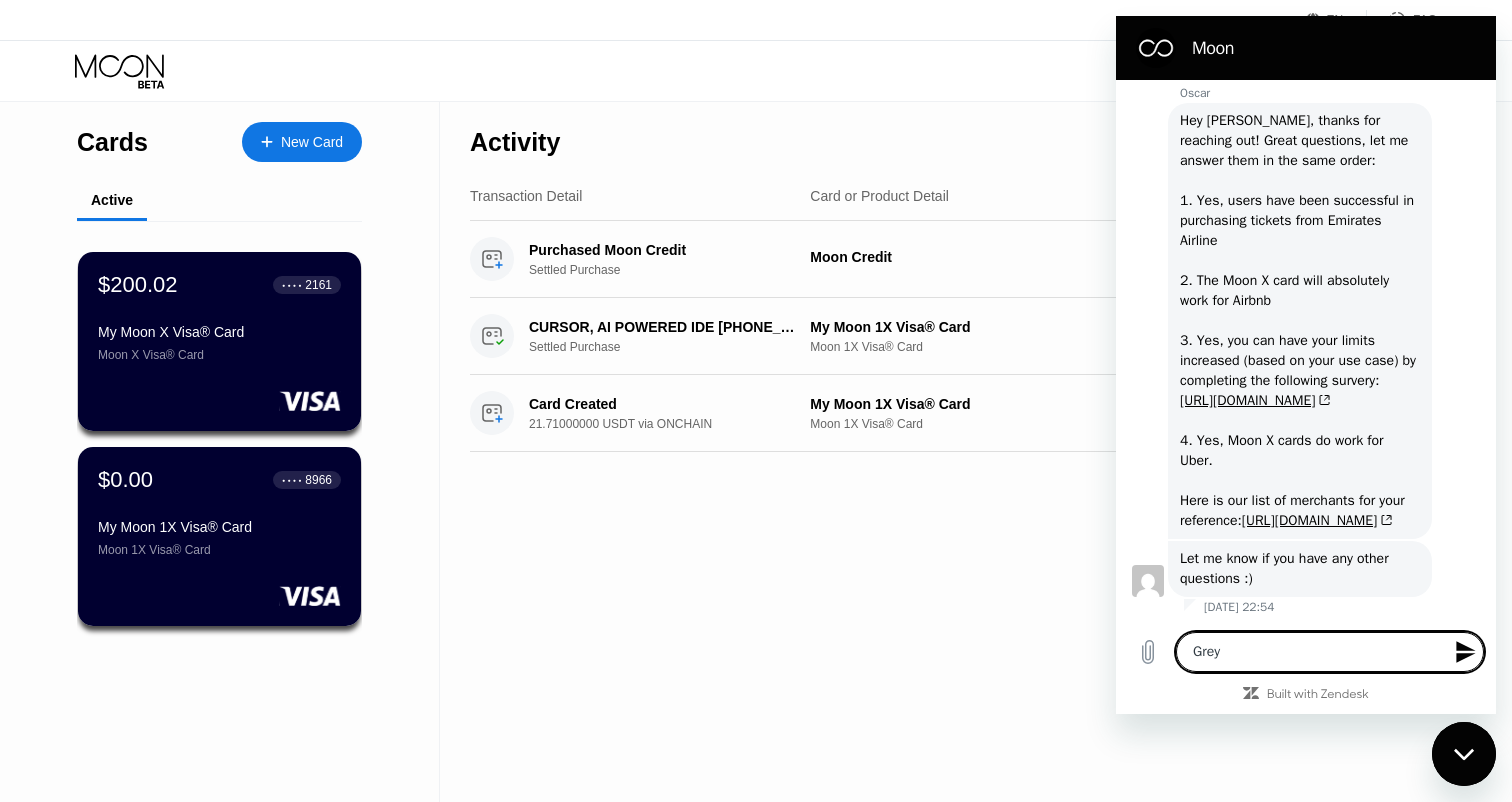 type on "Gre" 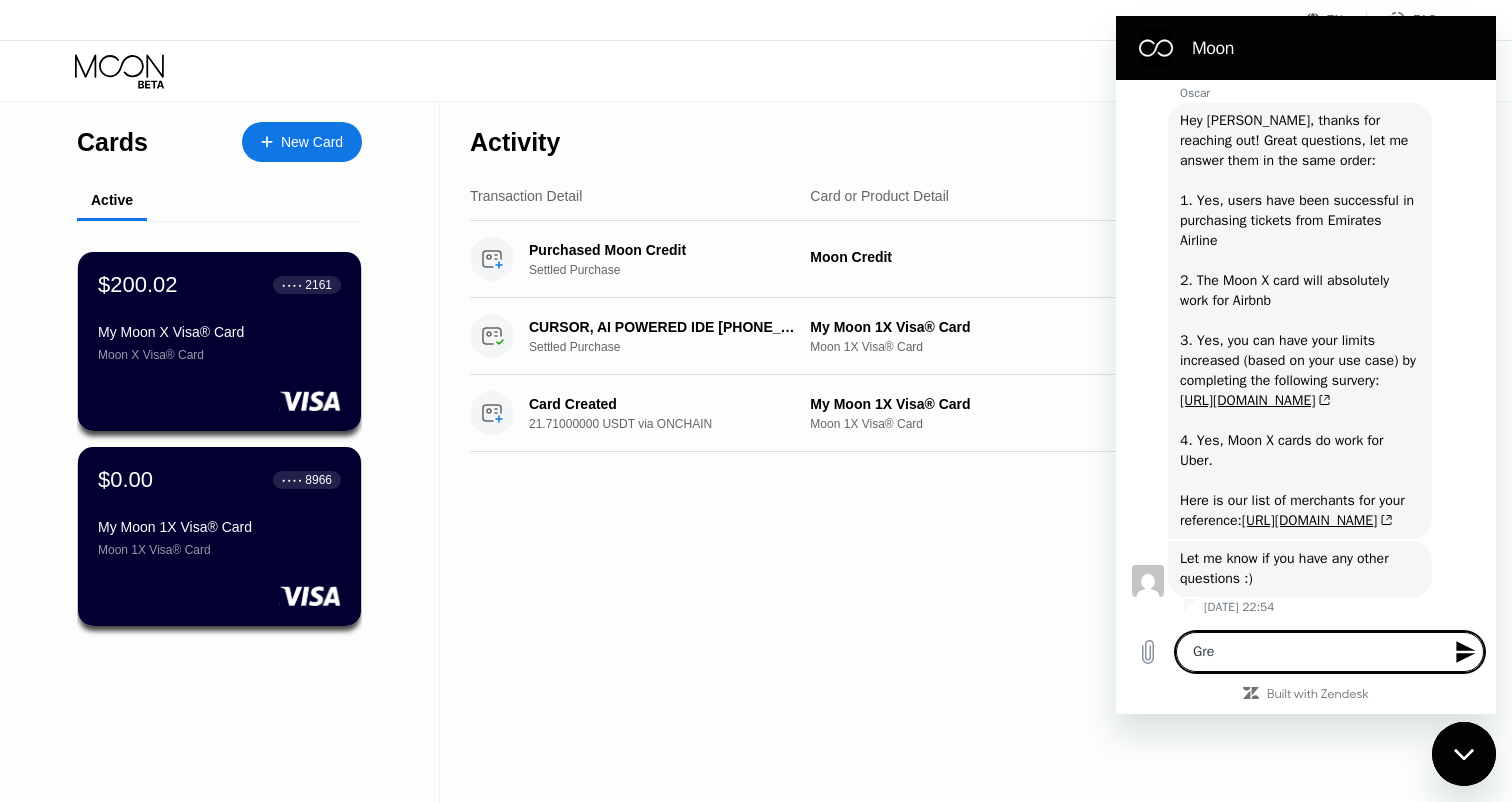 type on "Gret" 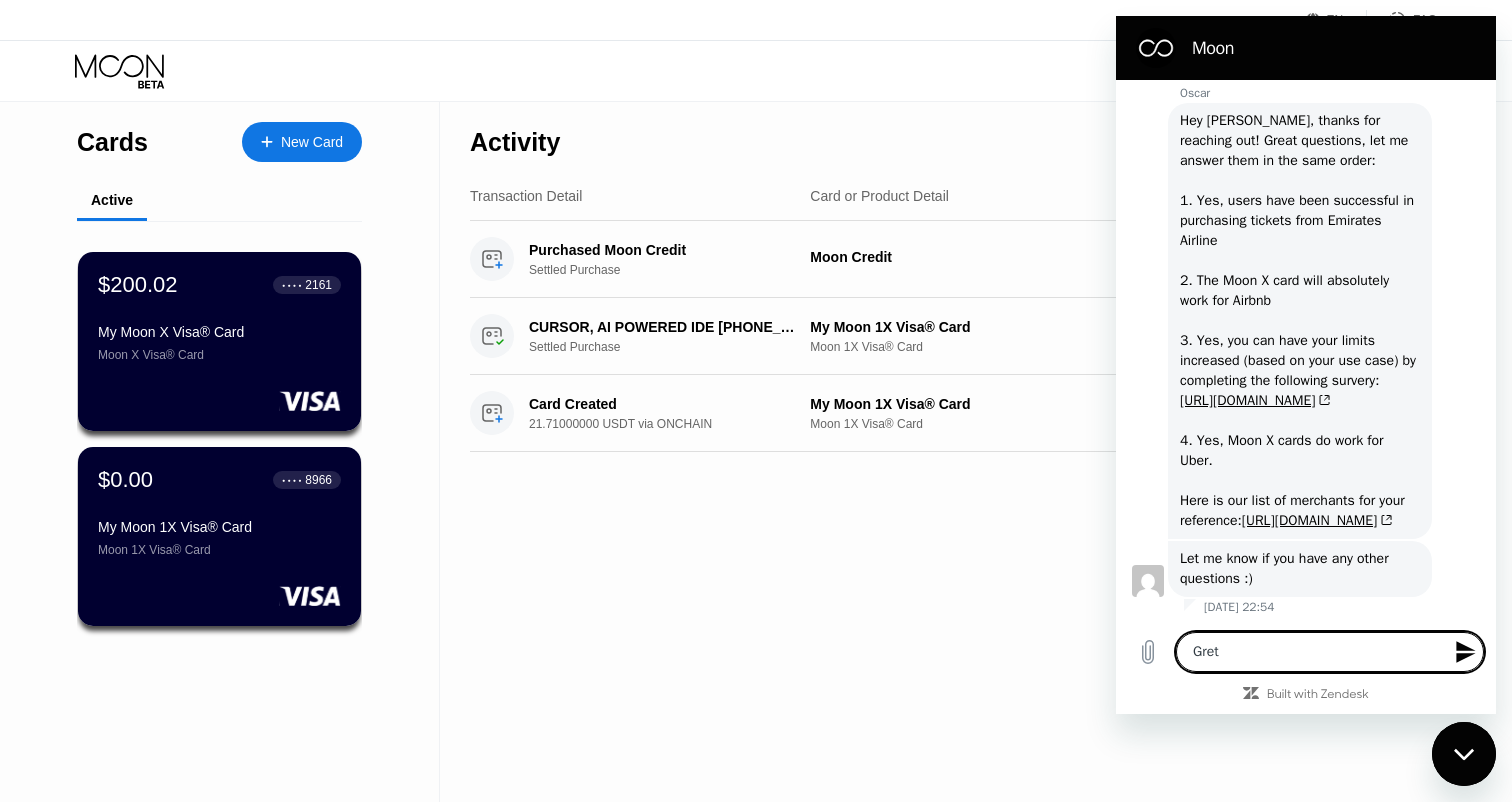 type on "Grete" 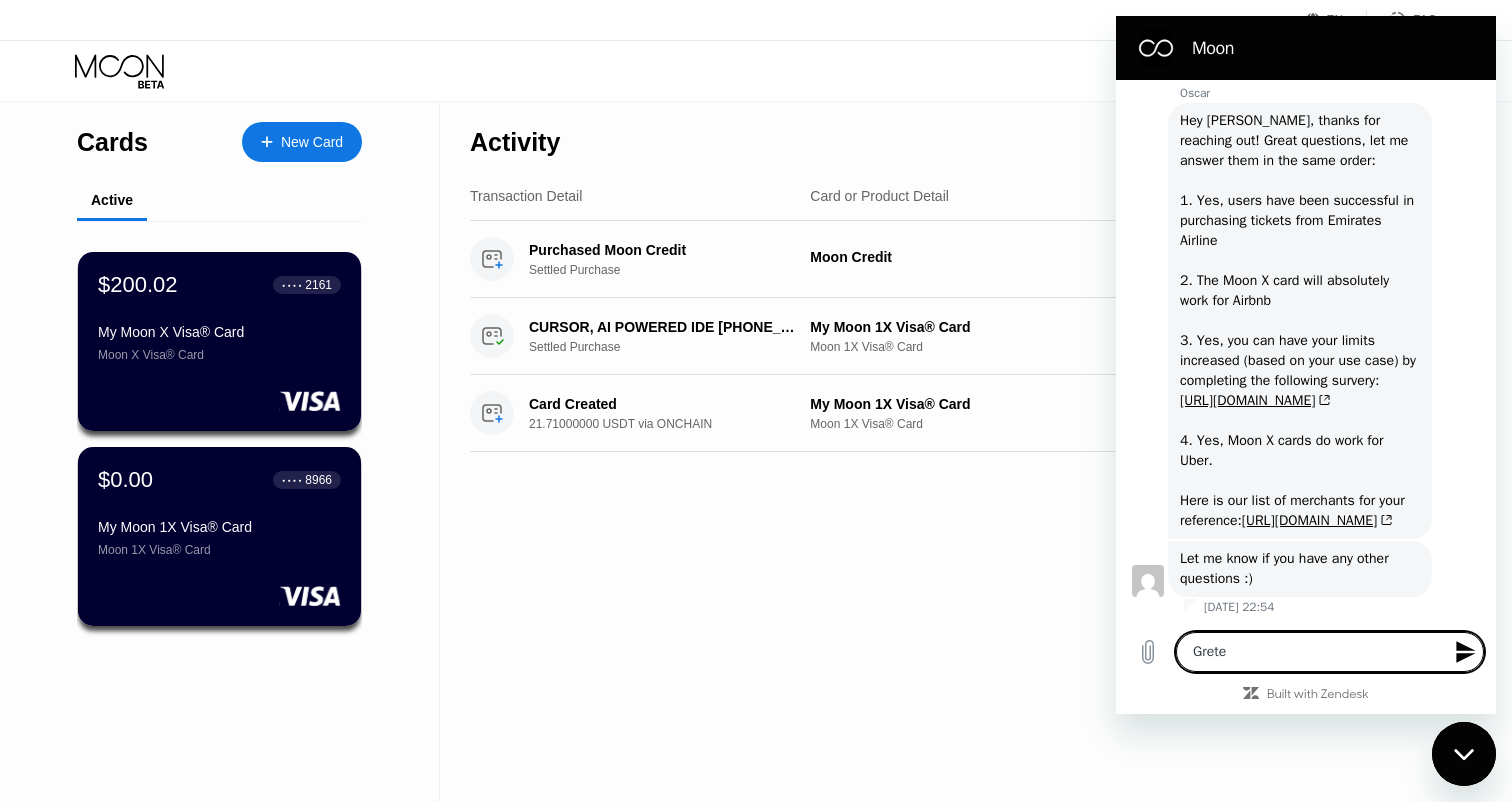 type on "Gret" 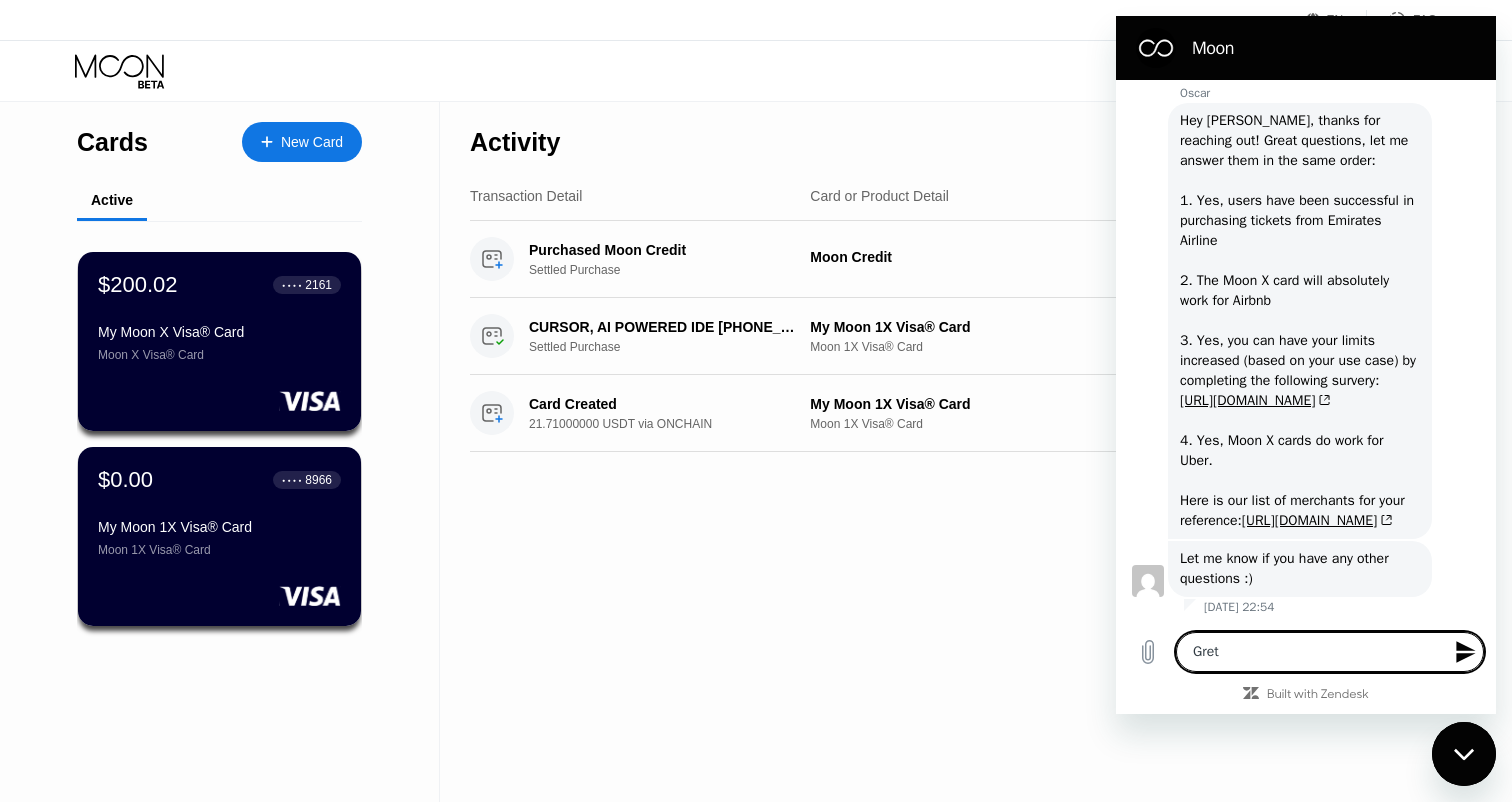 type on "Gre" 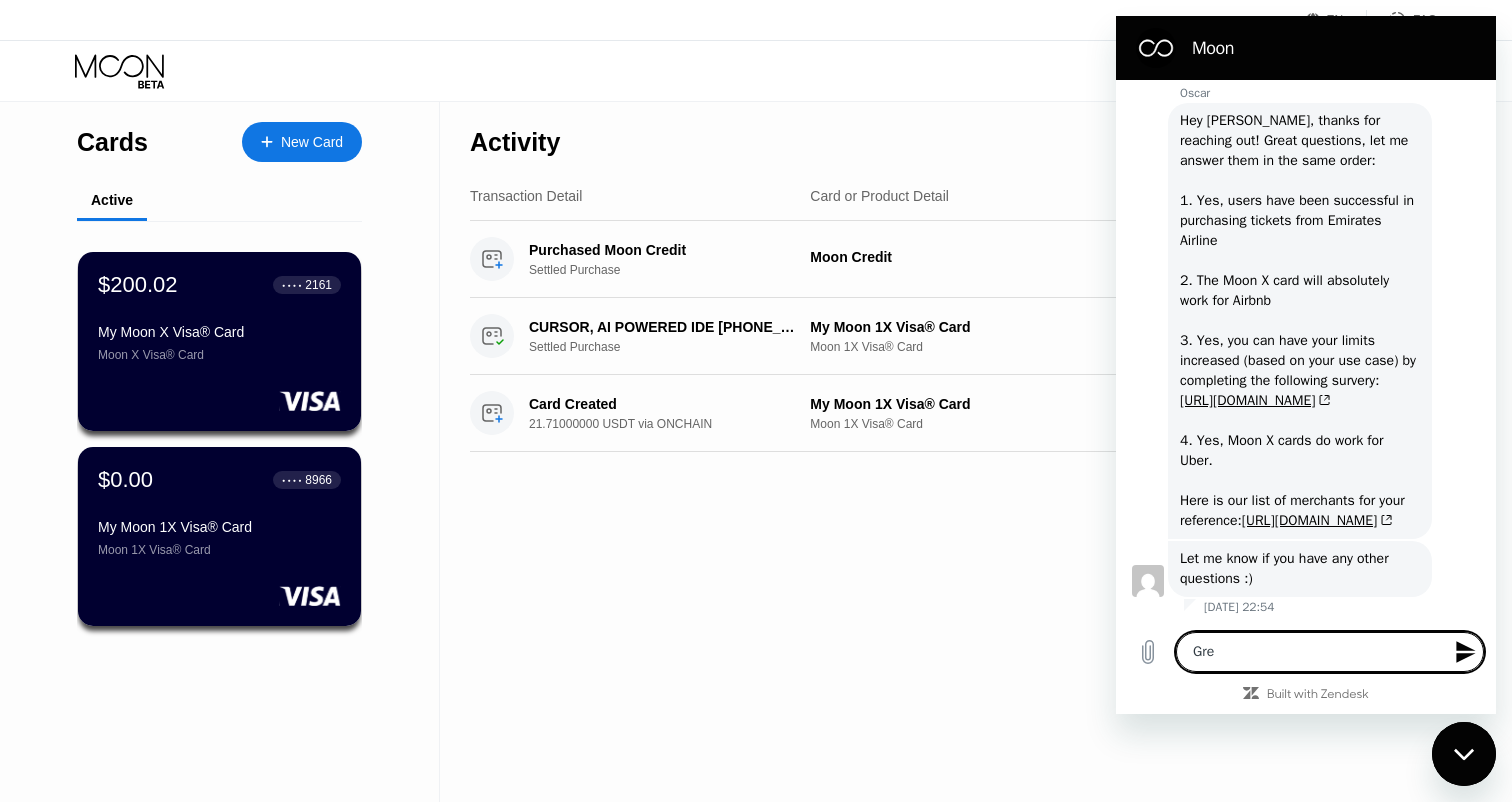 type on "Grea" 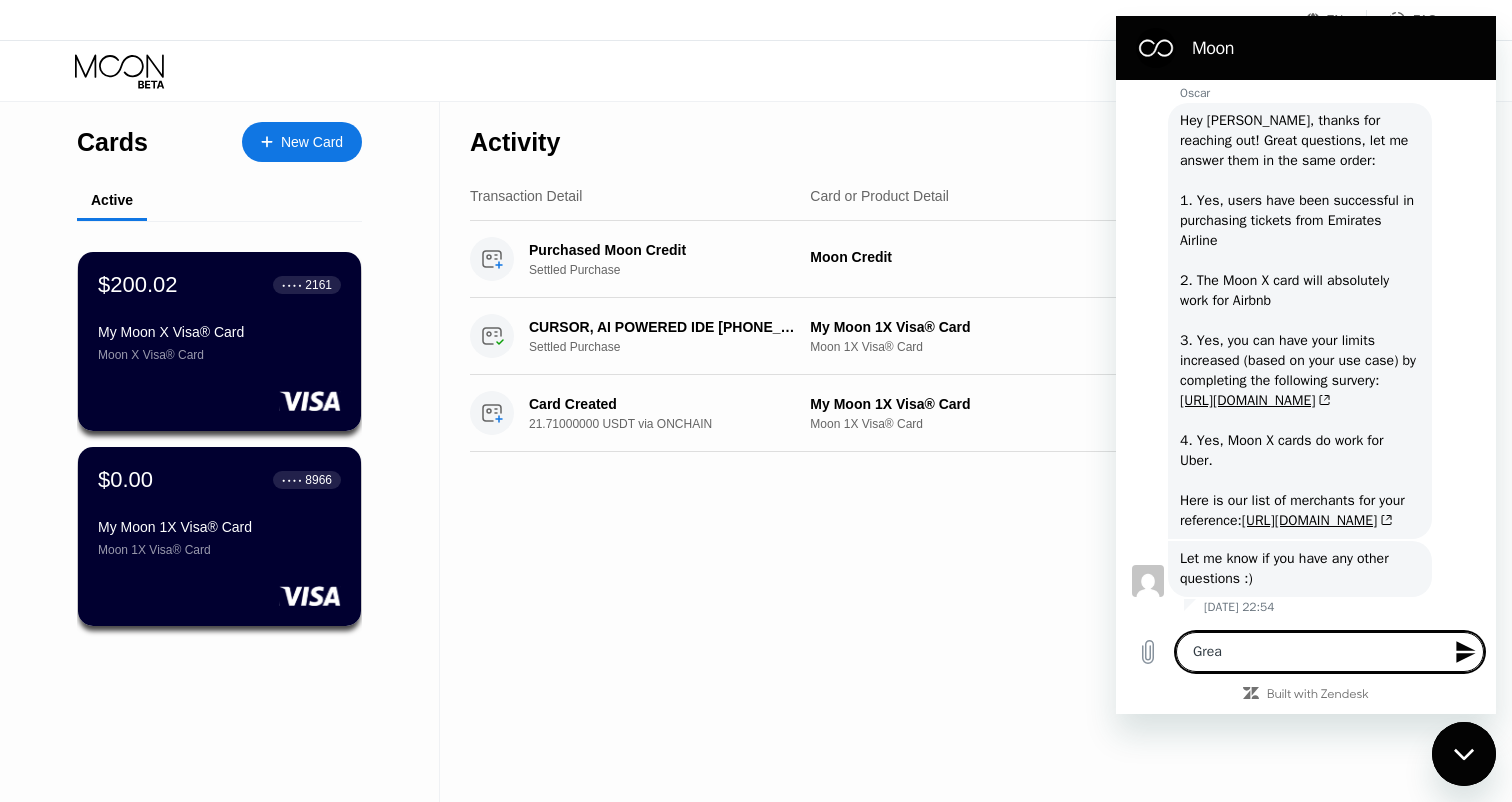 type on "Great" 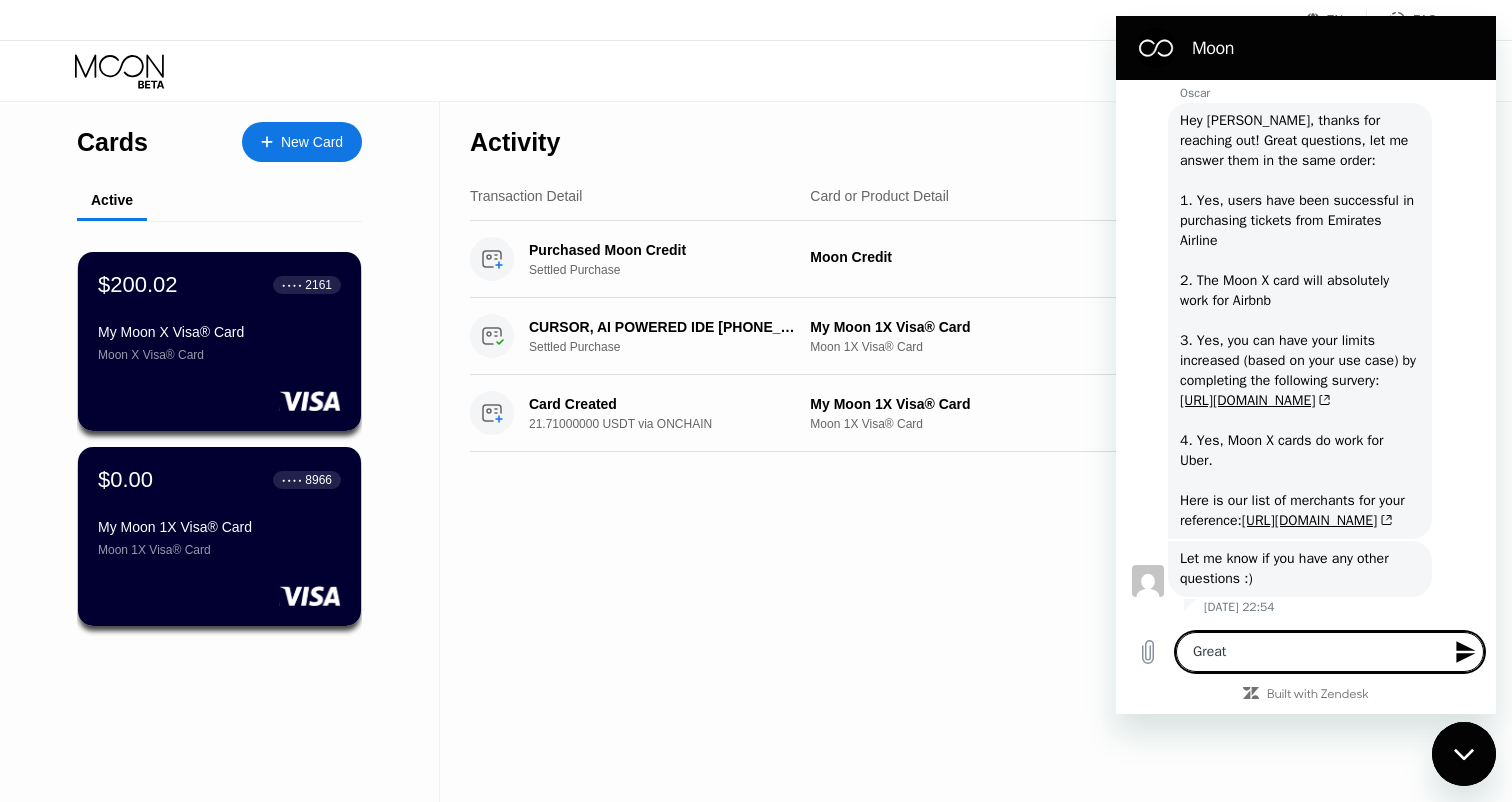 type on "Greate" 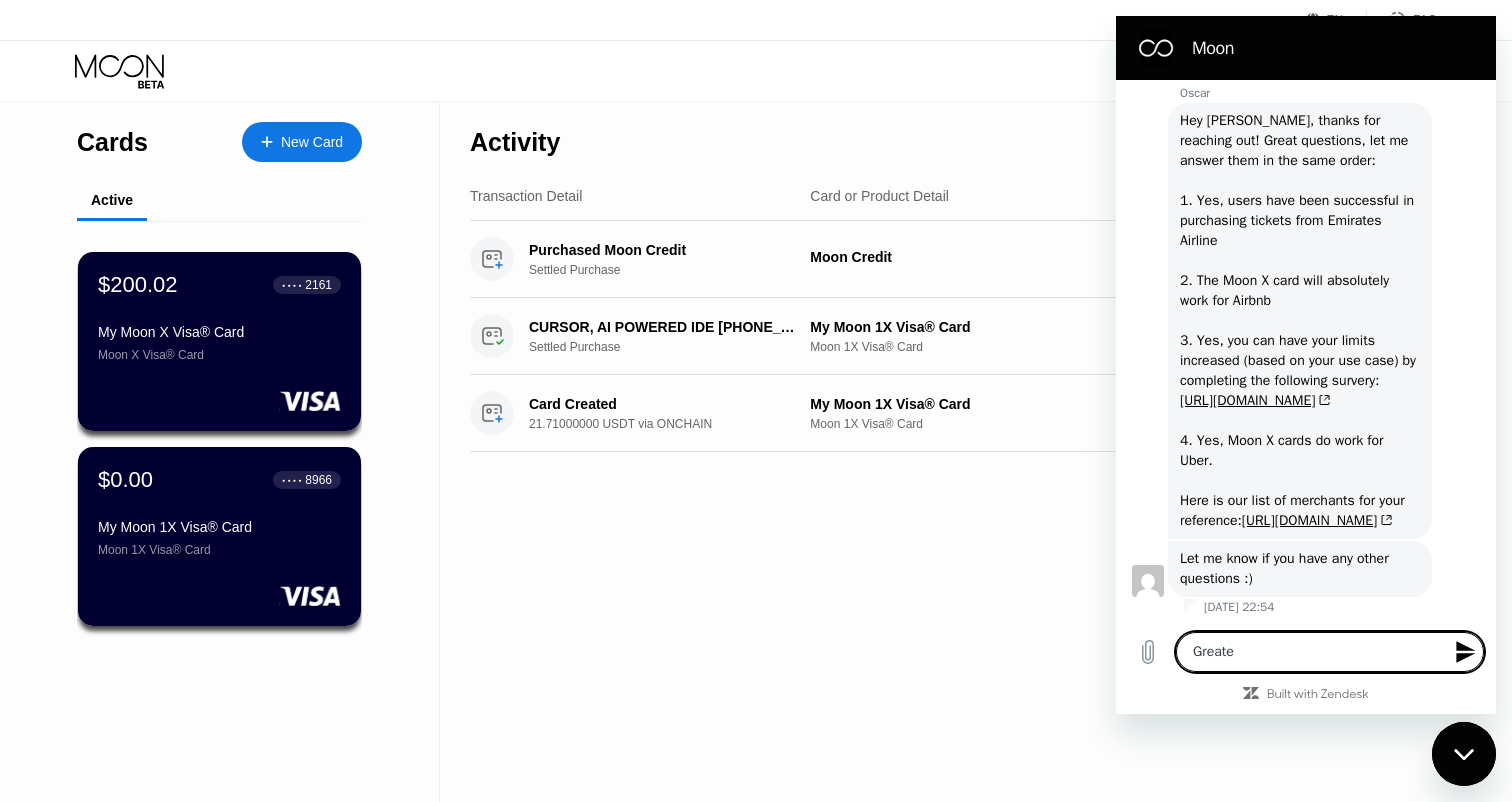 type on "Greater" 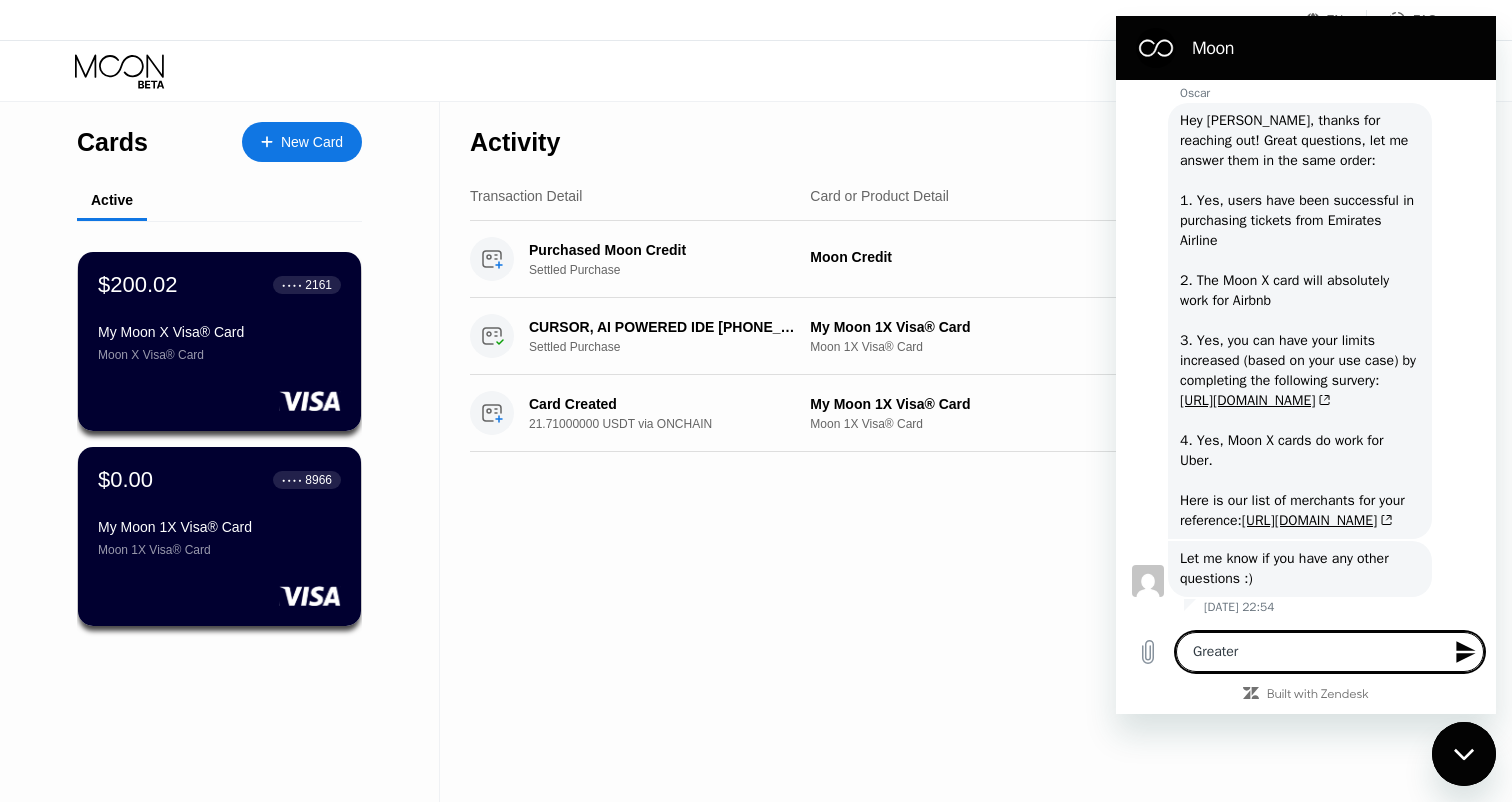 type on "Greate" 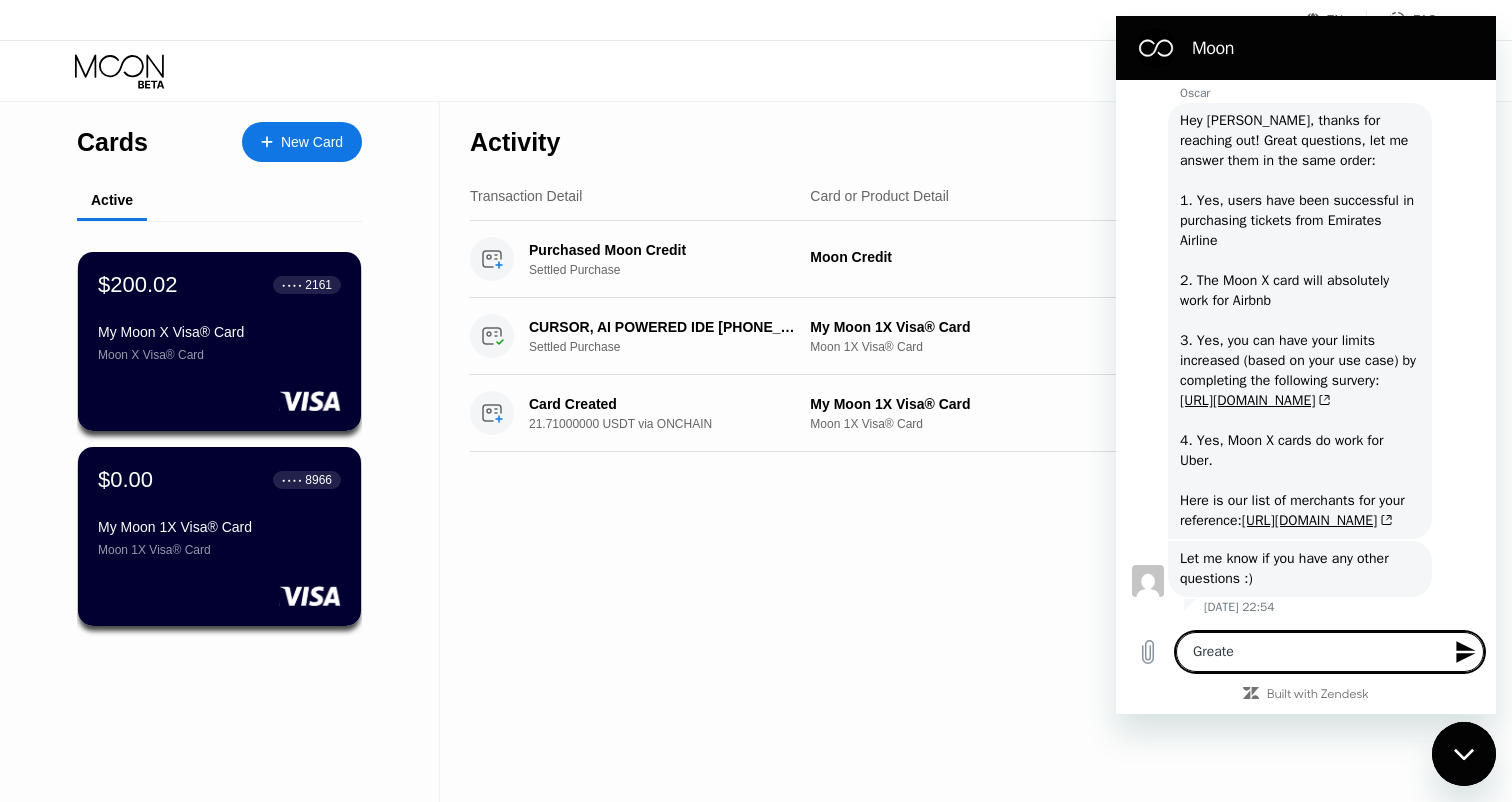type on "Great" 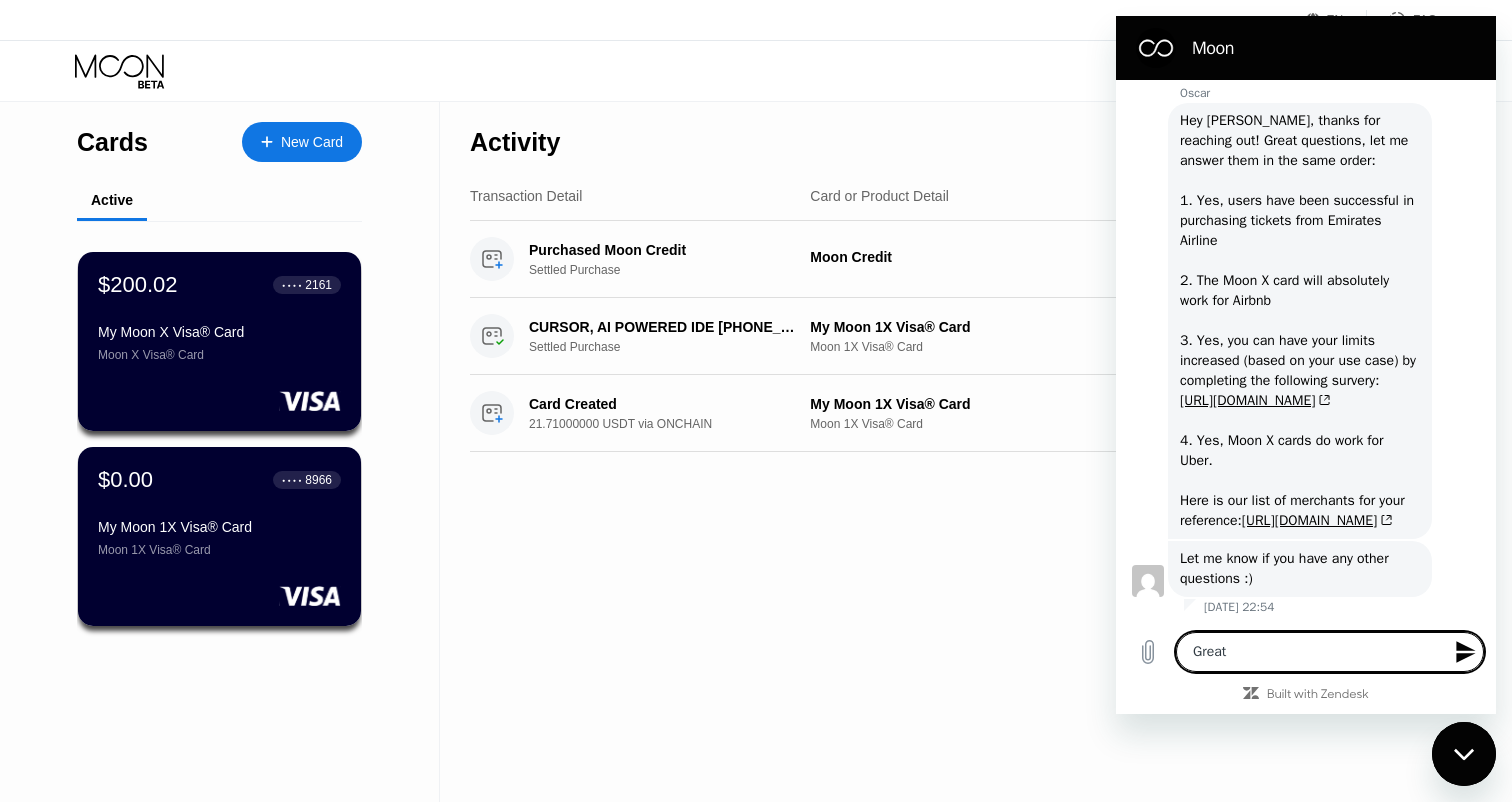 type on "Great" 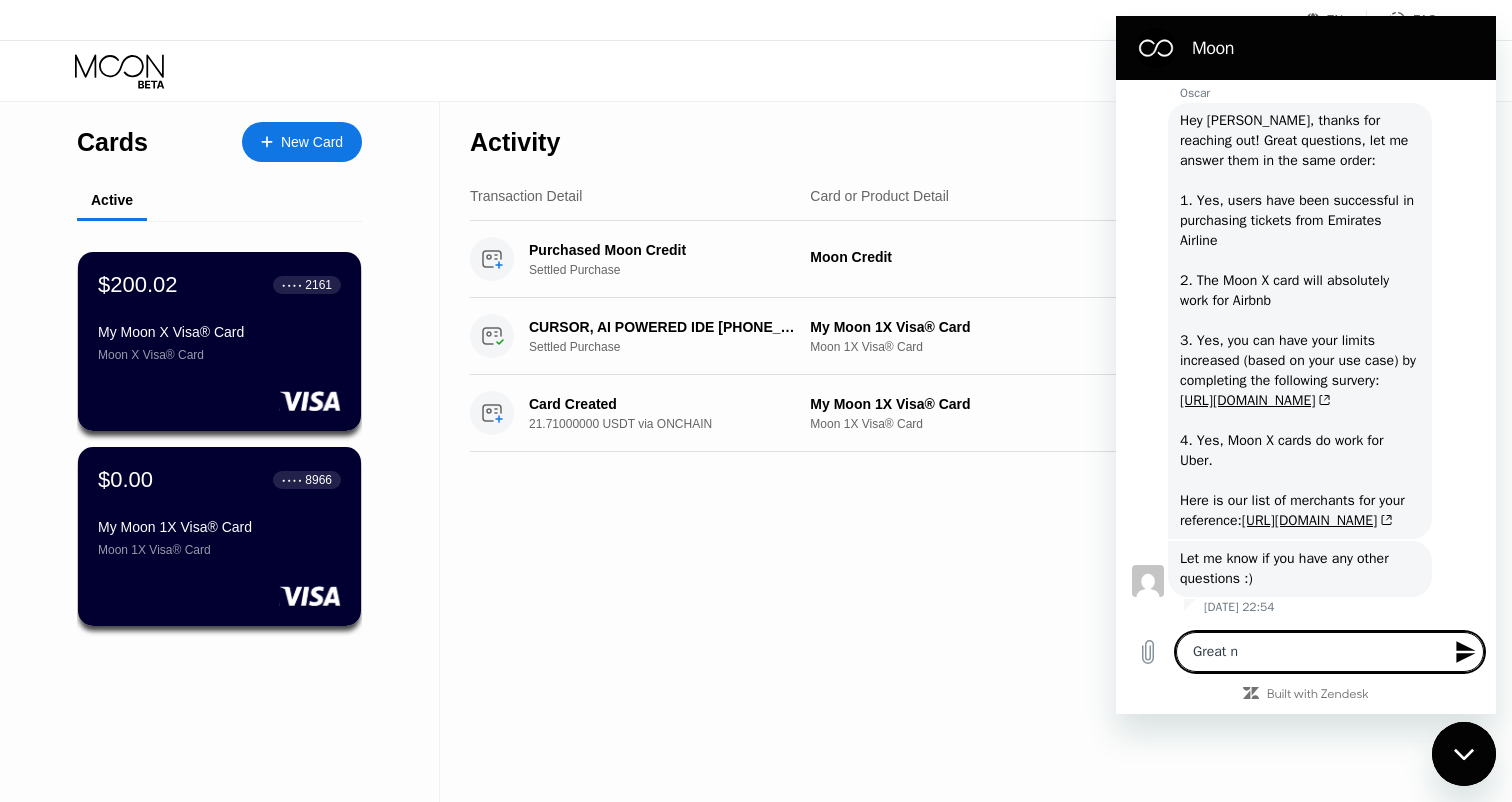 type on "Great ne" 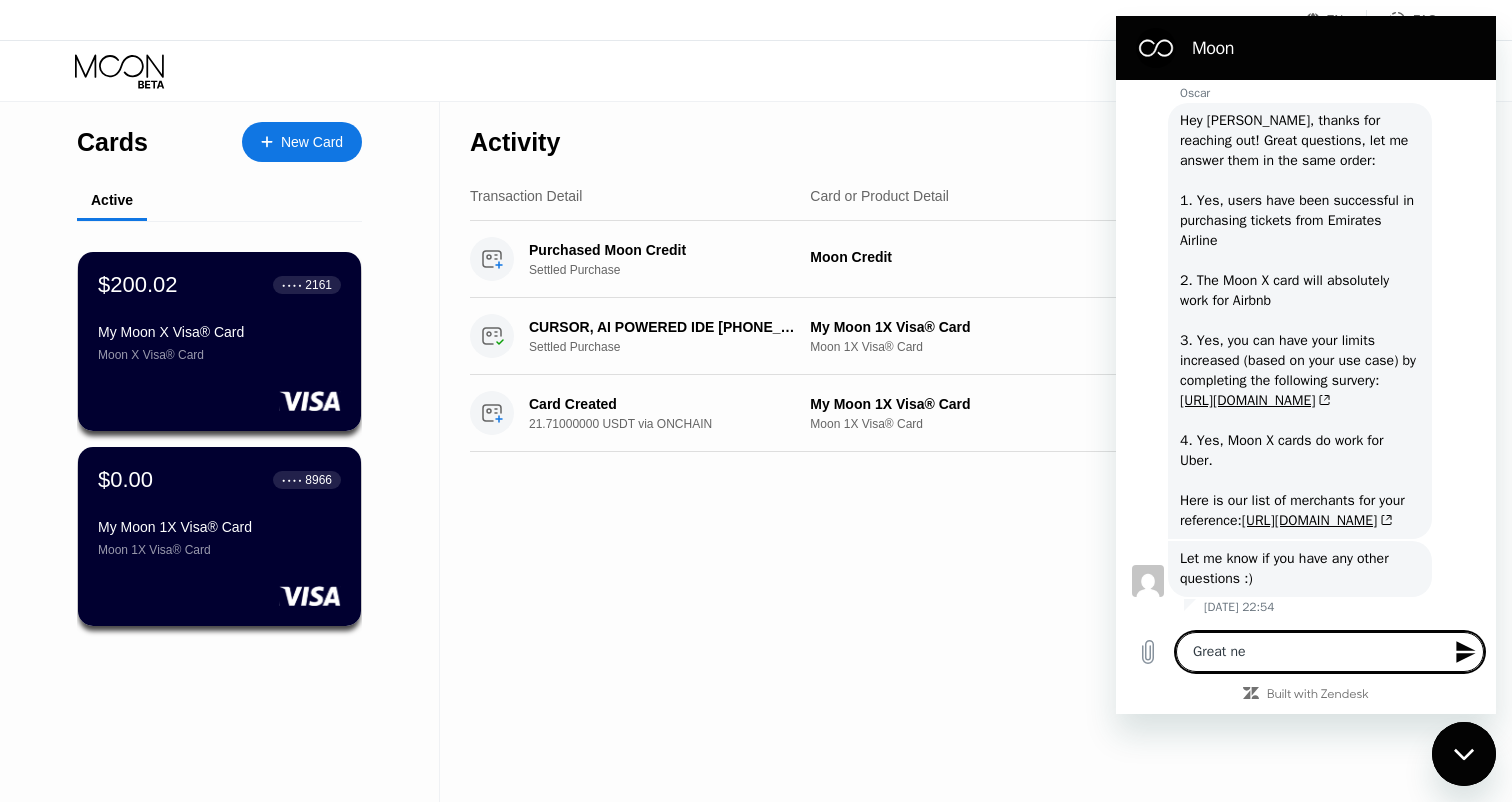 type on "Great new" 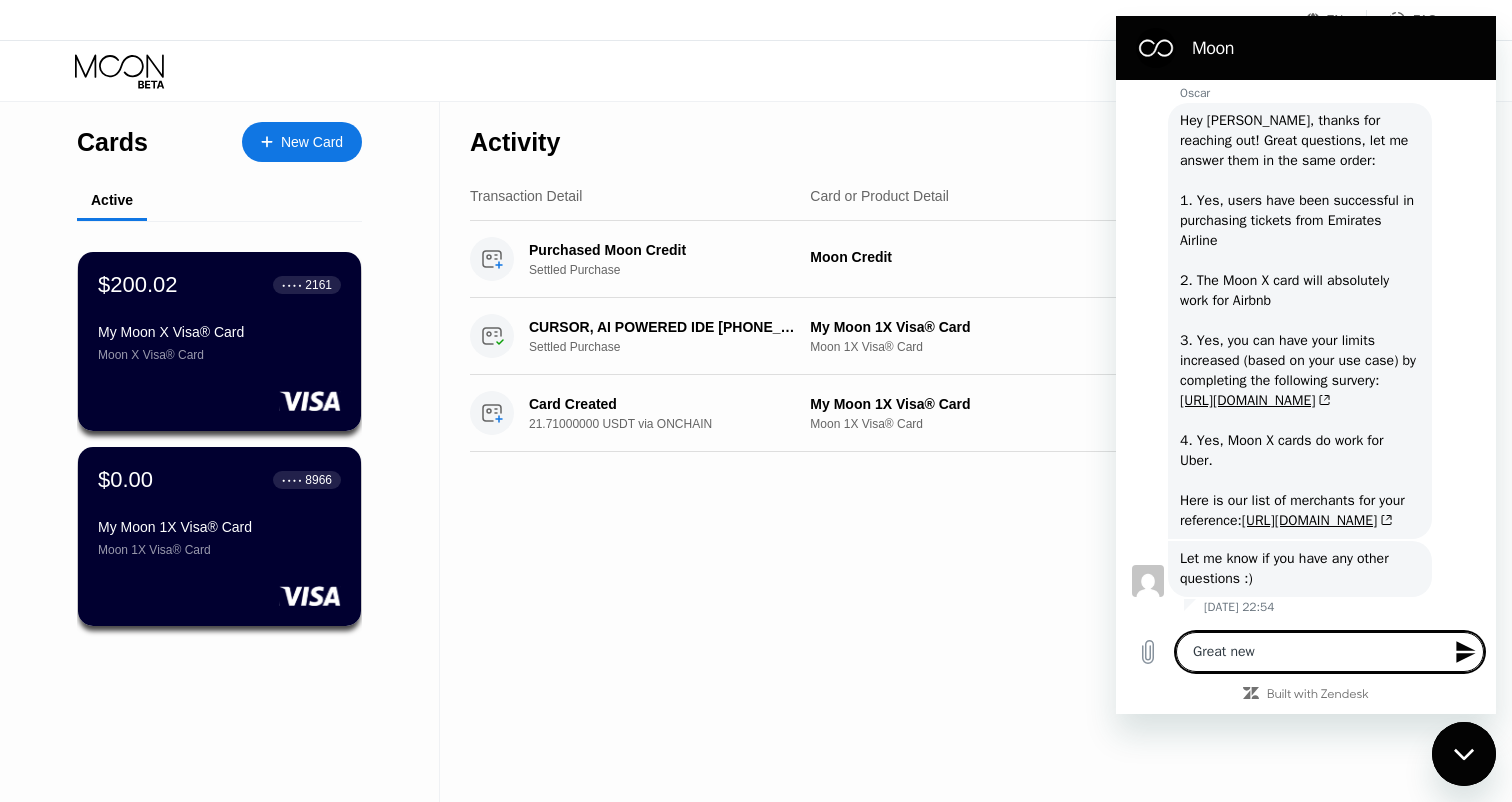 type on "Great new" 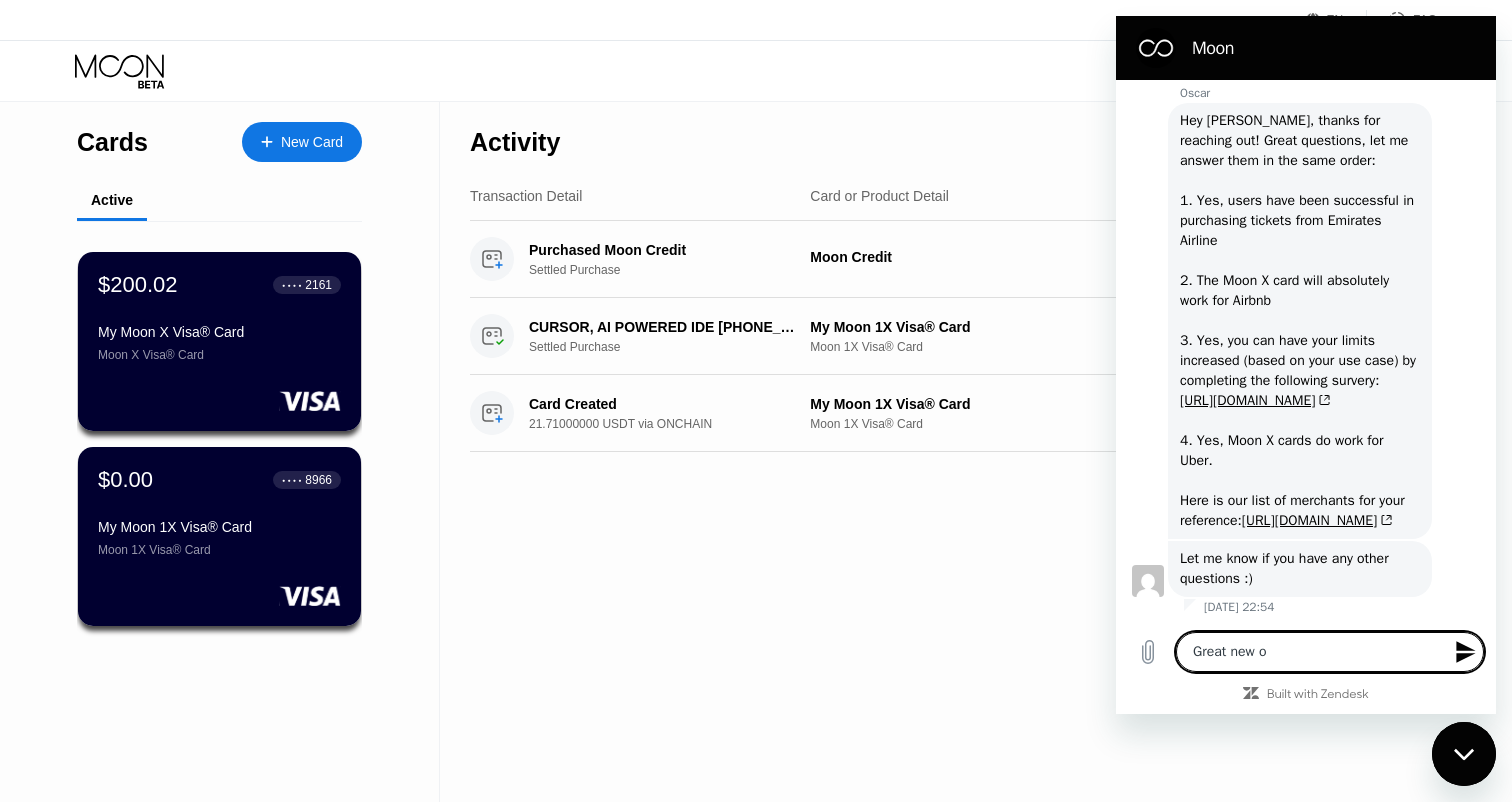 type on "Great new of" 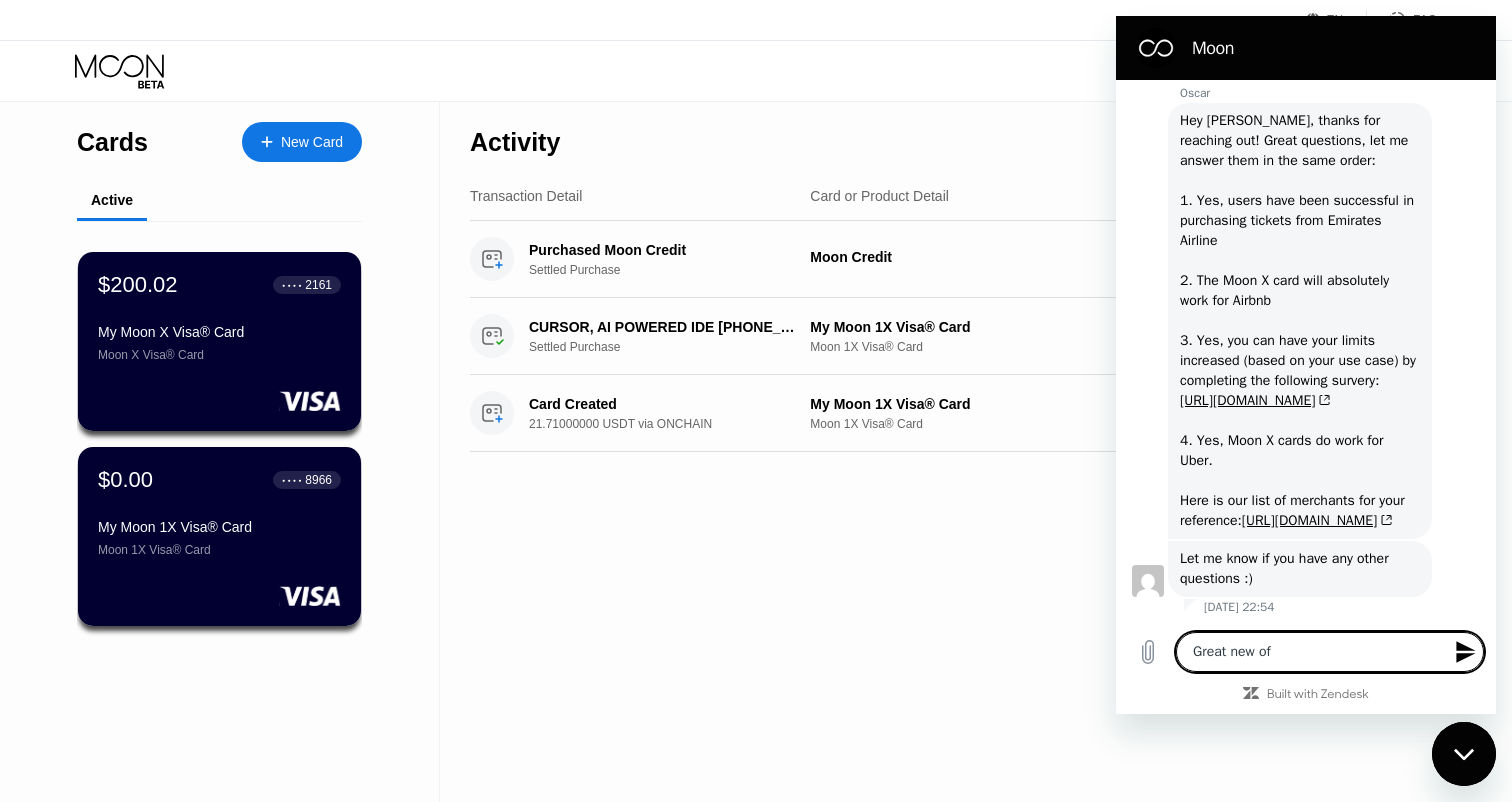 type on "Great new ofr" 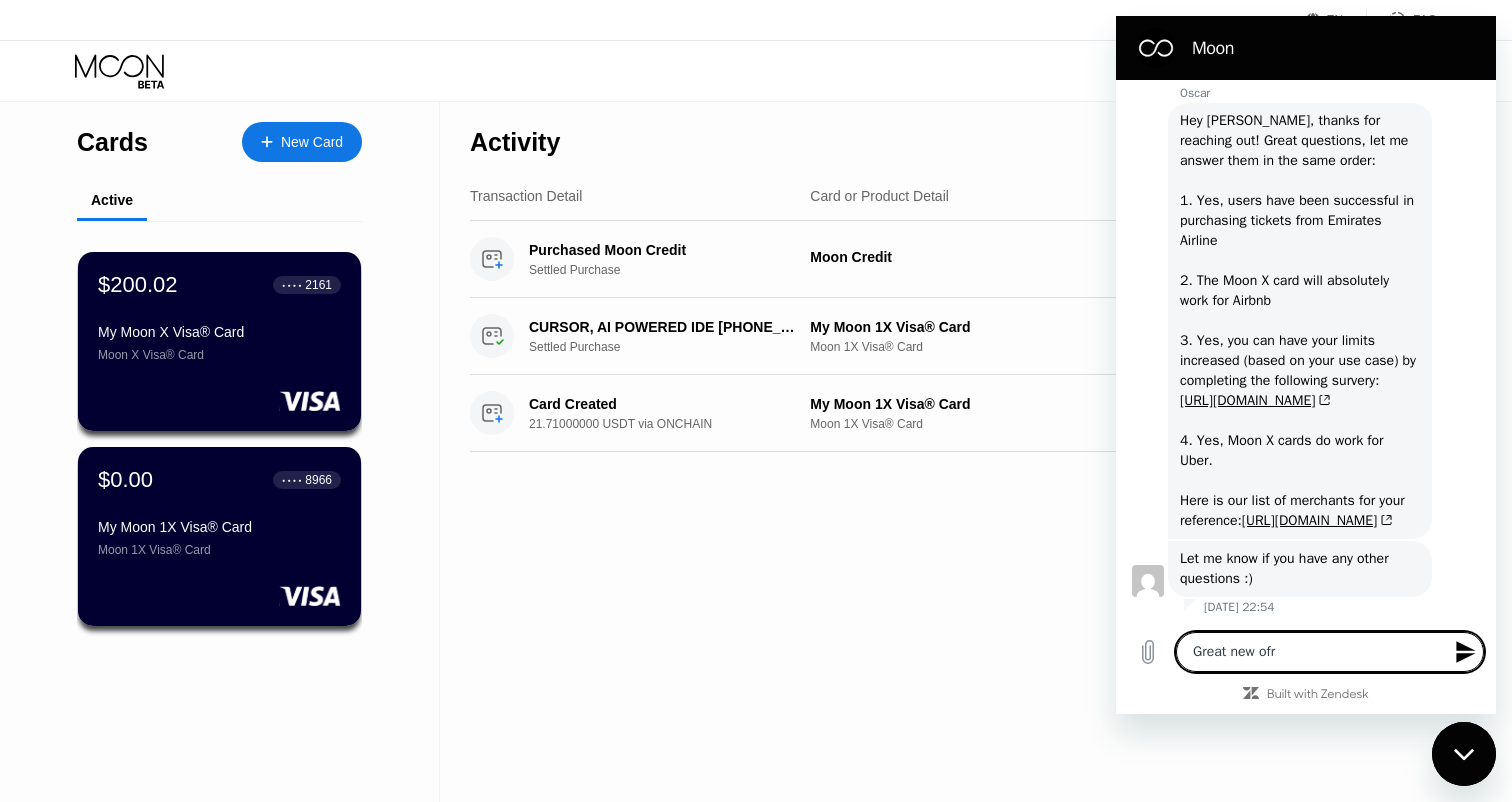 type on "Great new of" 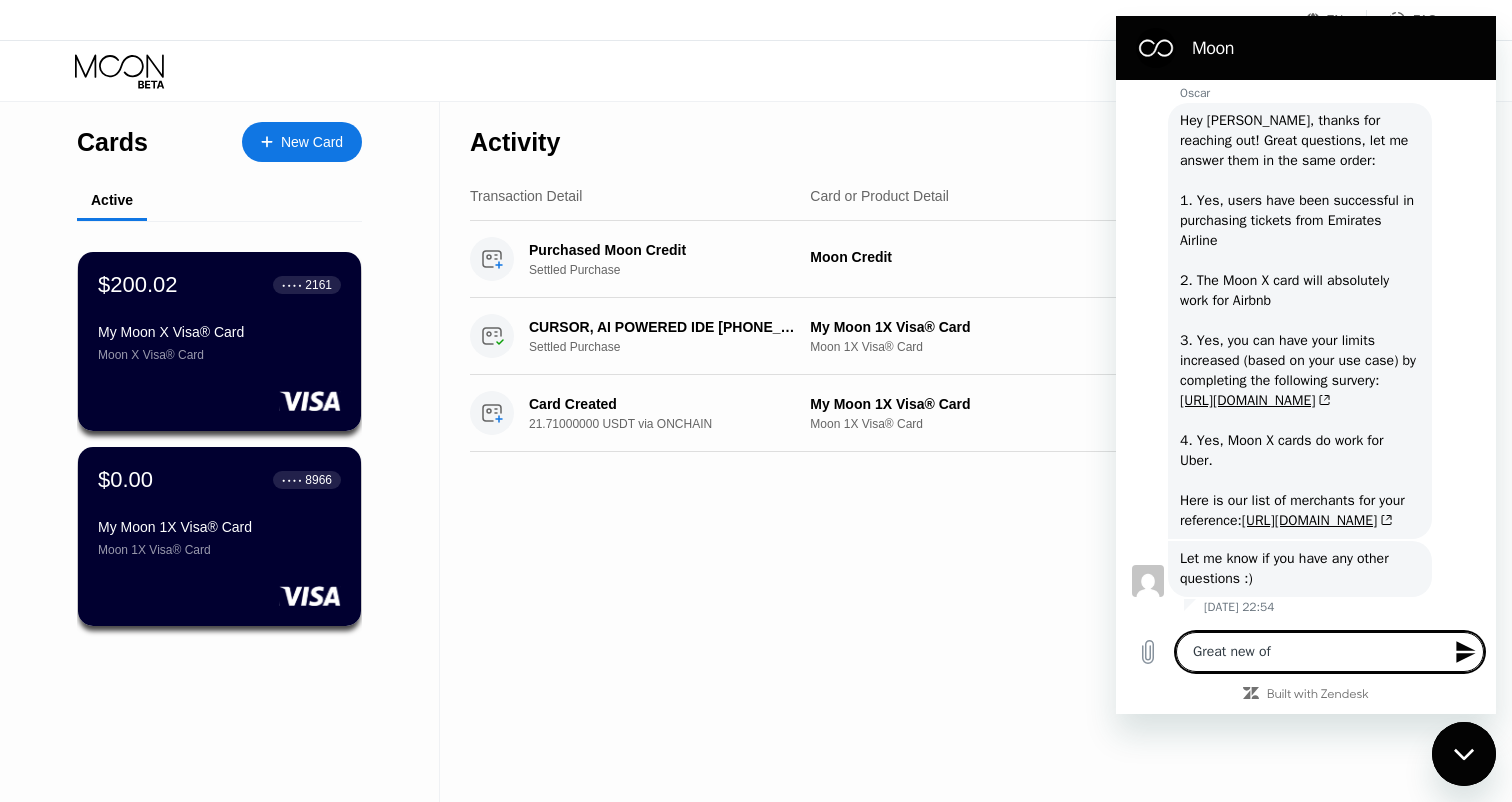 type on "Great new o" 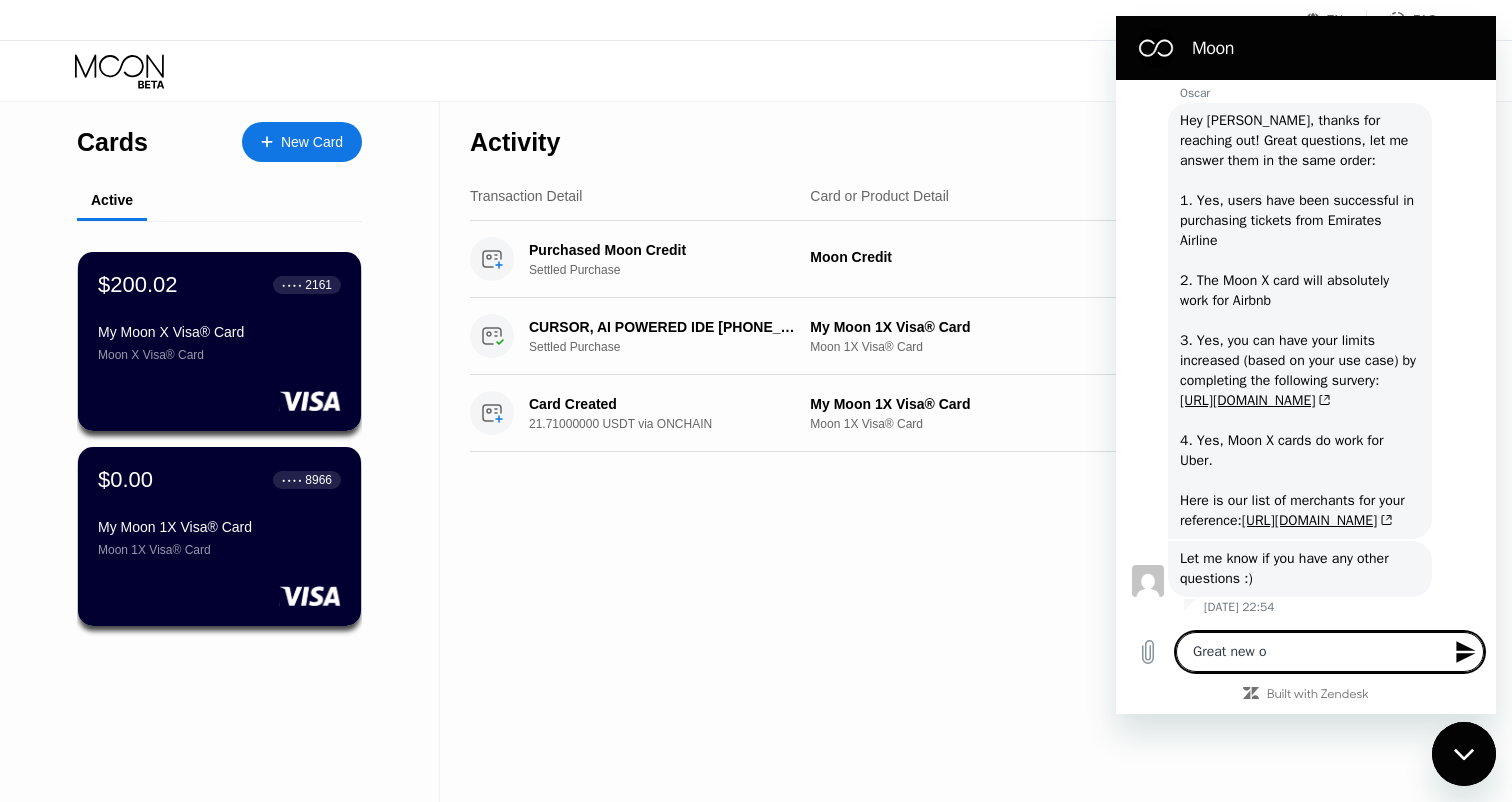 type on "Great new" 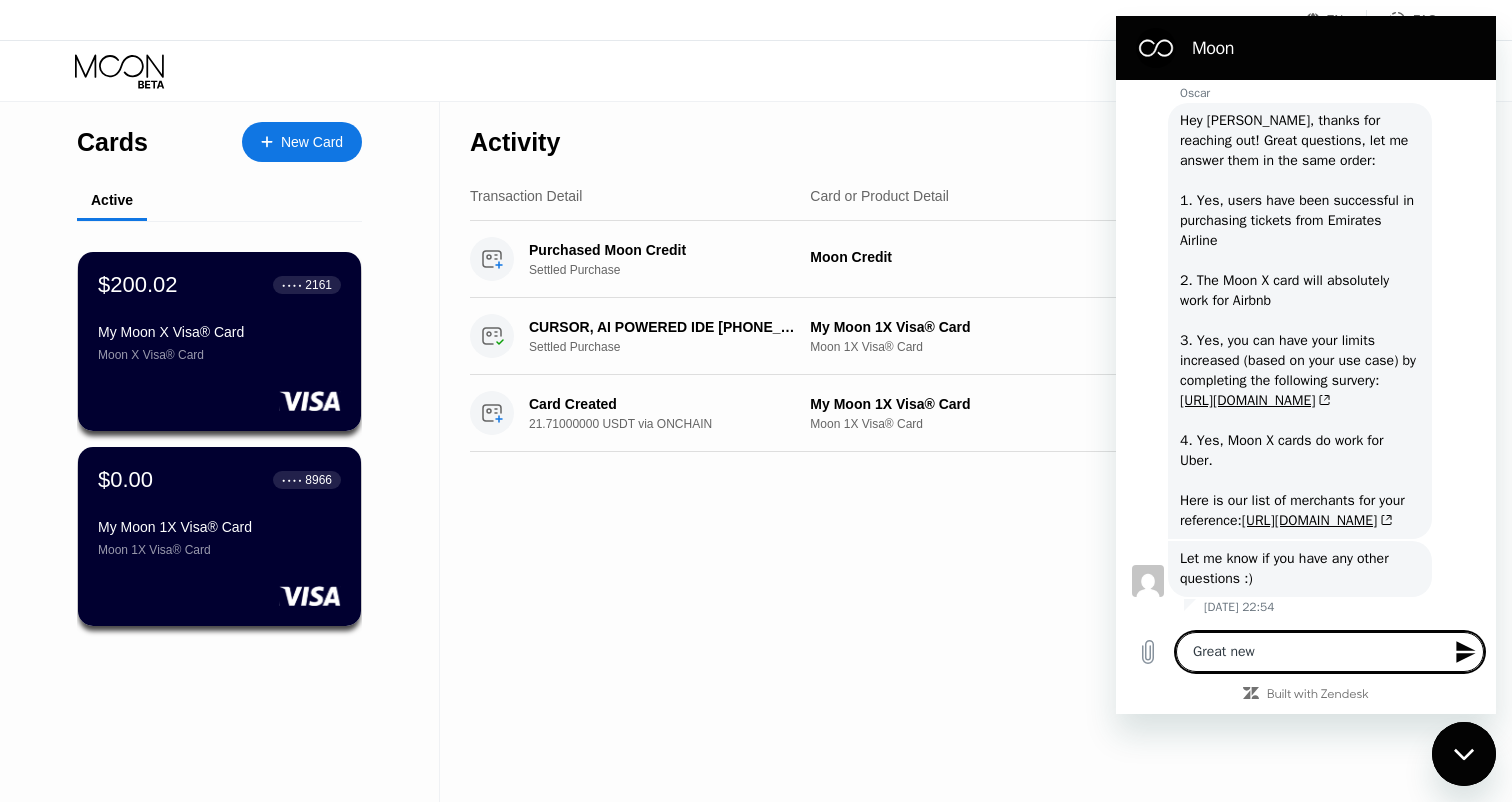 type on "Great new d" 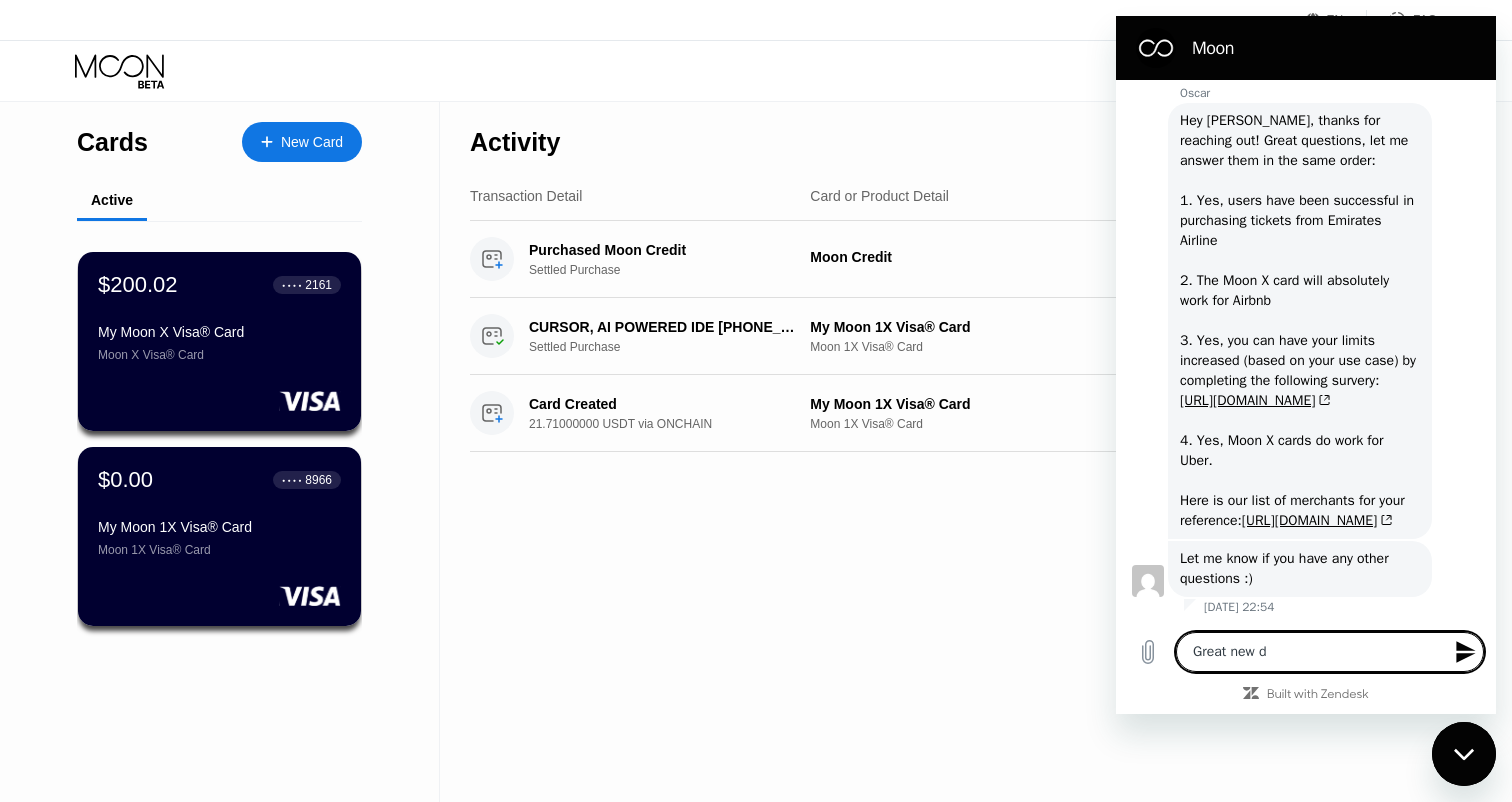 type on "Great new" 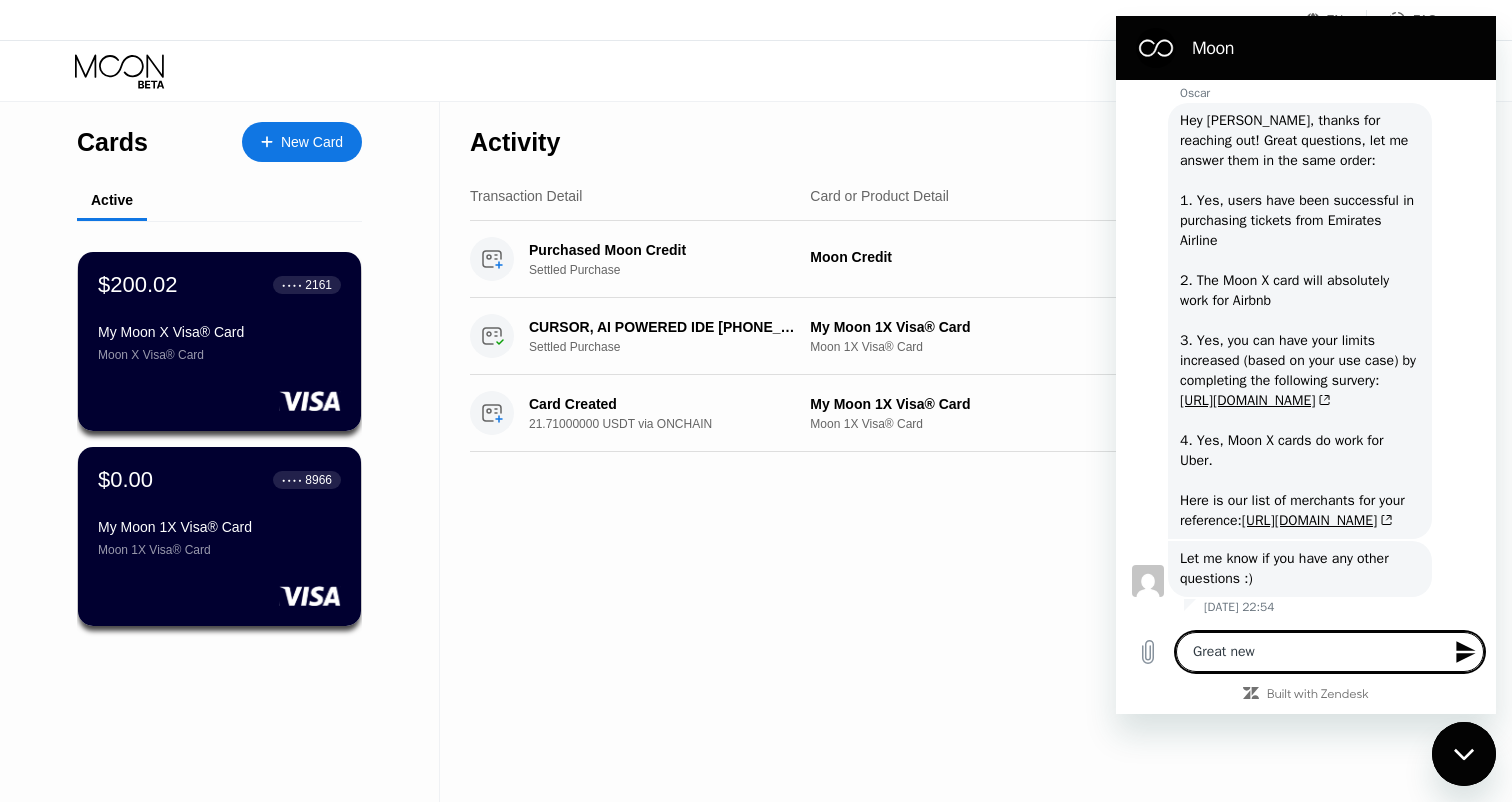 type on "Great new f" 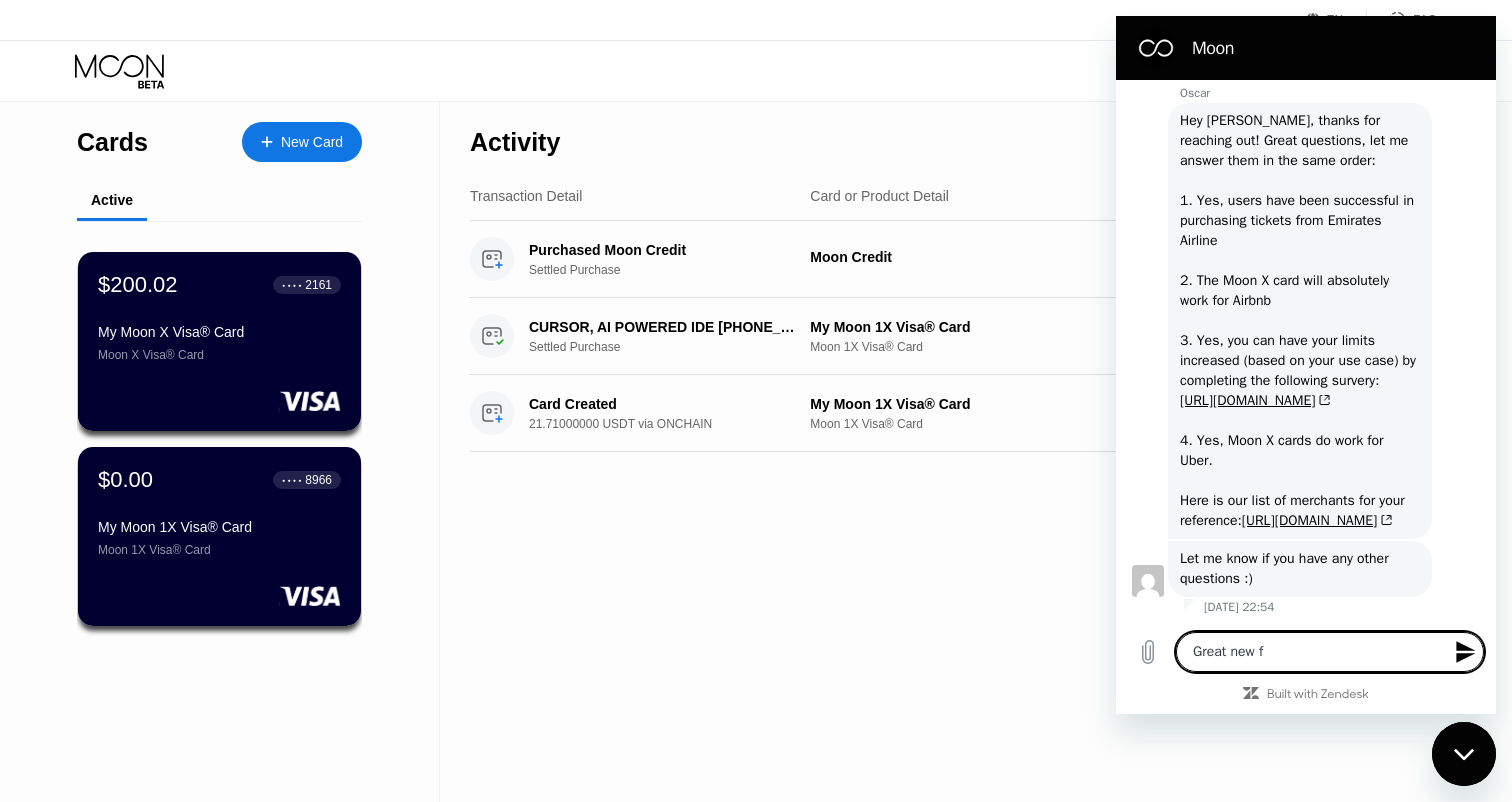 type on "Great new fo" 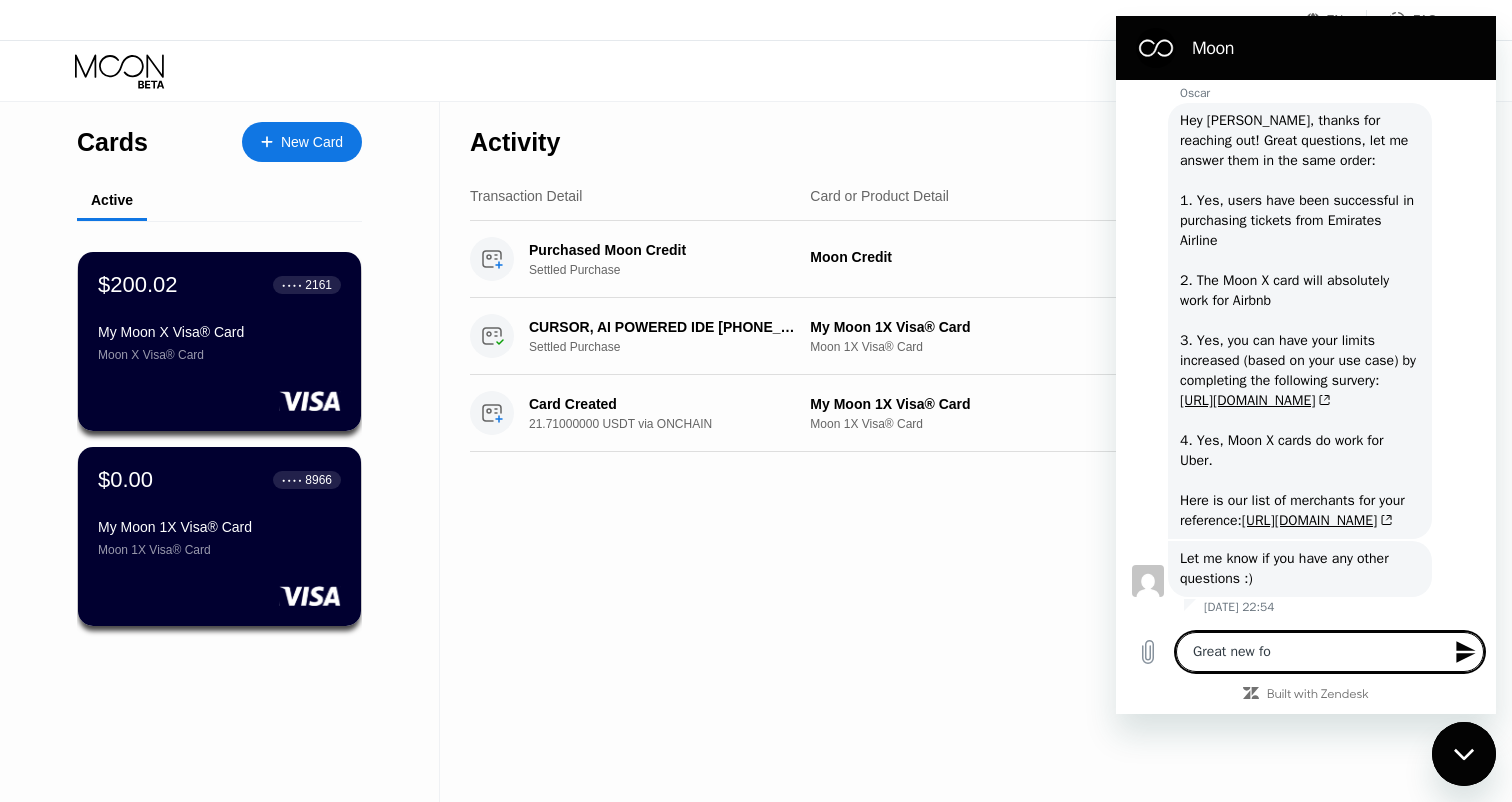type on "Great new for" 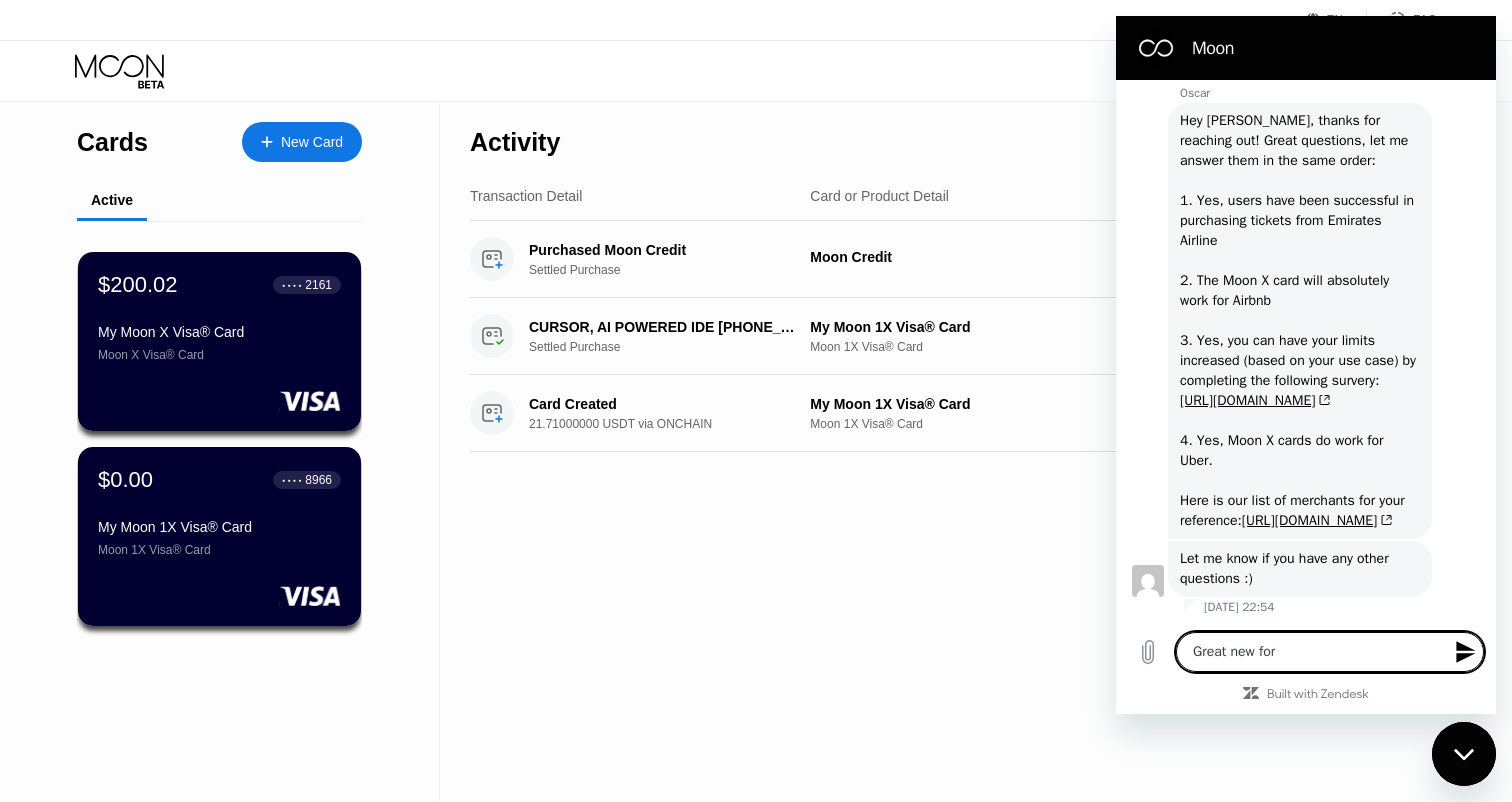 type on "Great new for" 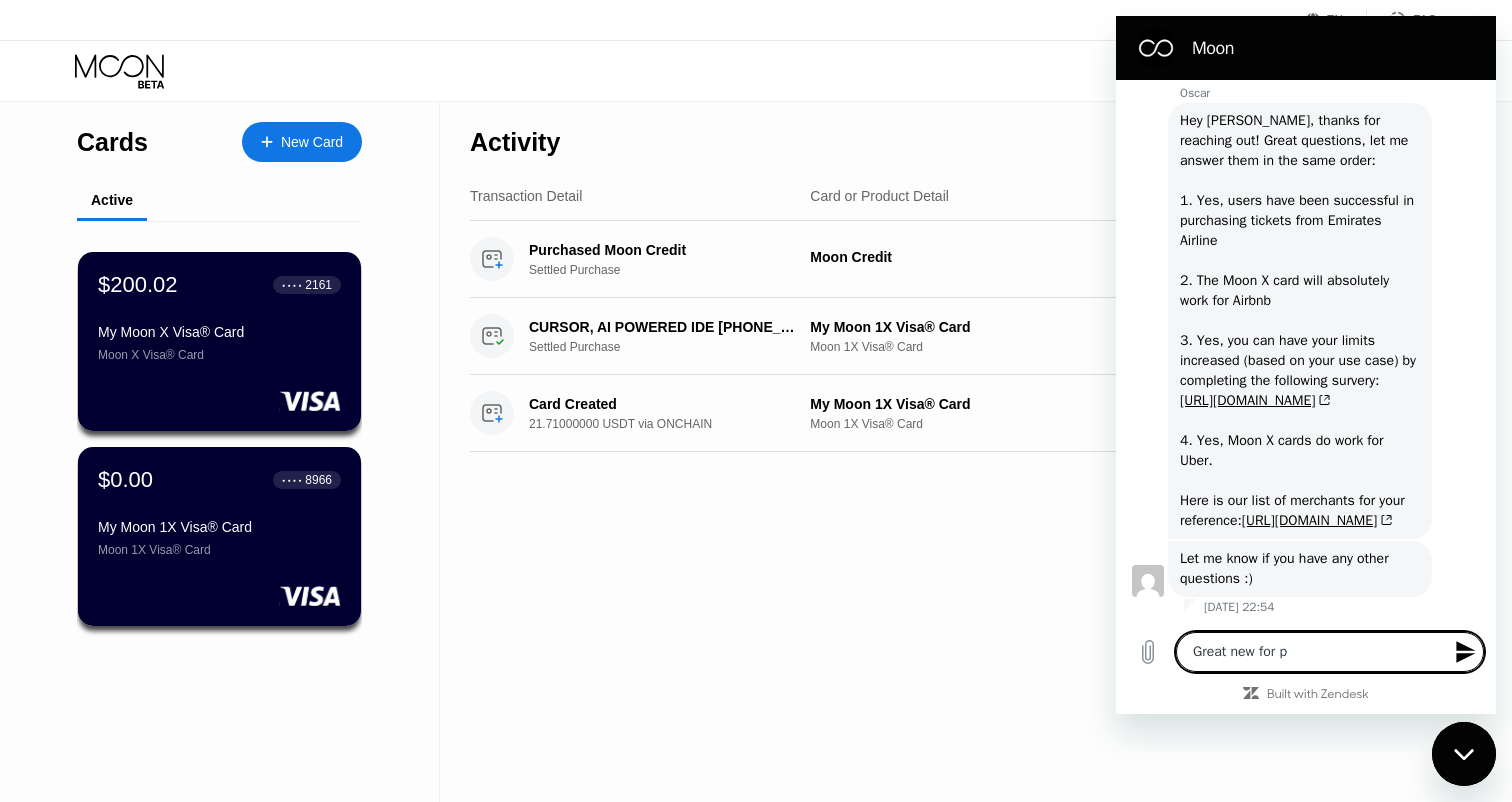type on "Great new for pu" 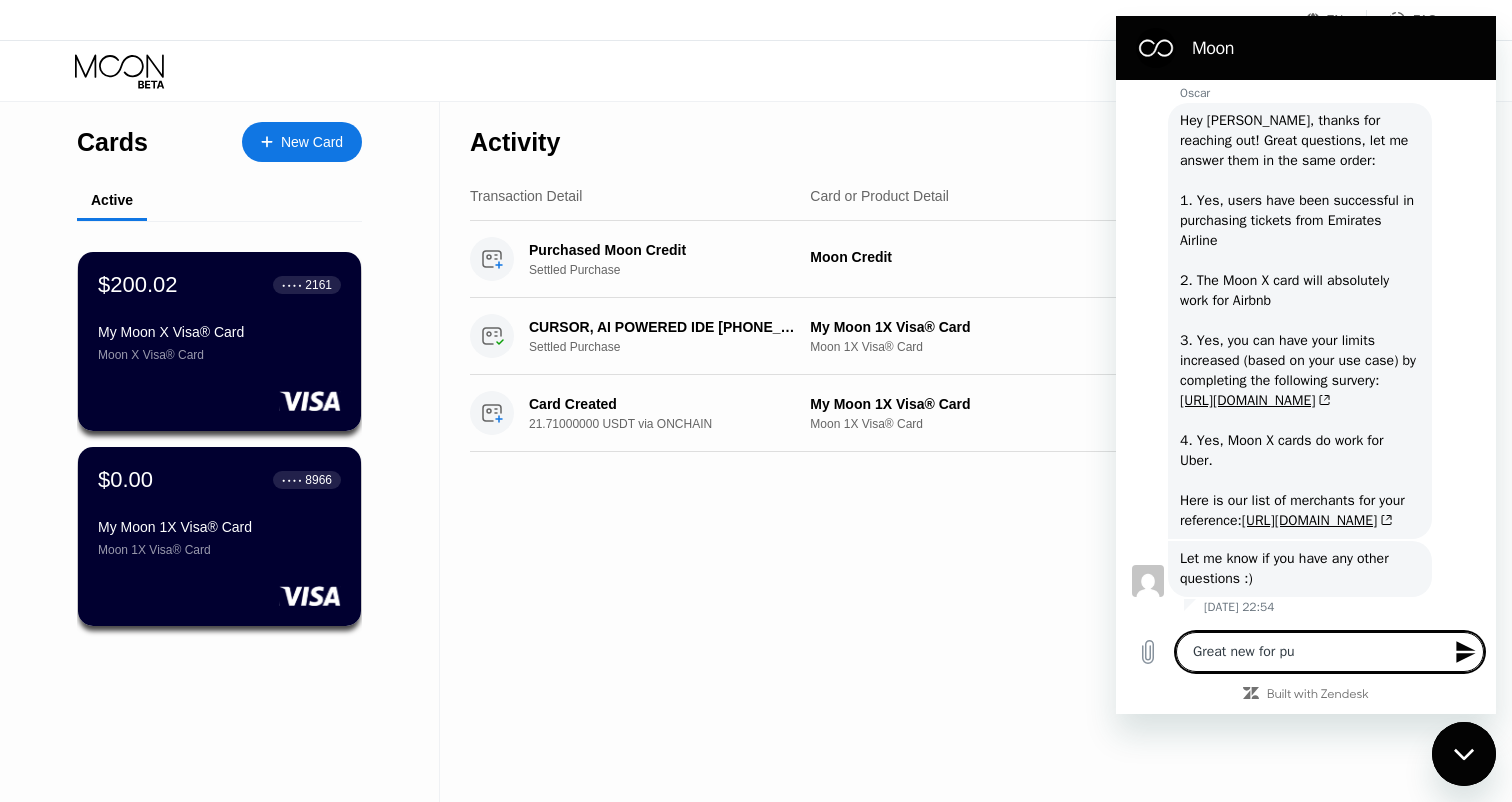type on "Great new for pur" 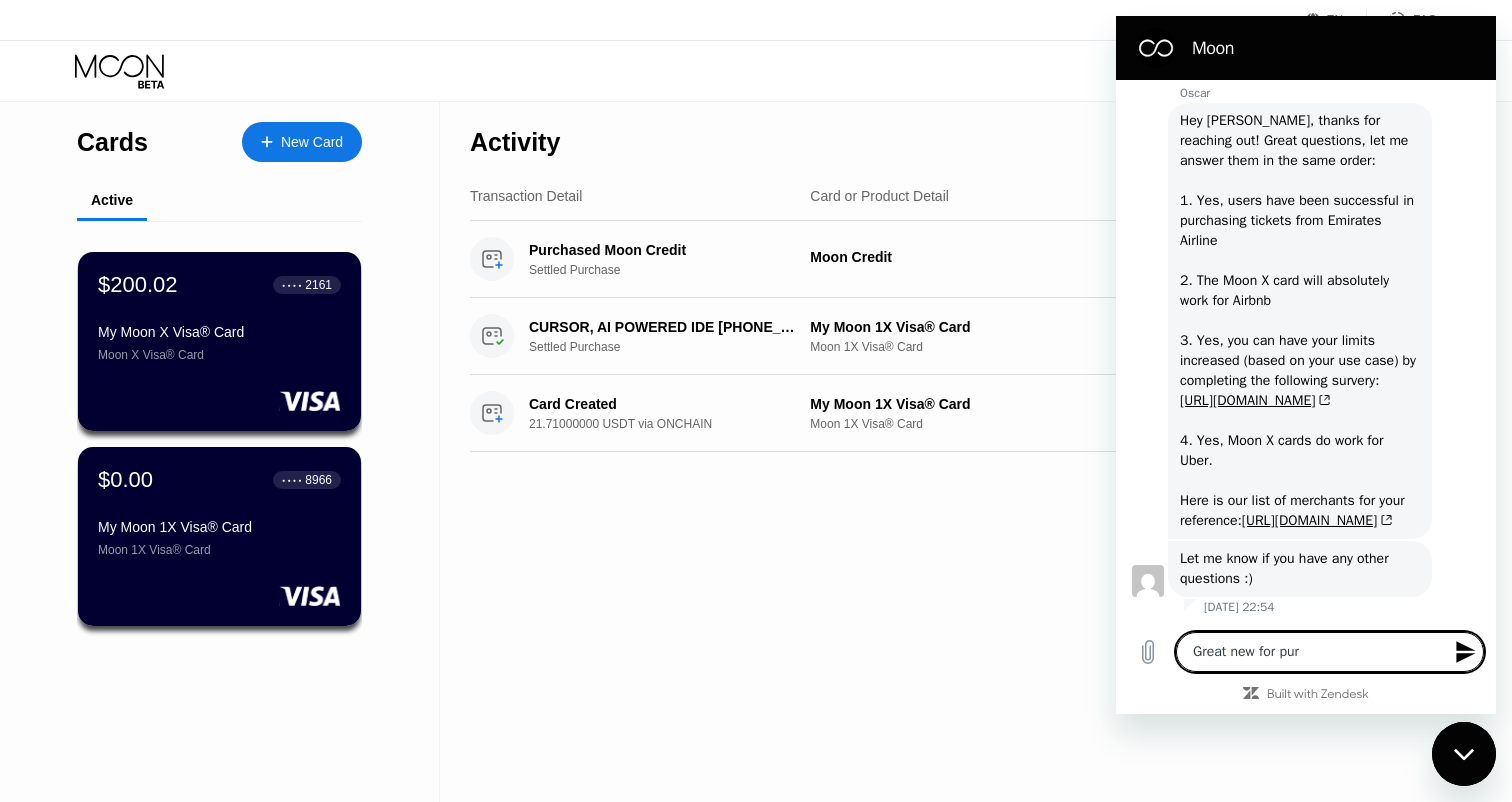 type on "Great new for purc" 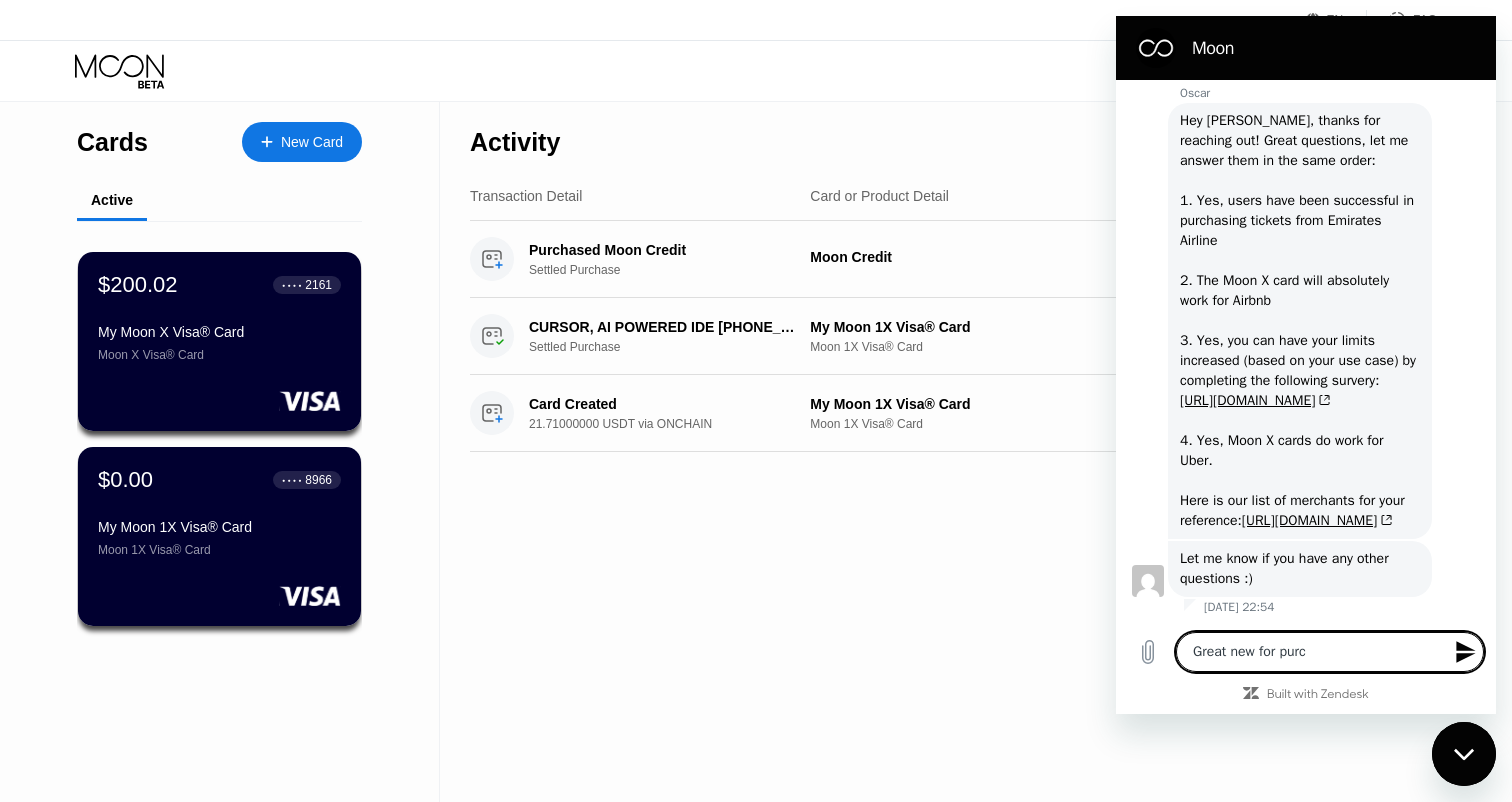 type on "Great new for purch" 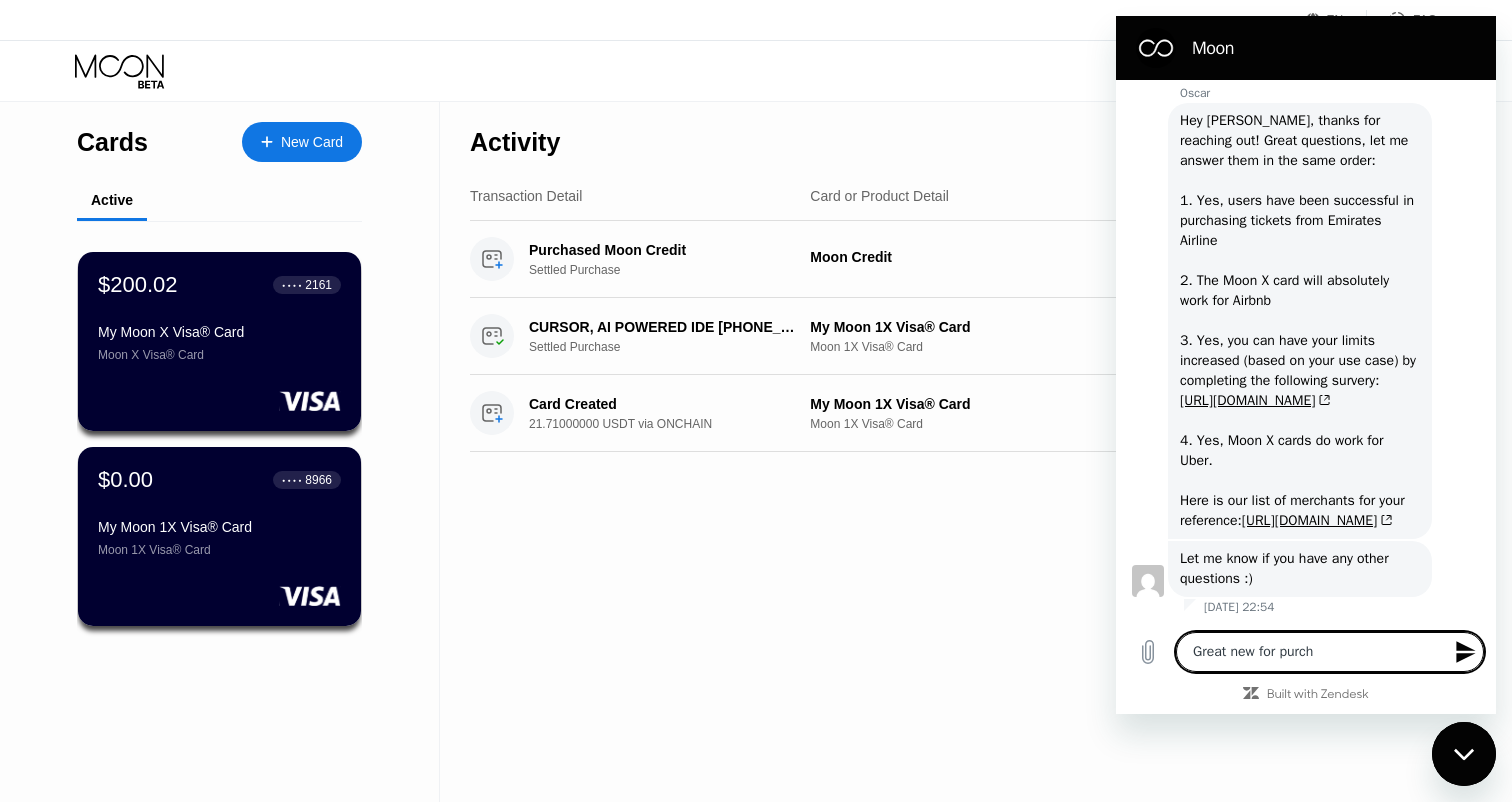 type on "Great new for purcha" 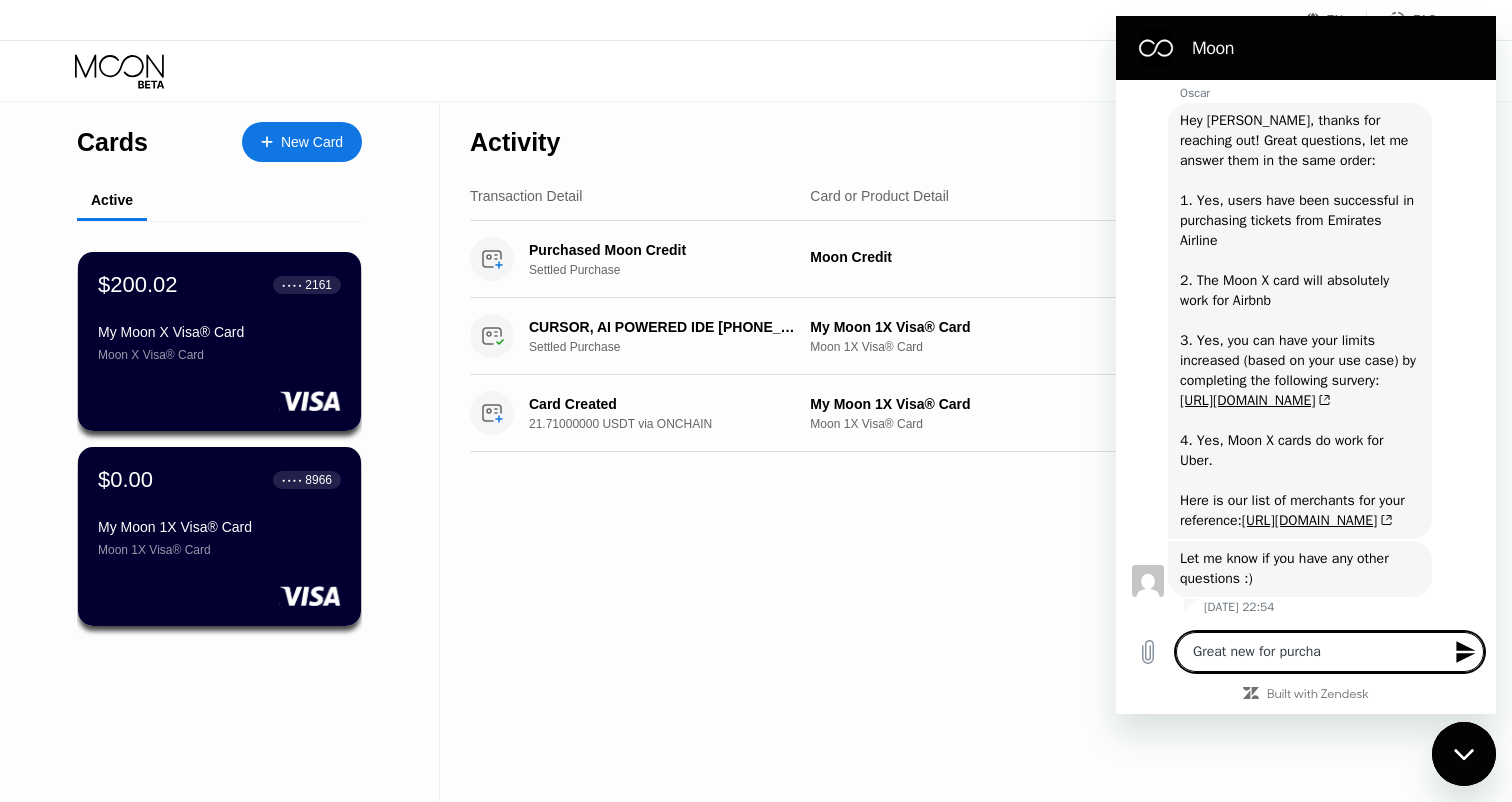 type on "Great new for purchas" 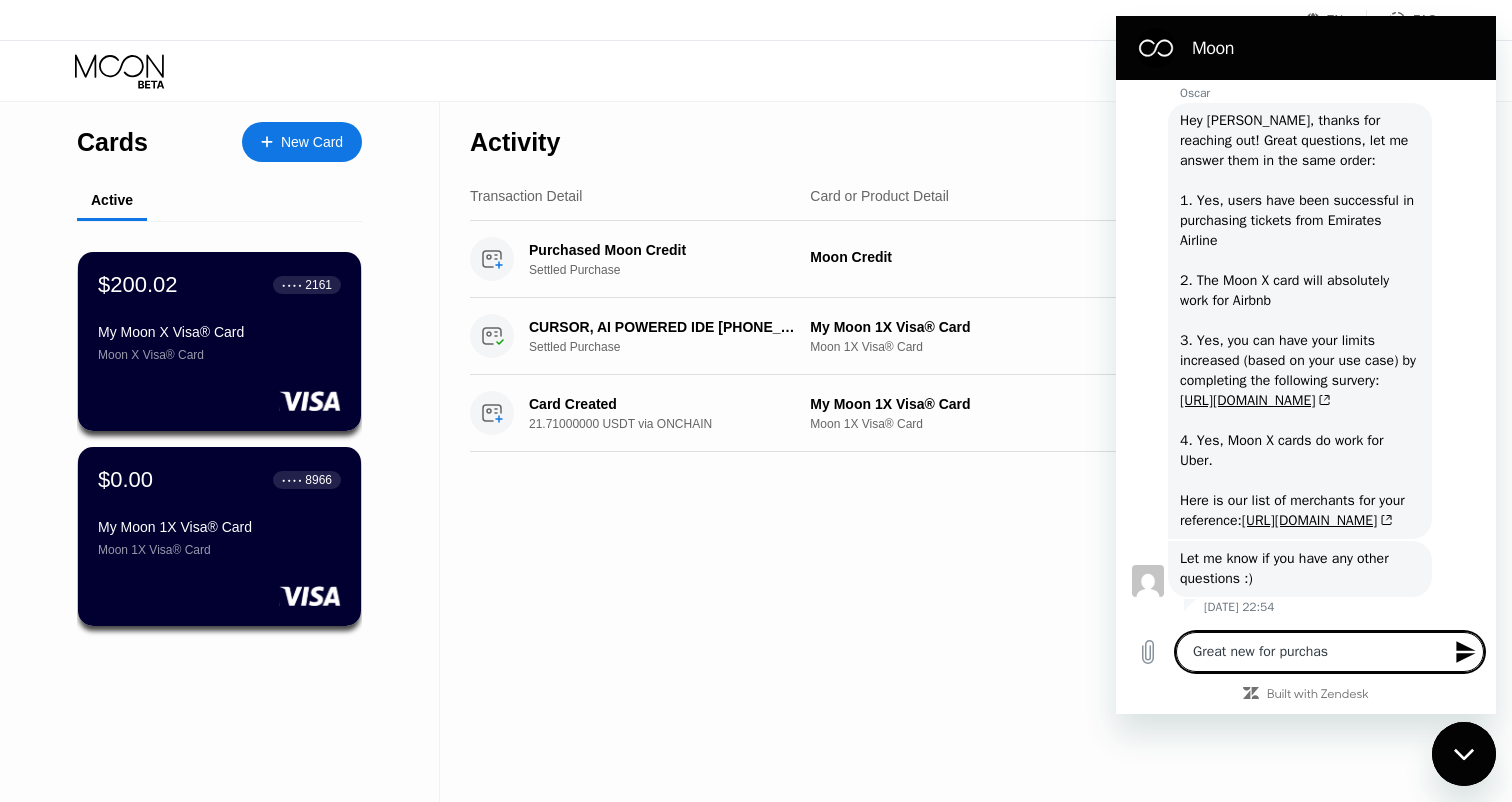 type on "Great new for purchasi" 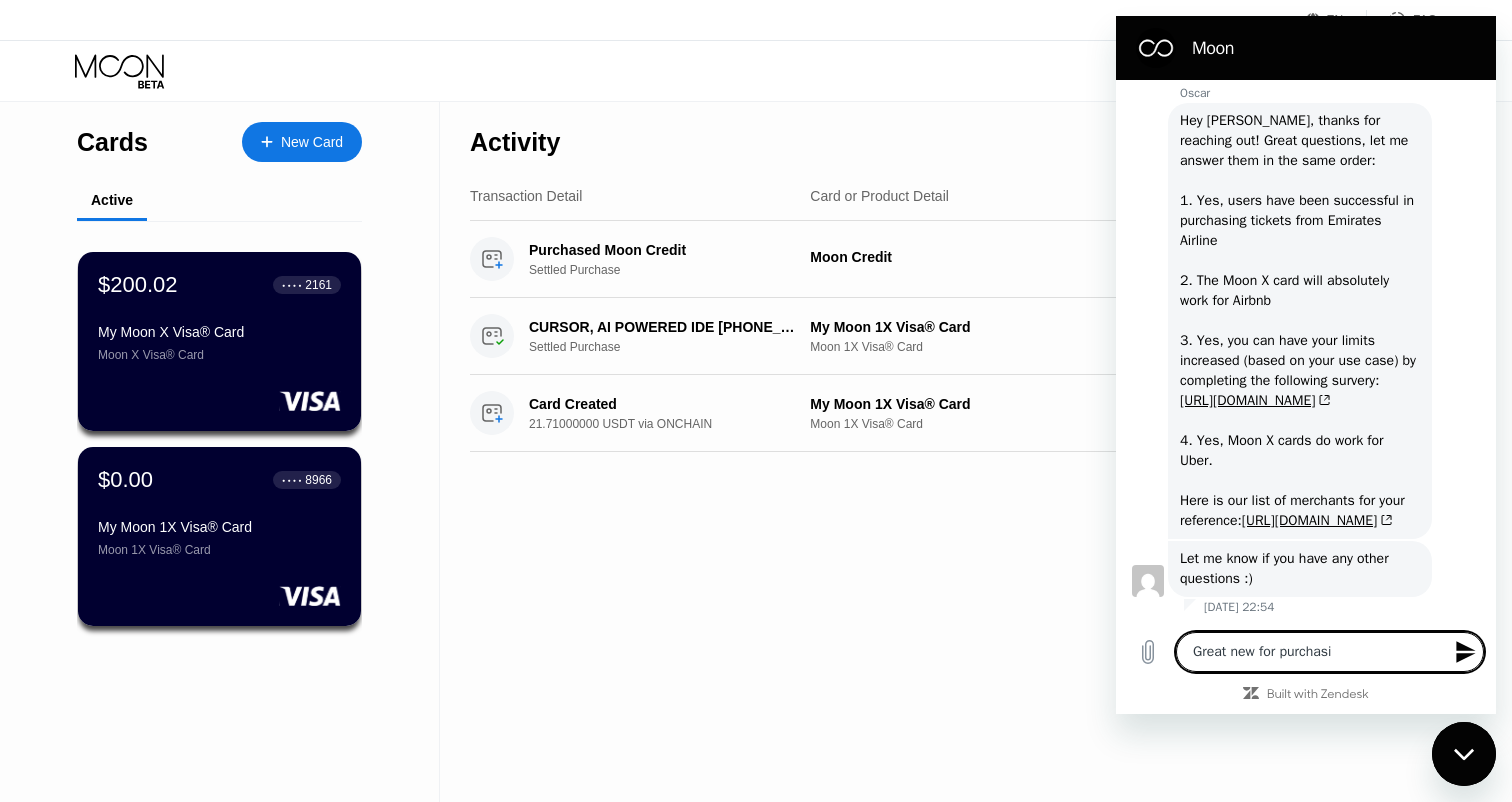 type on "Great new for purchasin" 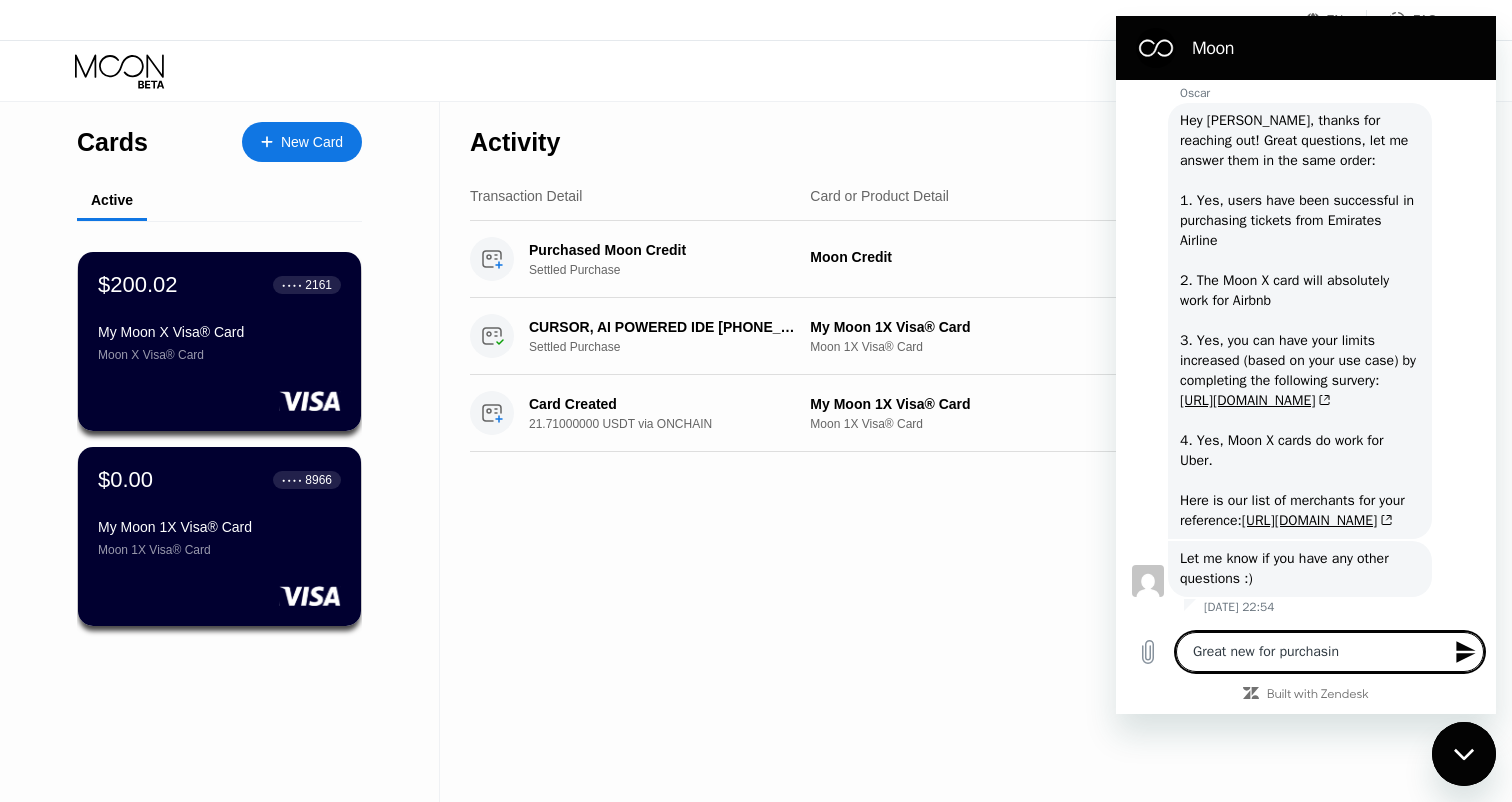 type on "Great new for purchasing" 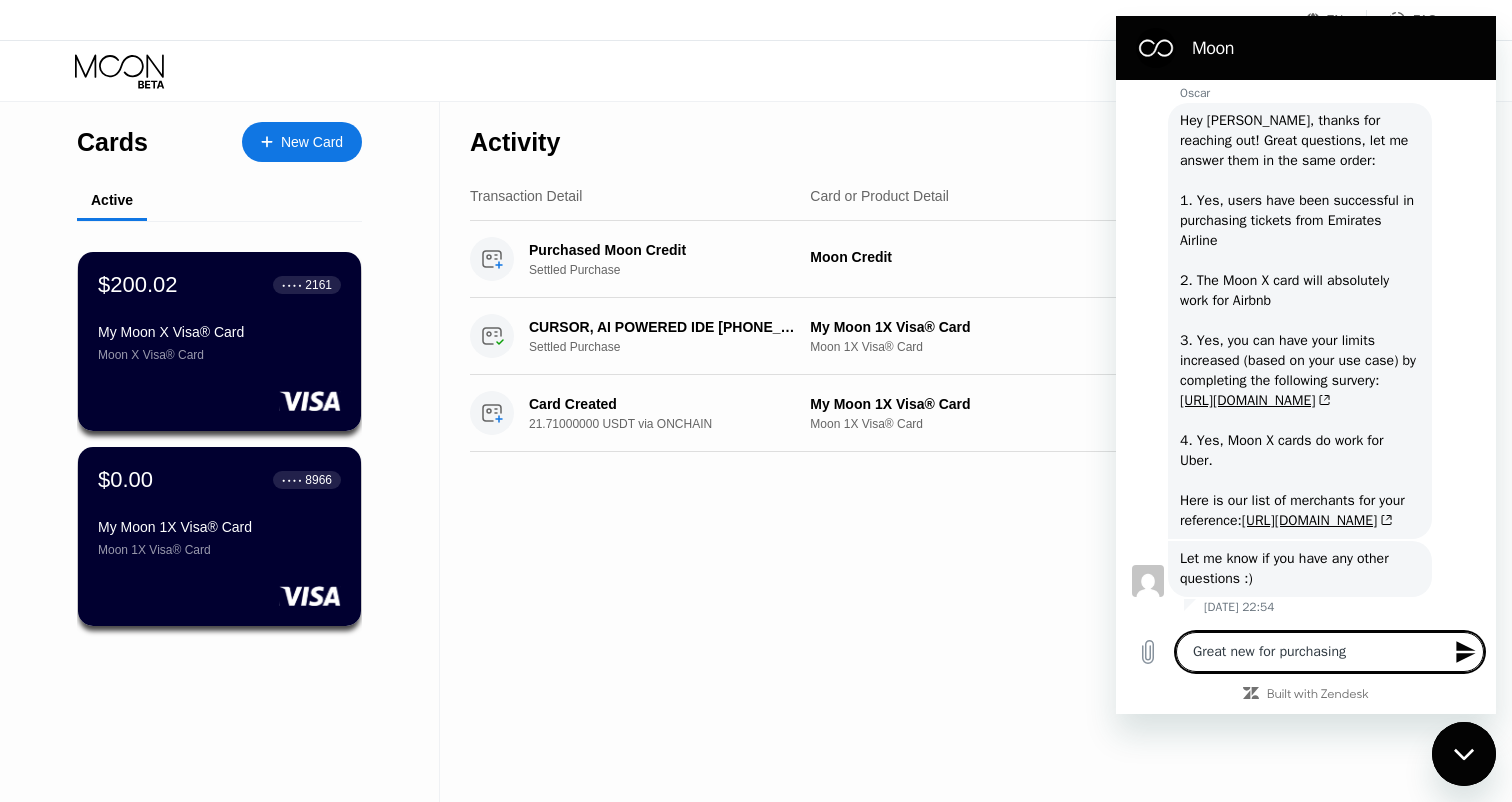 type on "Great new for purchasing" 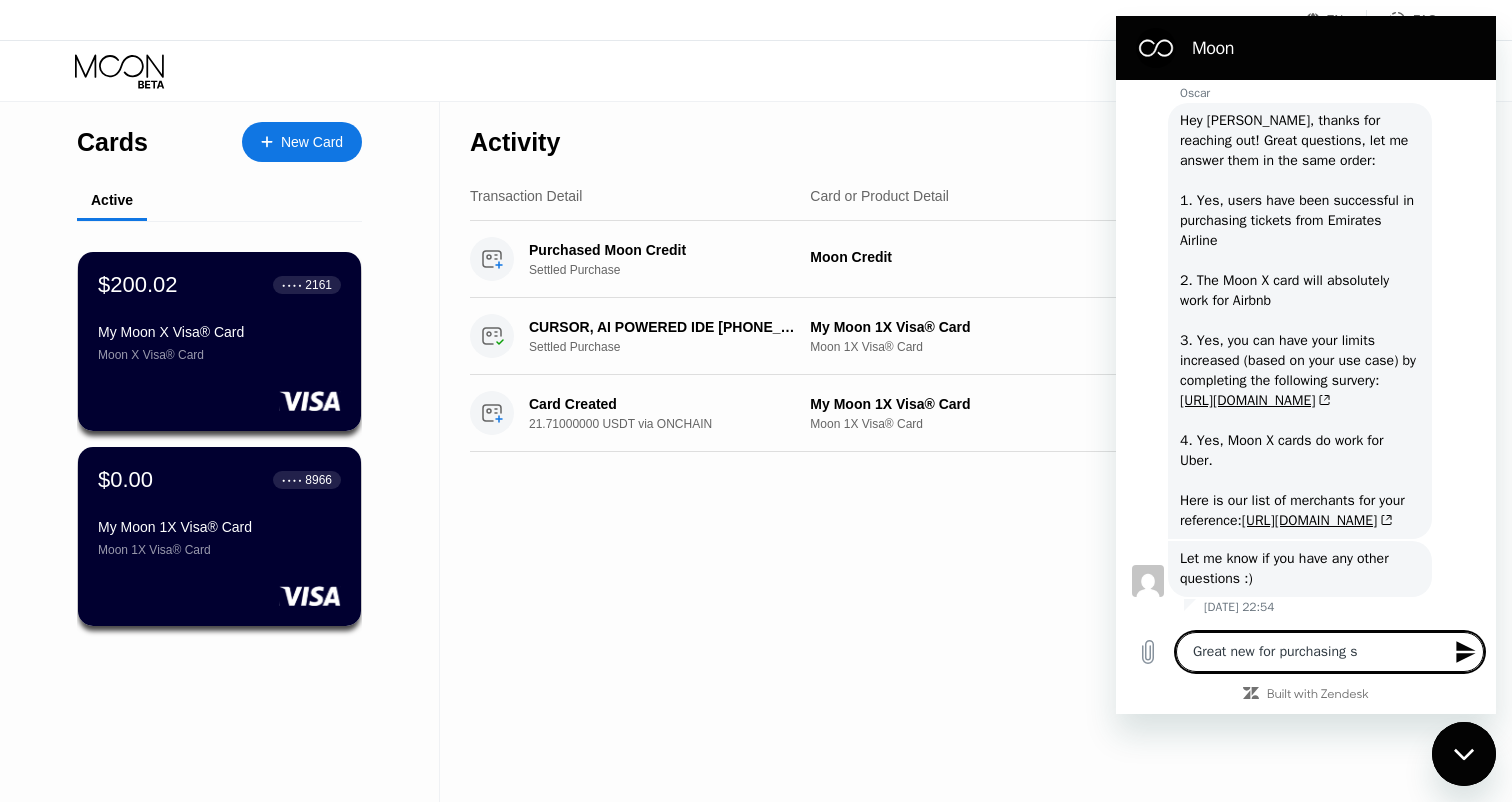 type on "Great new for purchasing so" 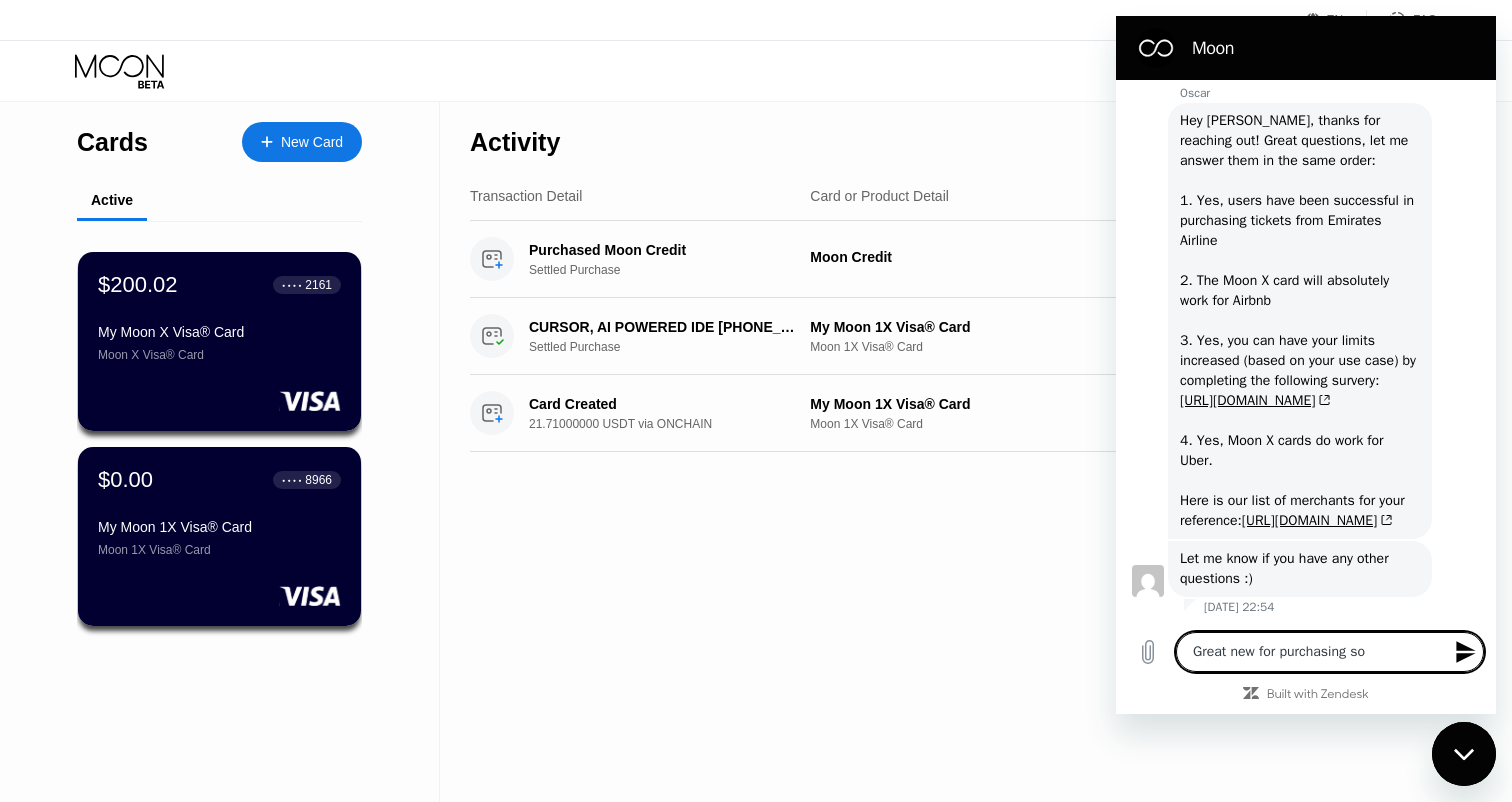 type on "Great new for purchasing sos" 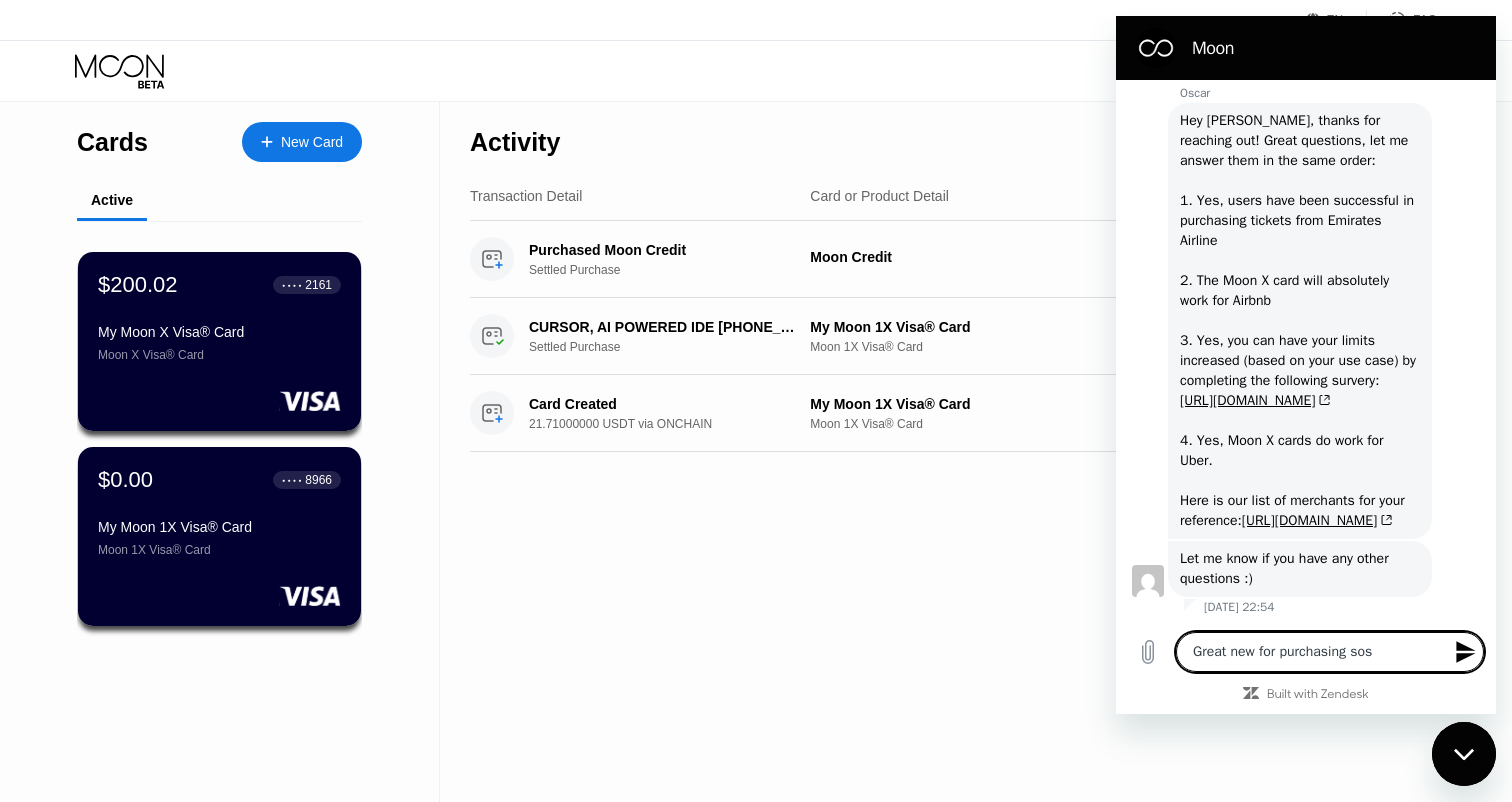 type on "Great new for purchasing soss" 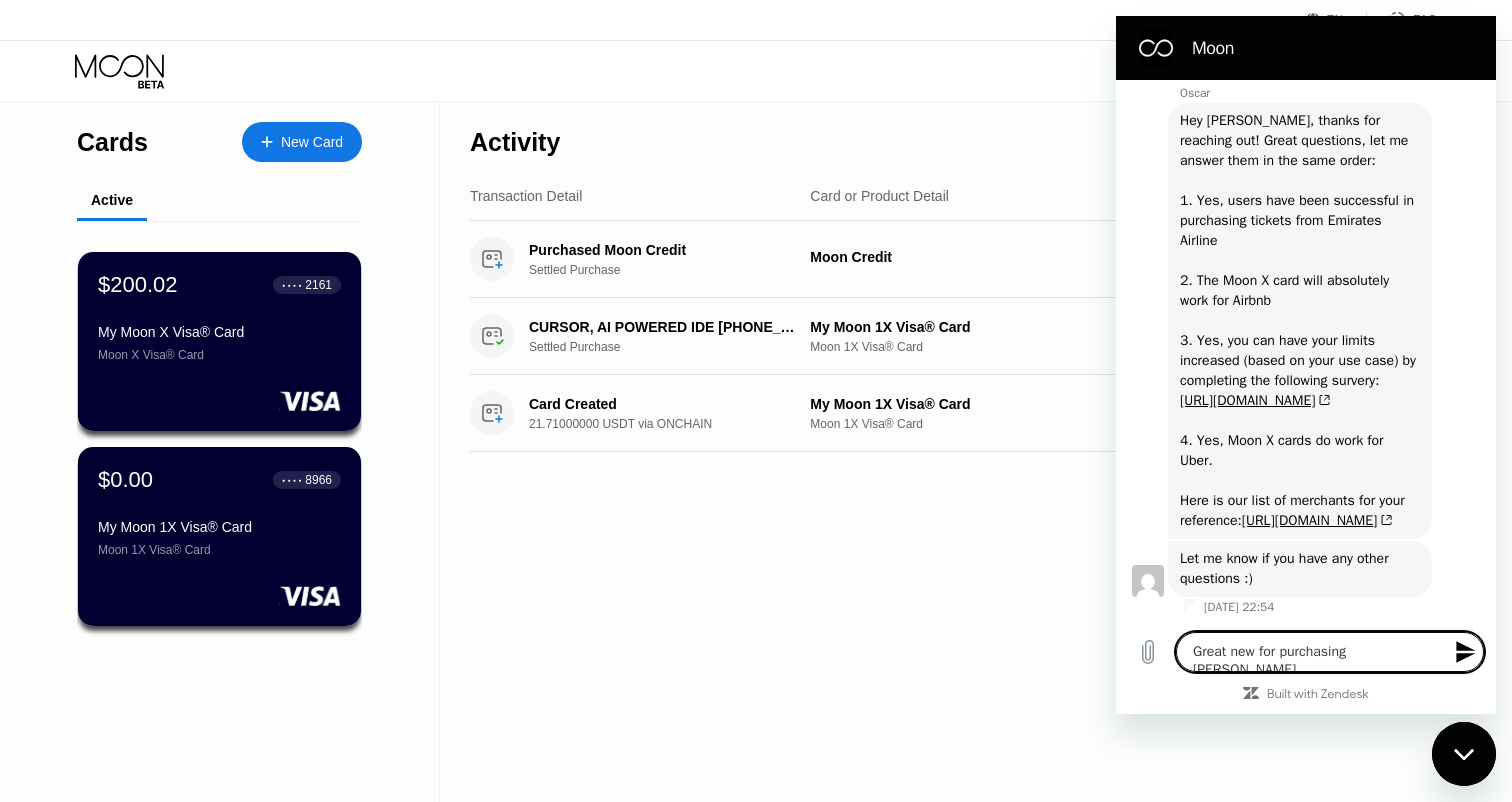 type on "Great new for purchasing sossi" 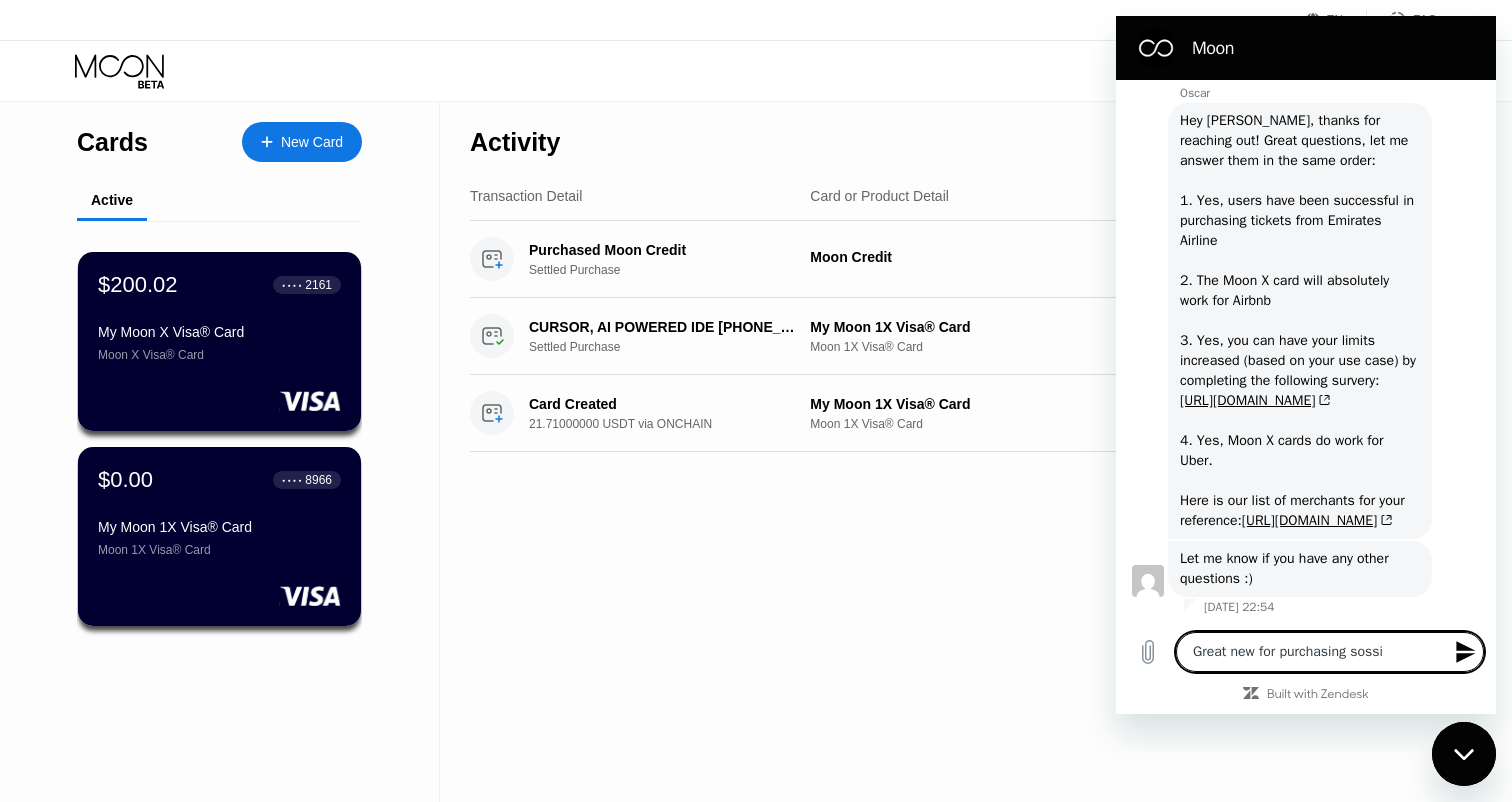 type on "Great new for purchasing sossib" 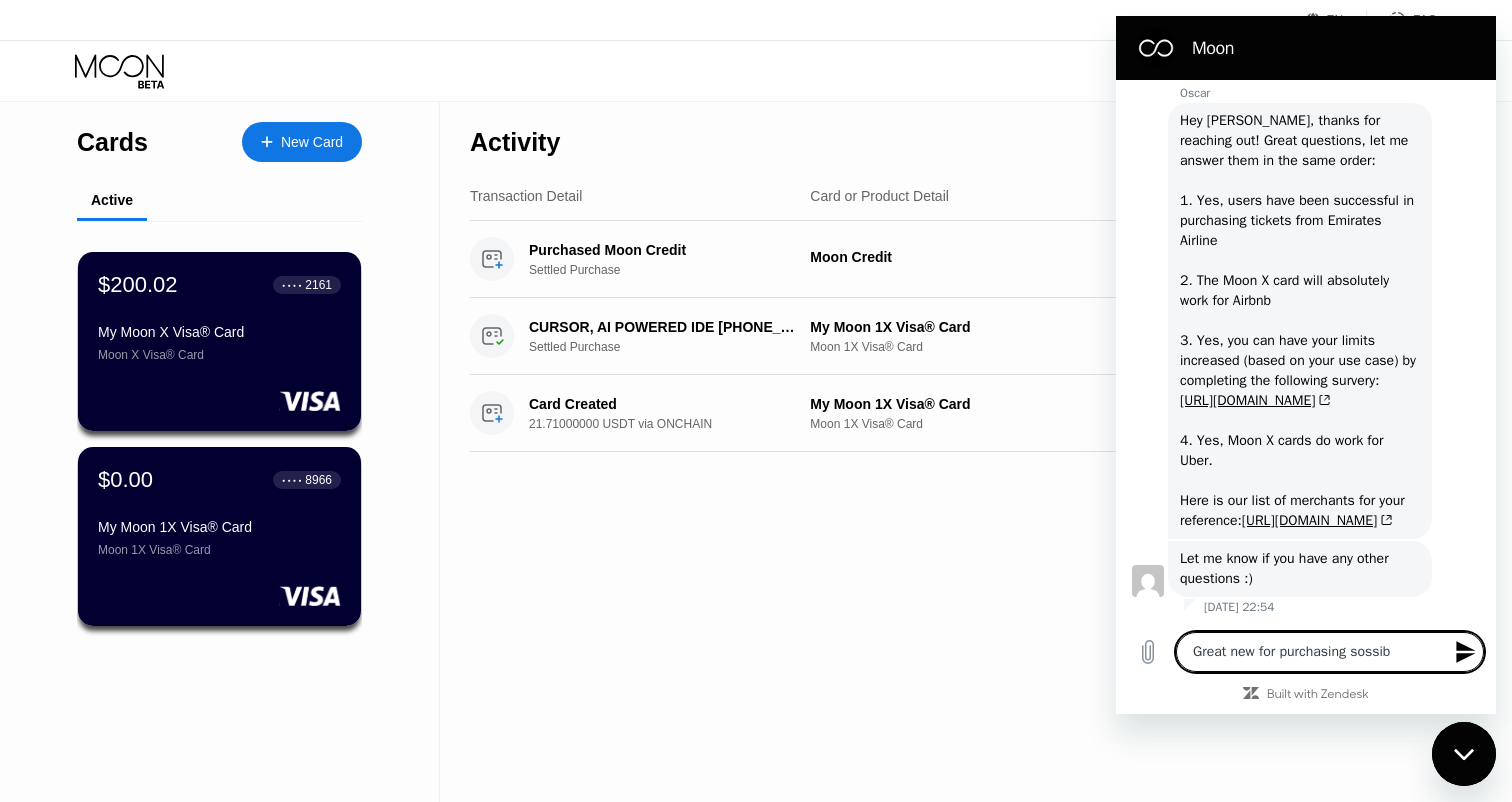 type on "Great new for purchasing sossibi" 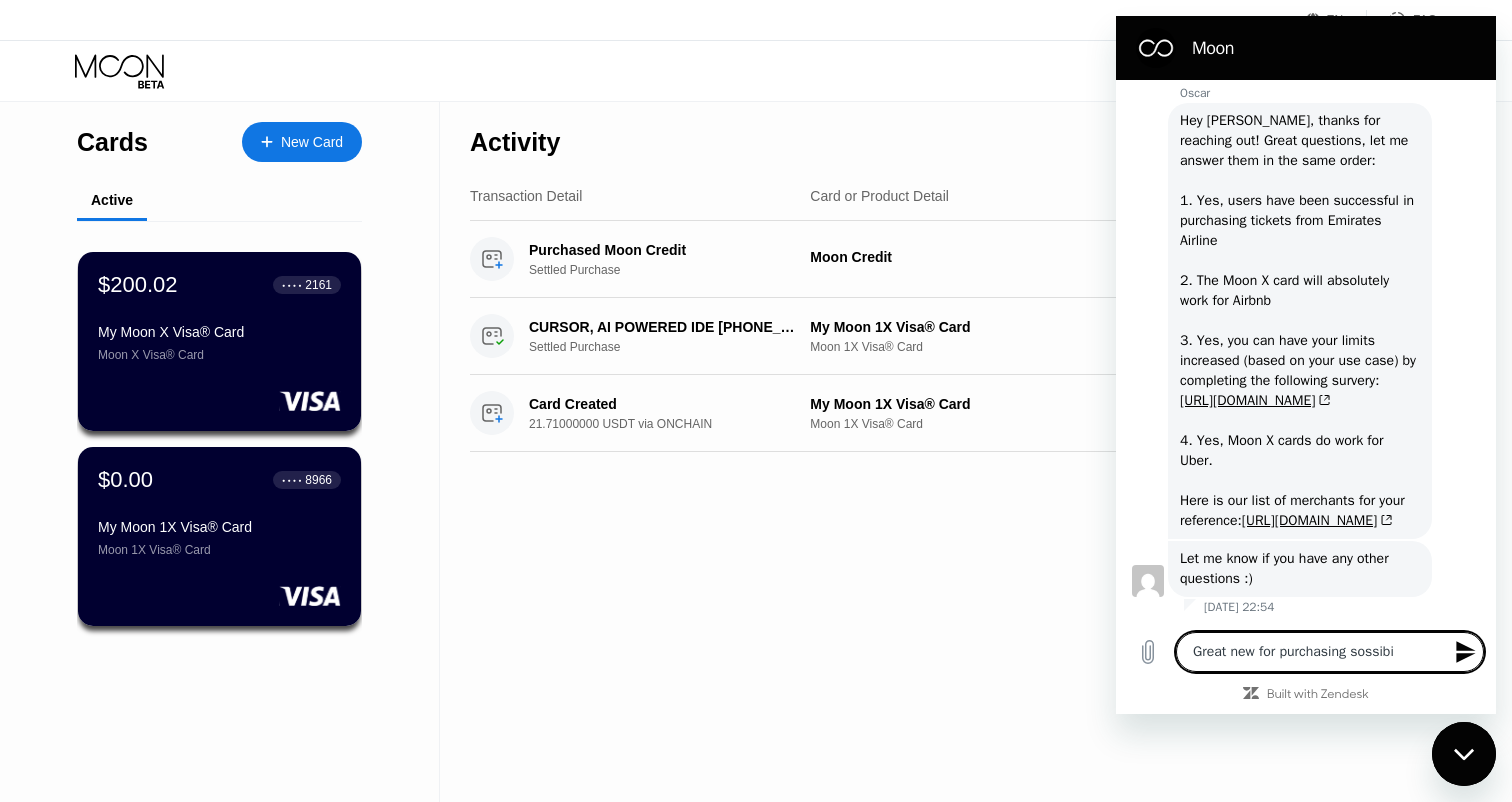 type on "Great new for purchasing sossibil" 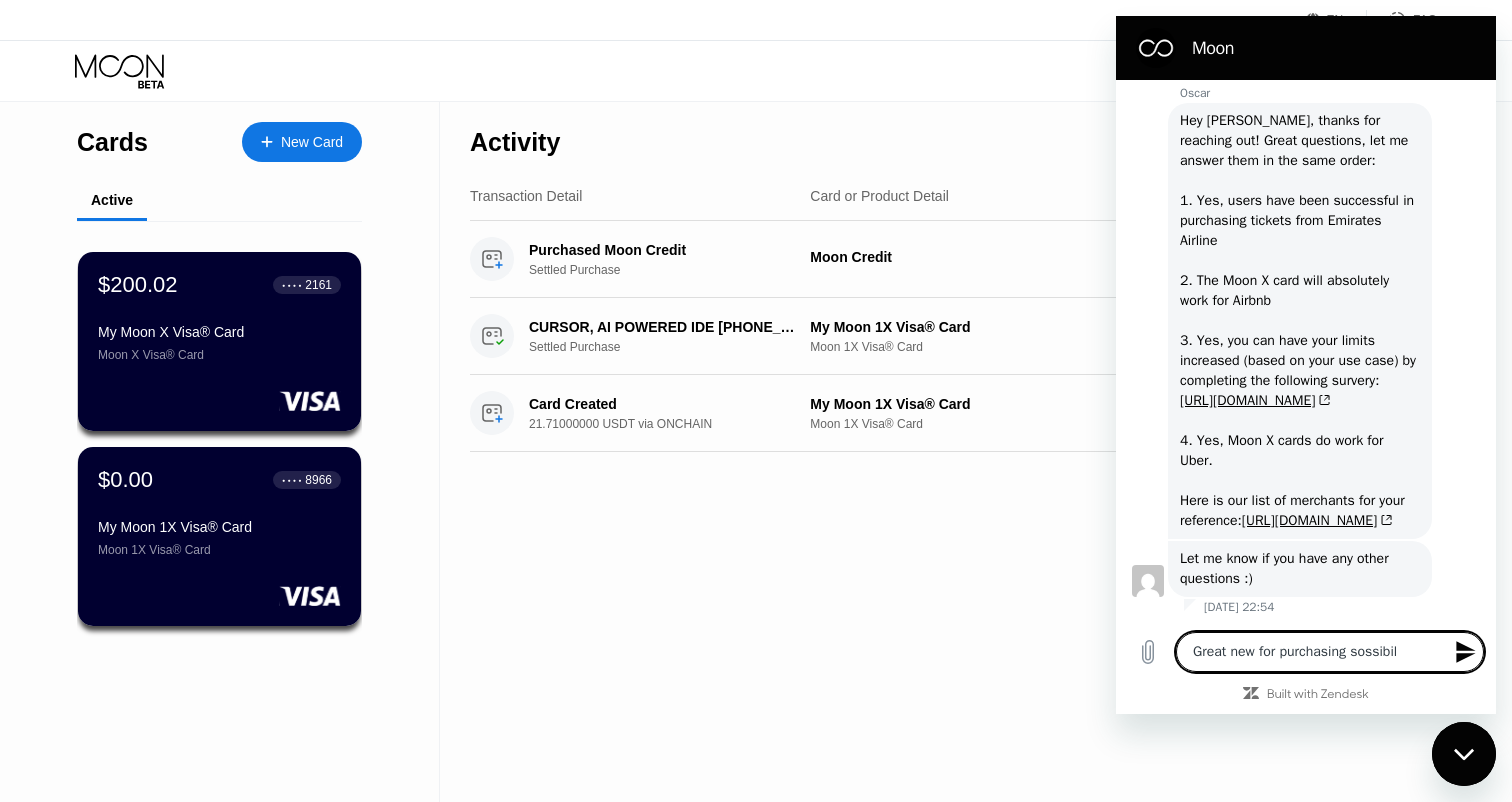 type on "Great new for purchasing sossibili" 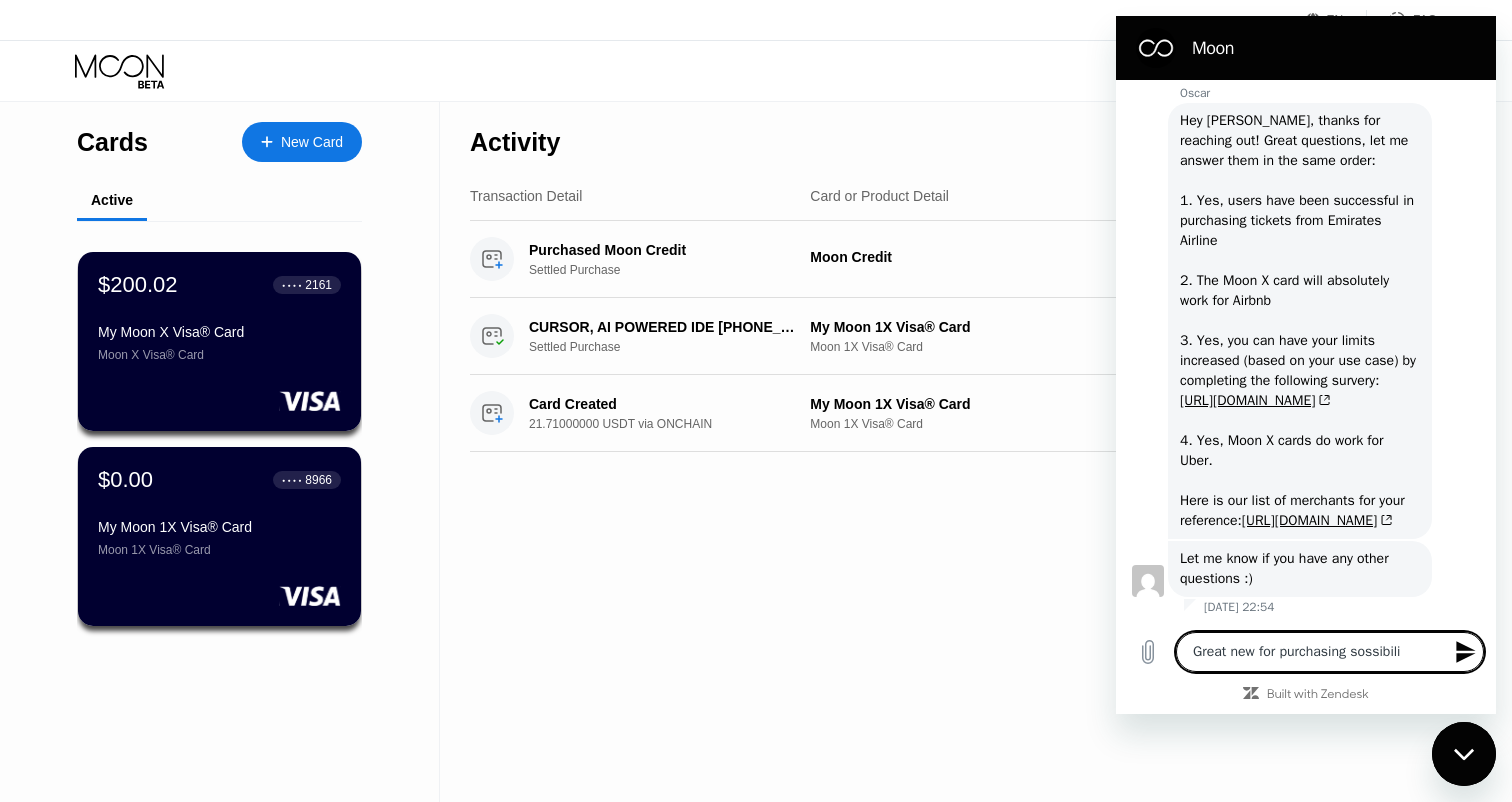 type on "Great new for purchasing sossibilit" 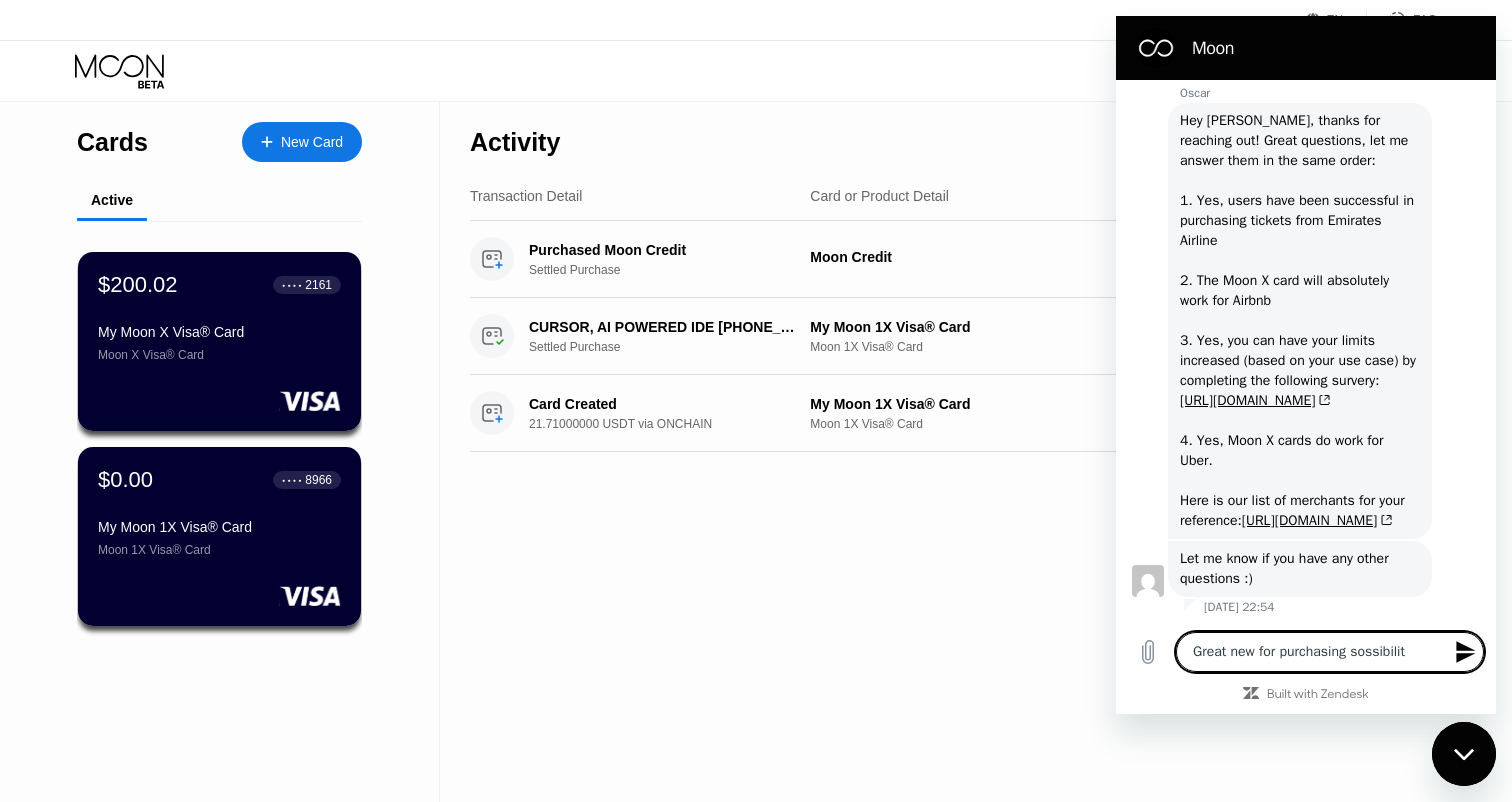 type on "Great new for purchasing sossibility" 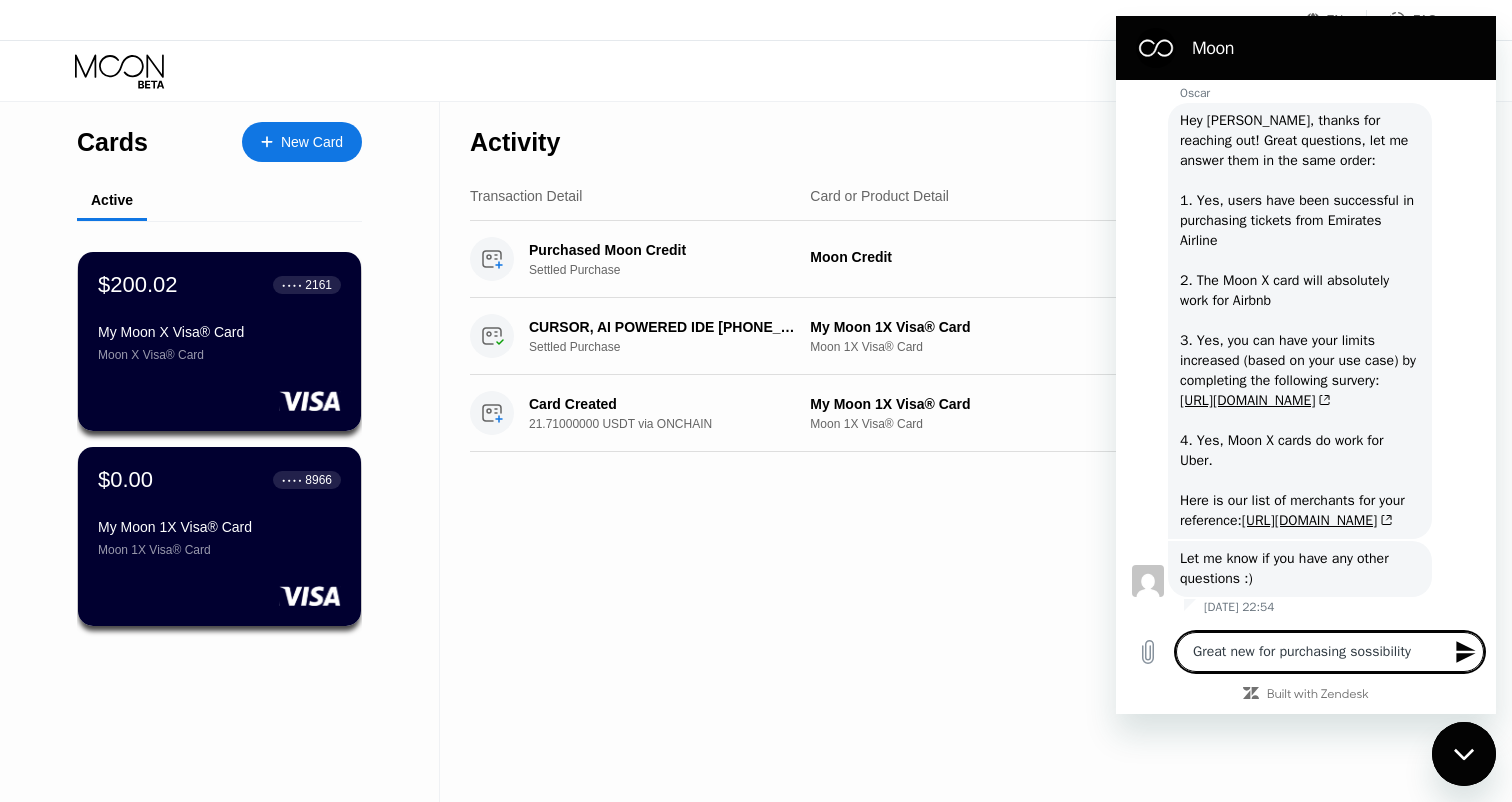 type on "Great new for purchasing possibility!" 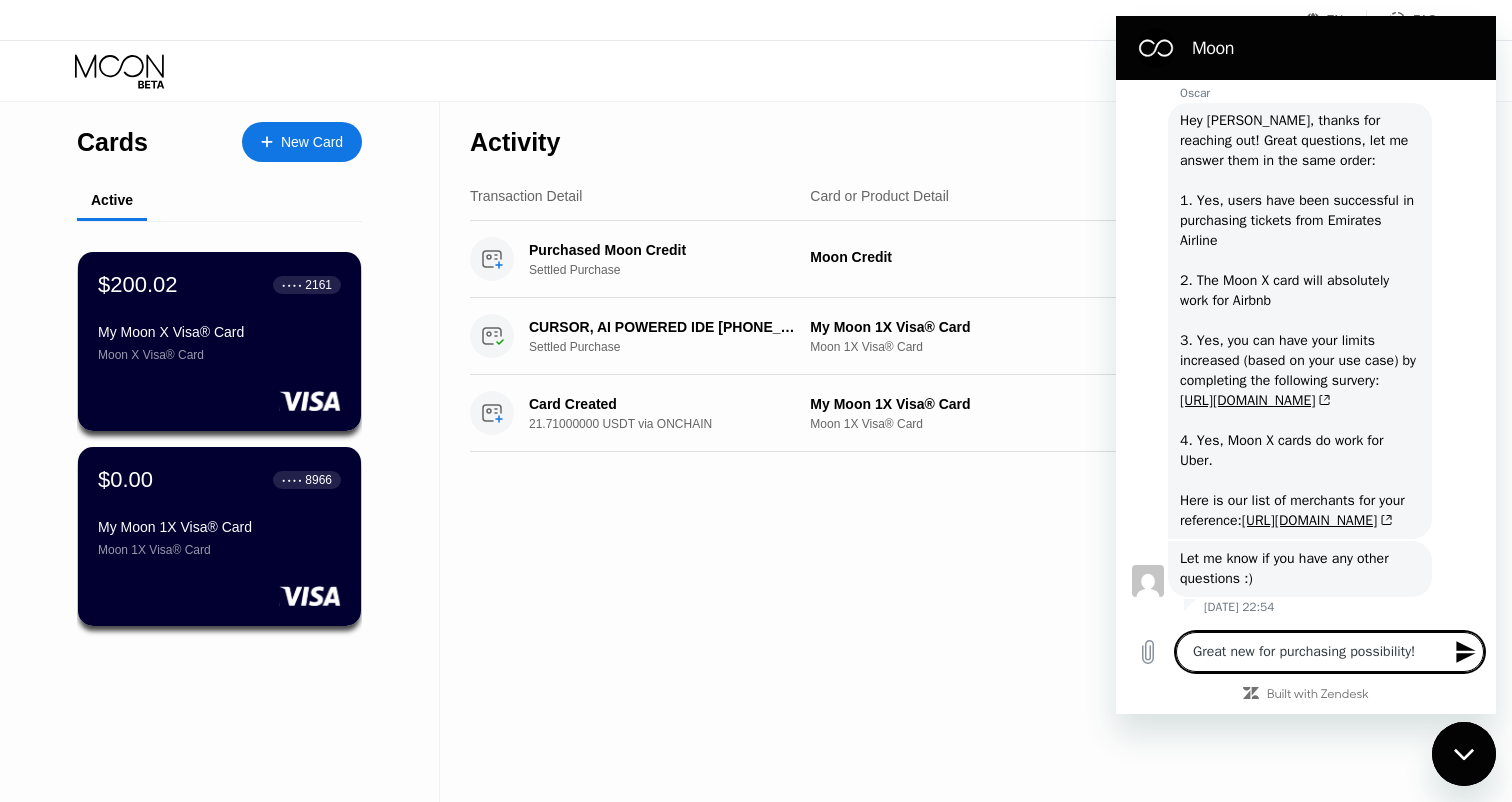 click on "Great new for purchasing possibility!" at bounding box center (1330, 652) 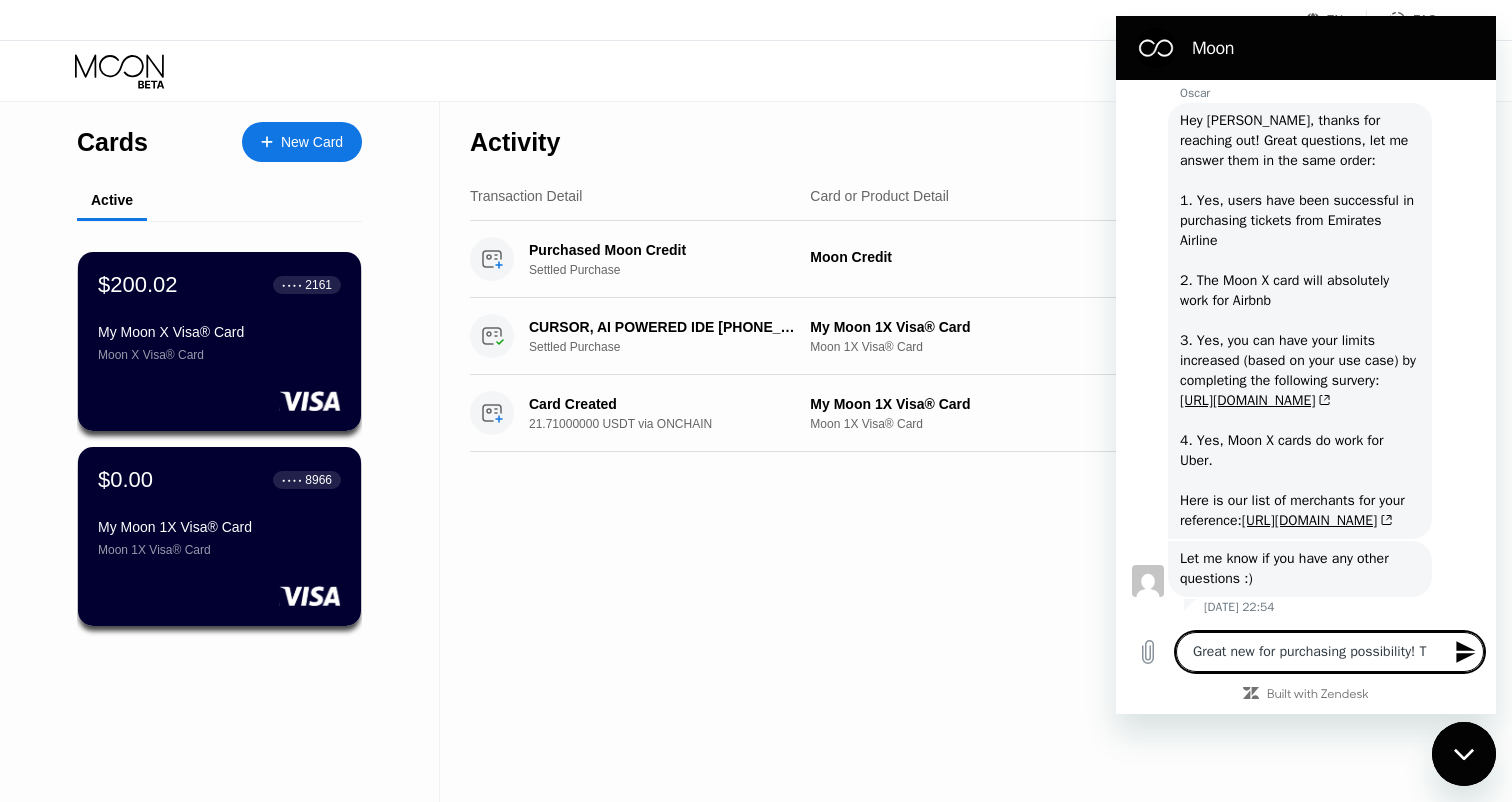 type on "Great new for purchasing possibility! TH" 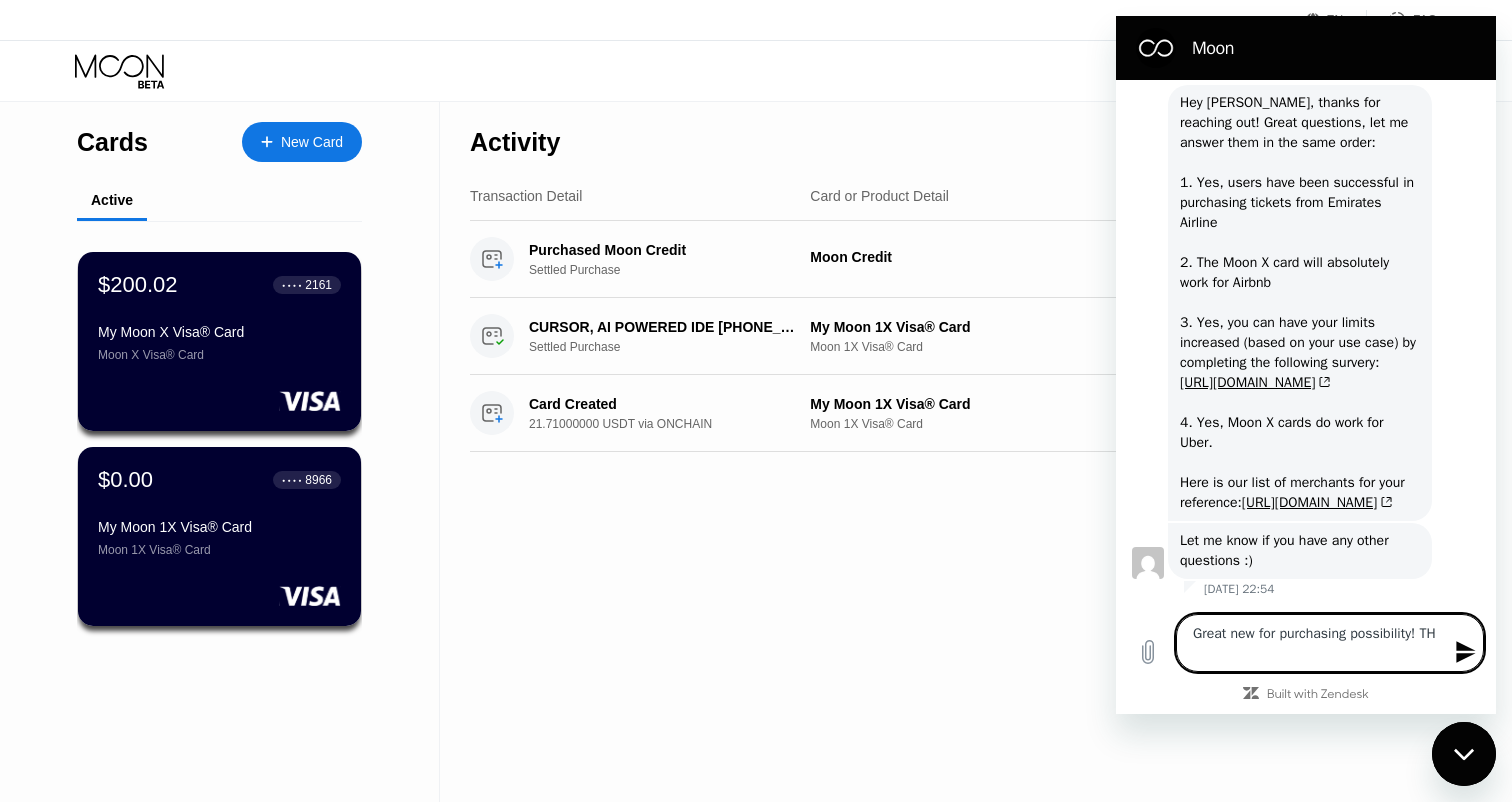 type on "Great new for purchasing possibility! THa" 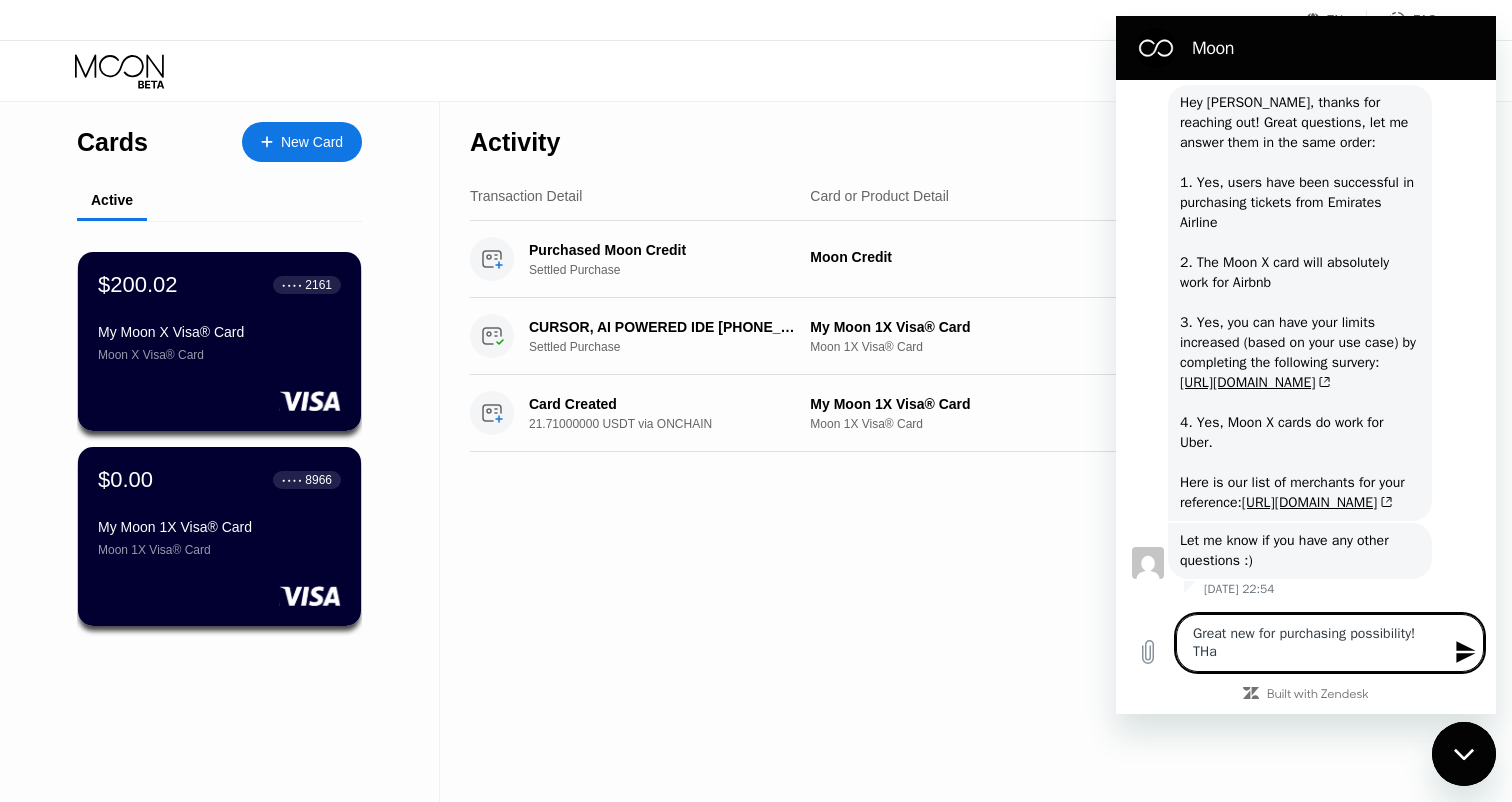 type on "Great new for purchasing possibility! THab" 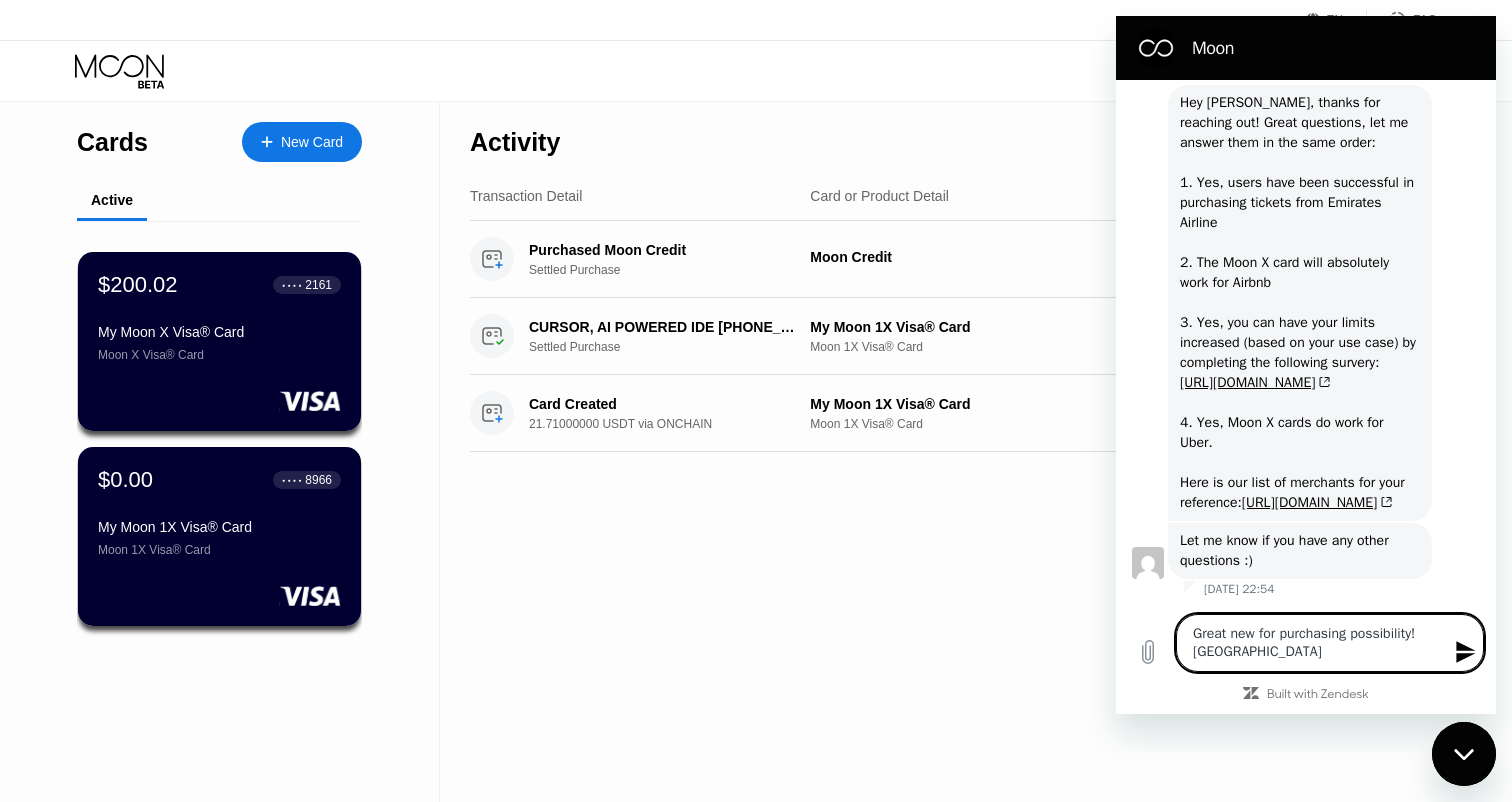 type on "Great new for purchasing possibility! THa" 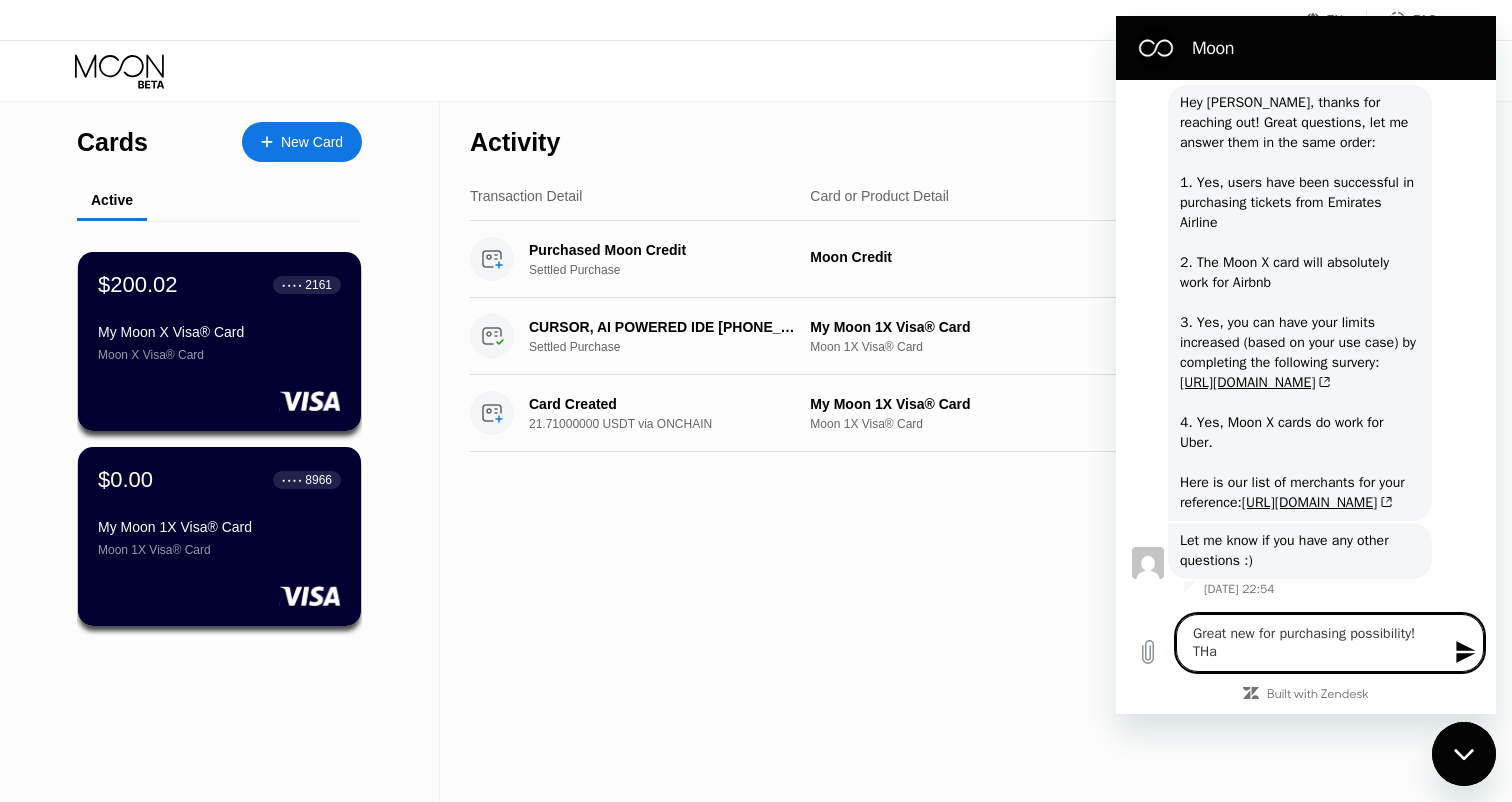 type on "Great new for purchasing possibility! TH" 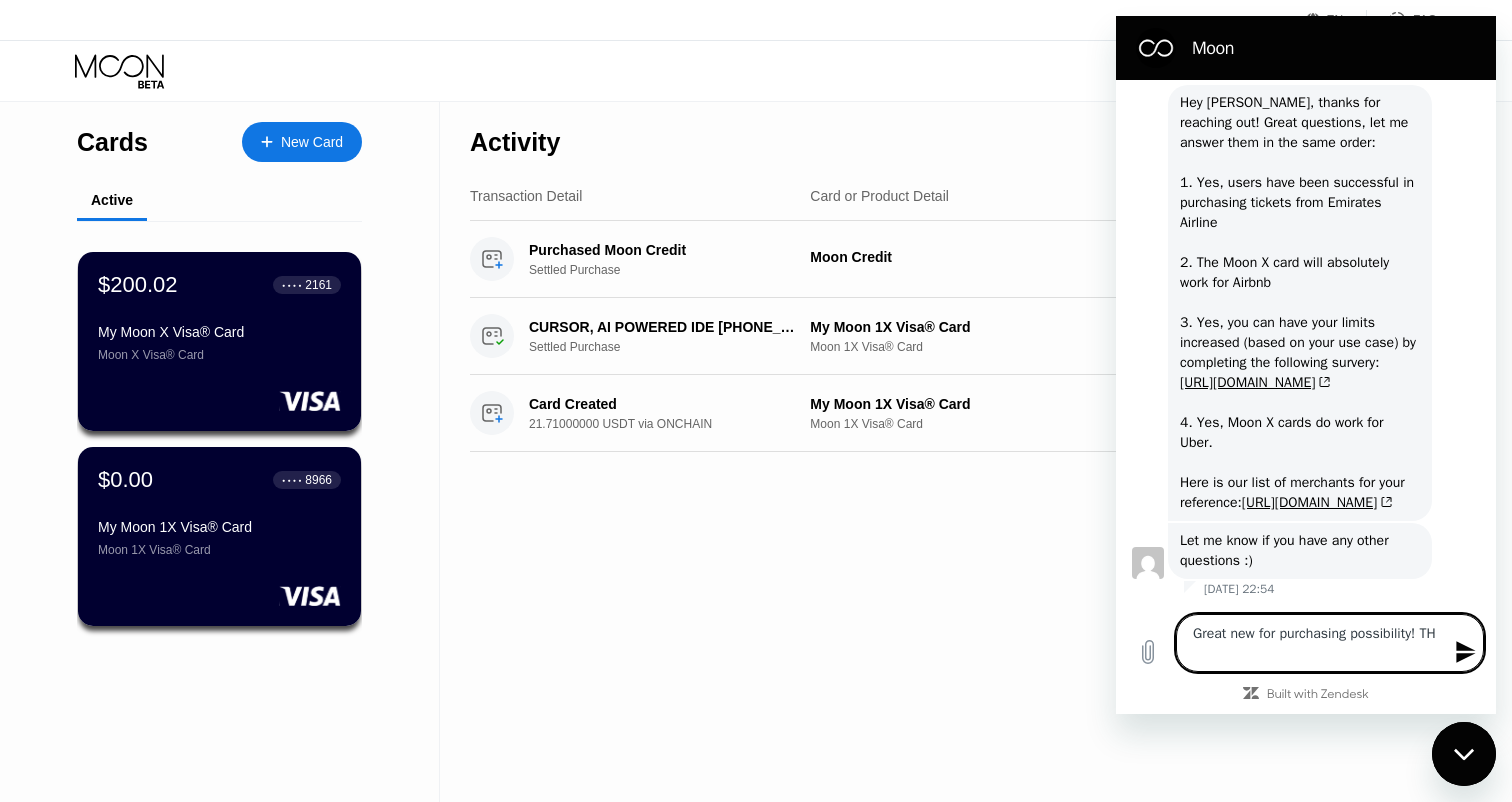 type on "Great new for purchasing possibility! T" 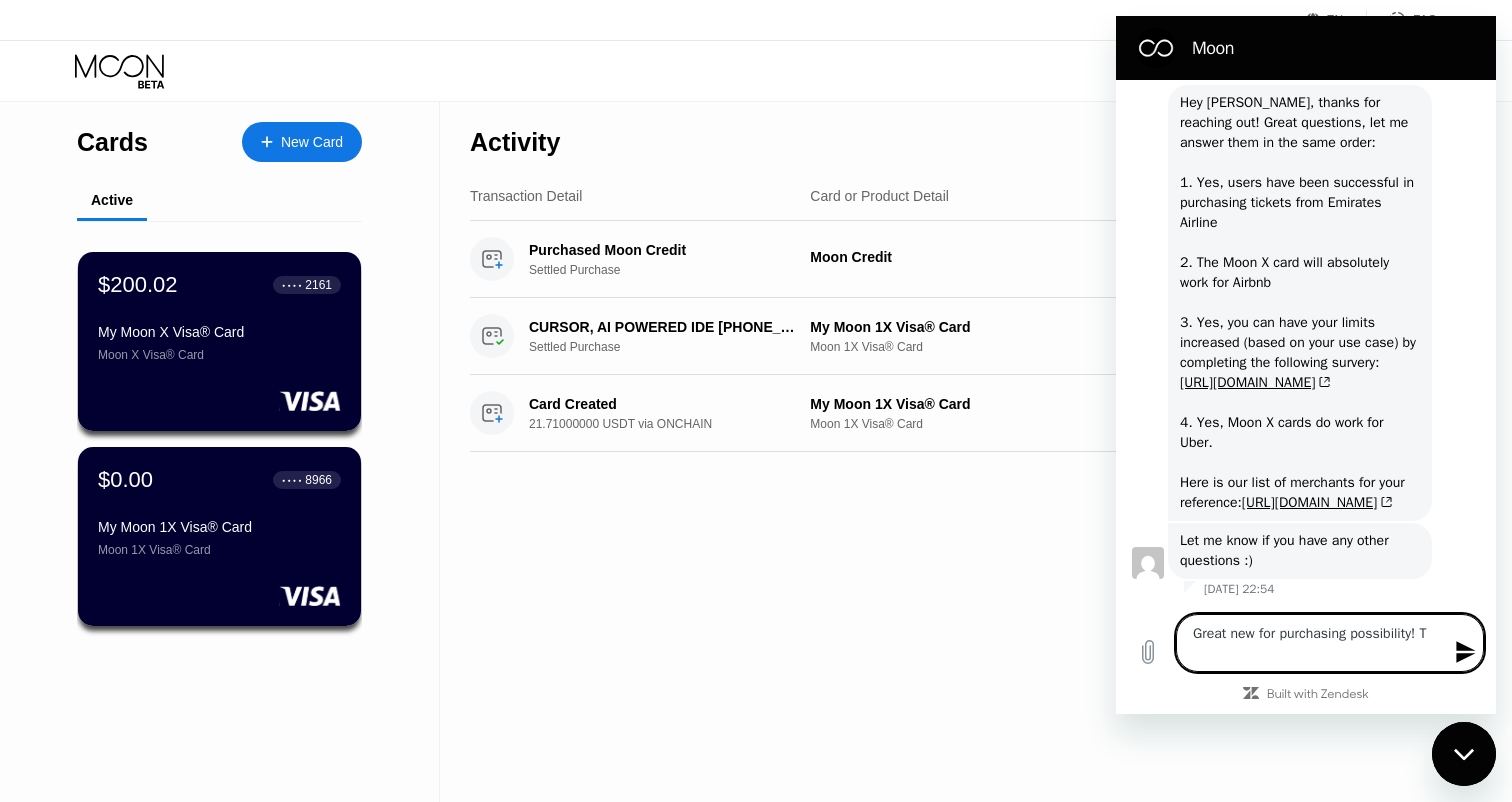 scroll, scrollTop: 7, scrollLeft: 0, axis: vertical 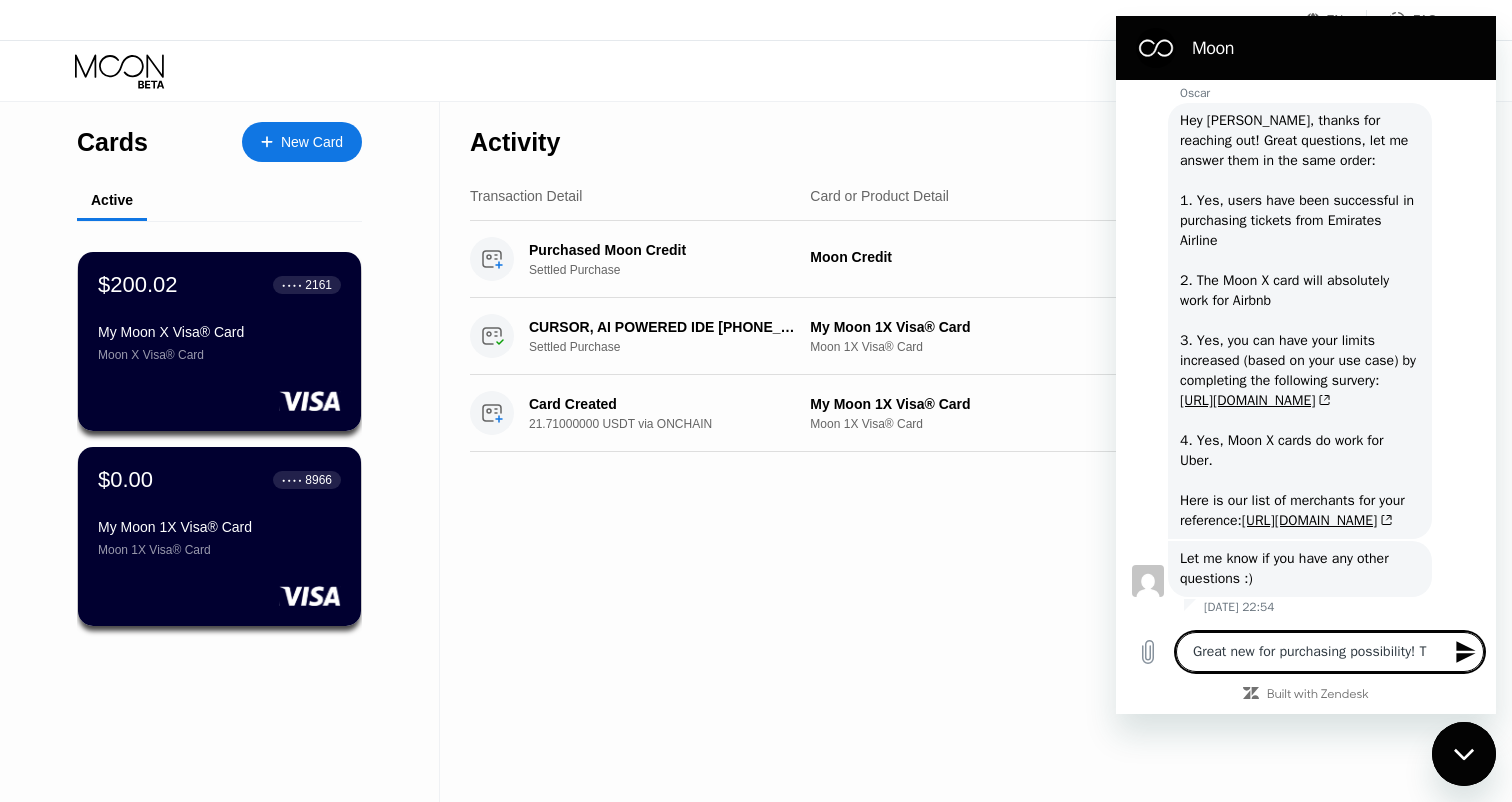 type on "Great new for purchasing possibility! Tj" 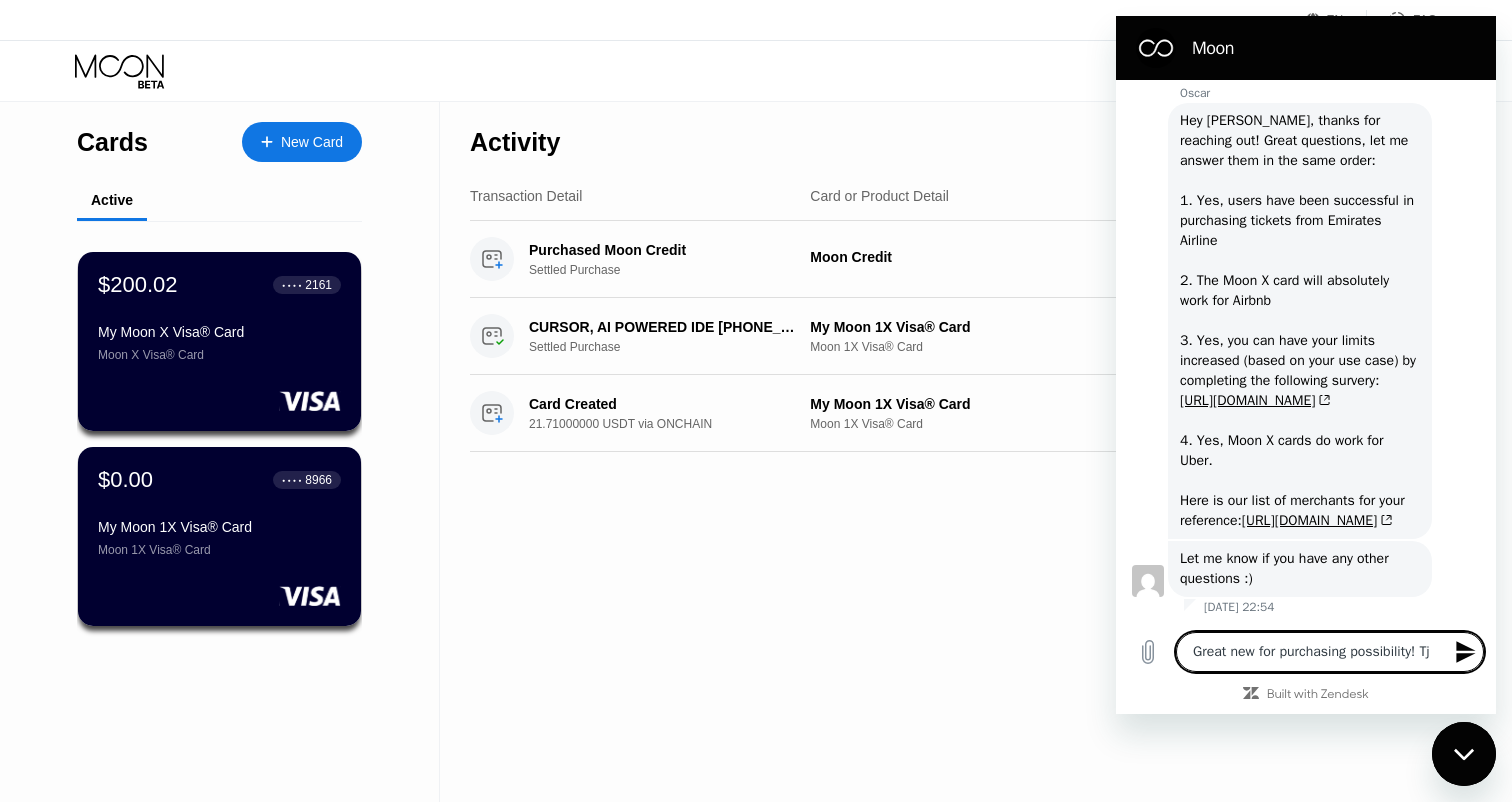 type on "Great new for purchasing possibility! Tja" 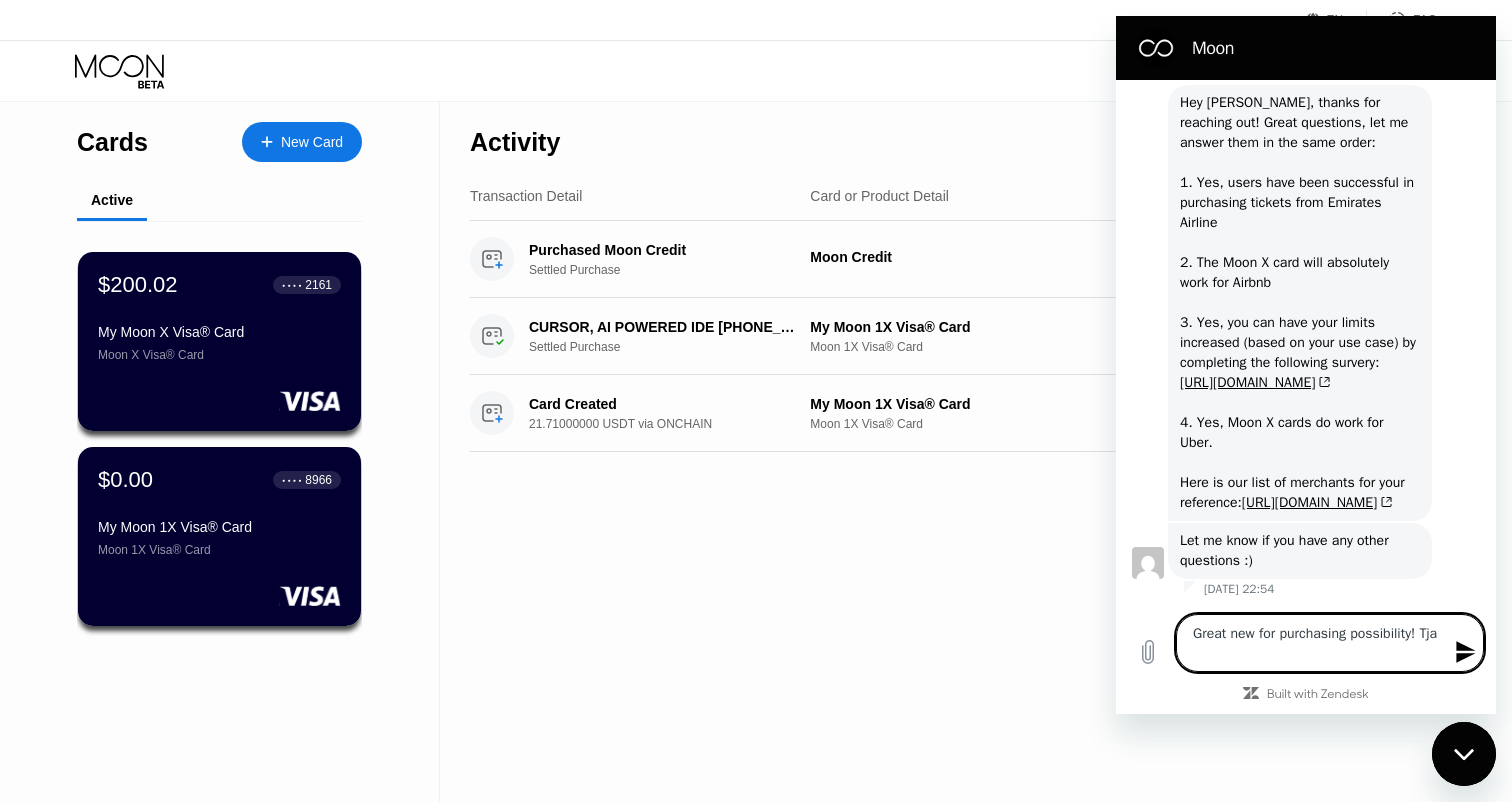 scroll, scrollTop: 0, scrollLeft: 0, axis: both 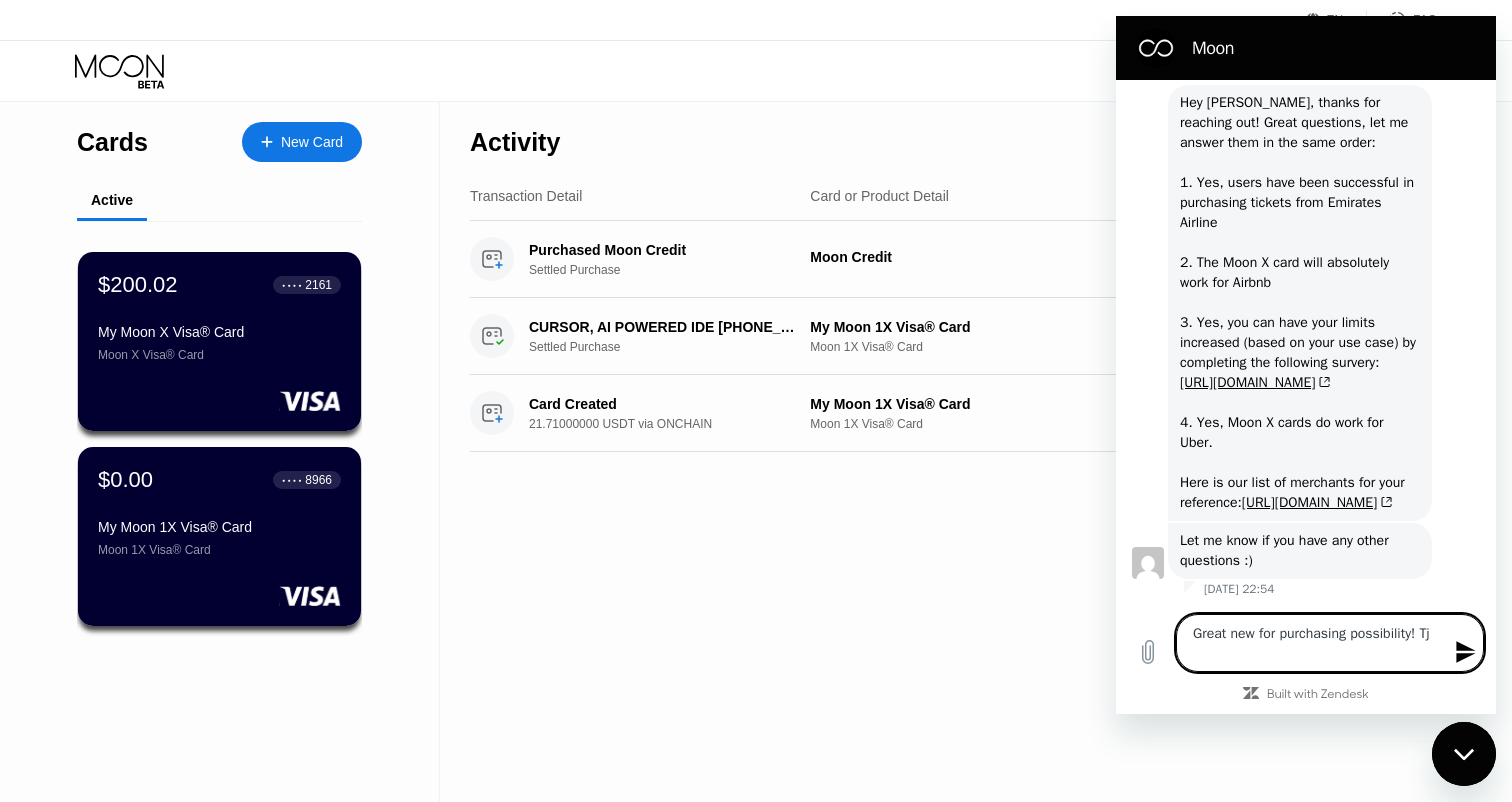 type on "Great new for purchasing possibility! T" 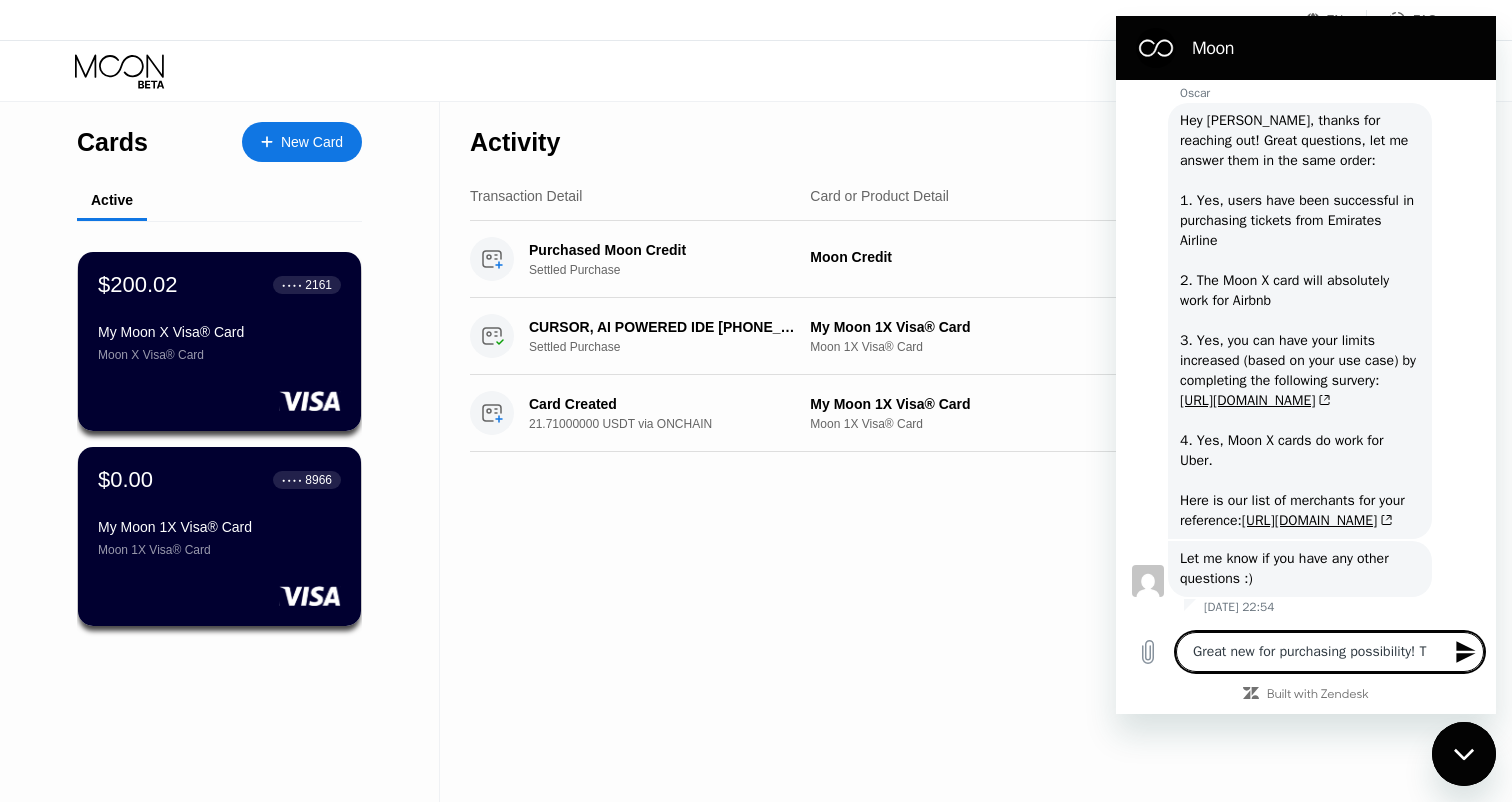 scroll, scrollTop: 7, scrollLeft: 0, axis: vertical 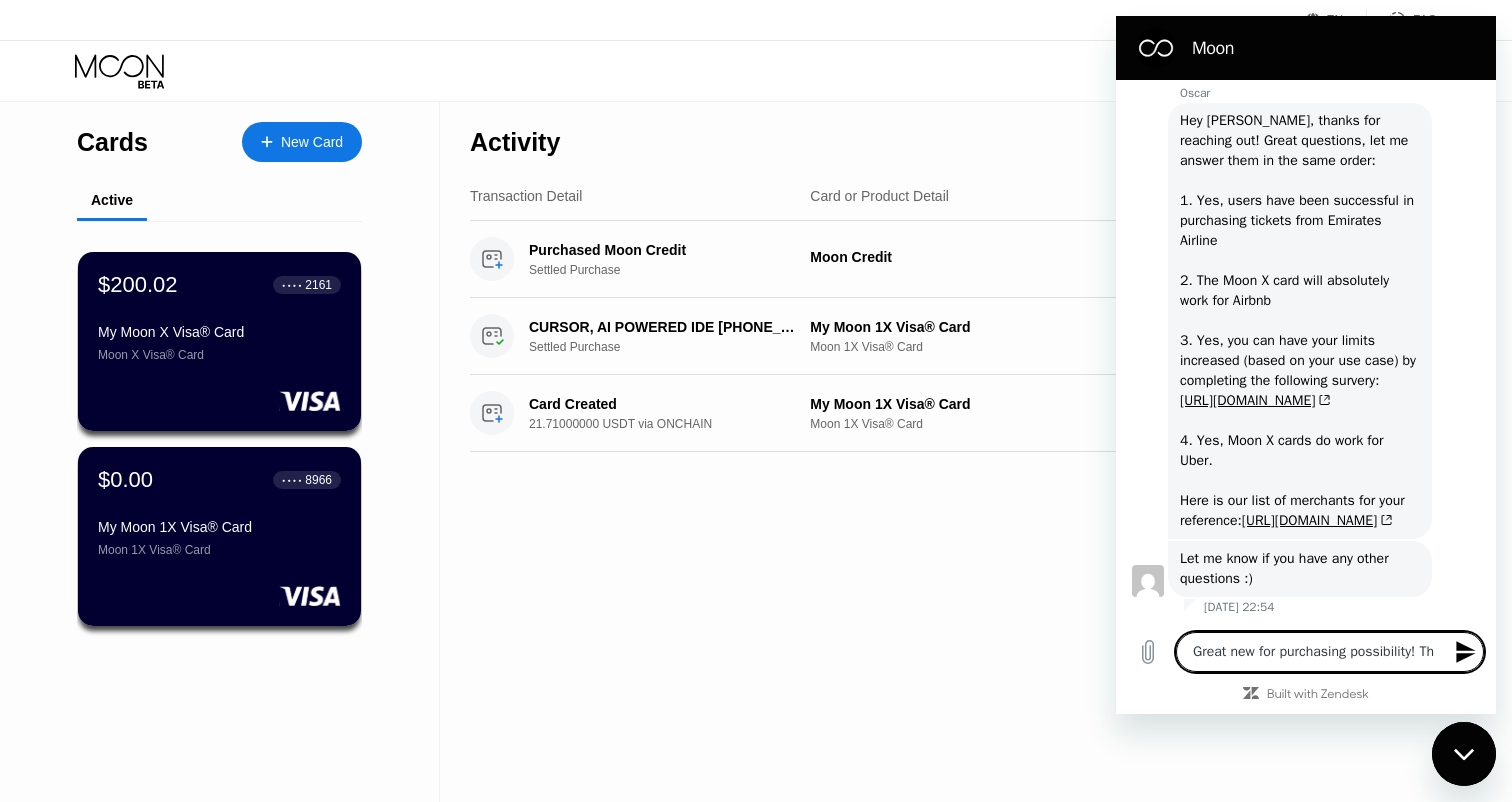 type on "Great new for purchasing possibility! Tha" 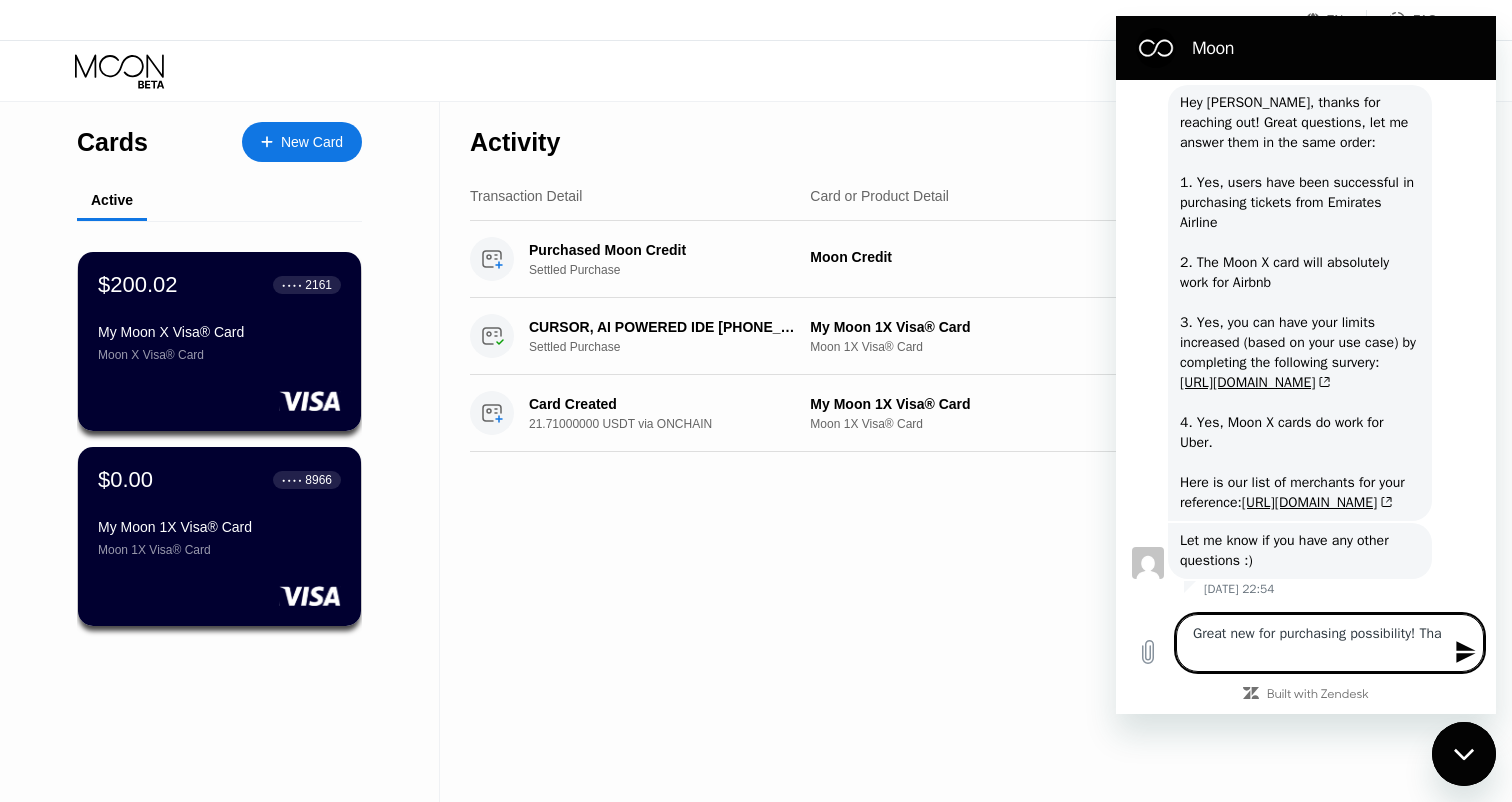 type on "Great new for purchasing possibility! Than" 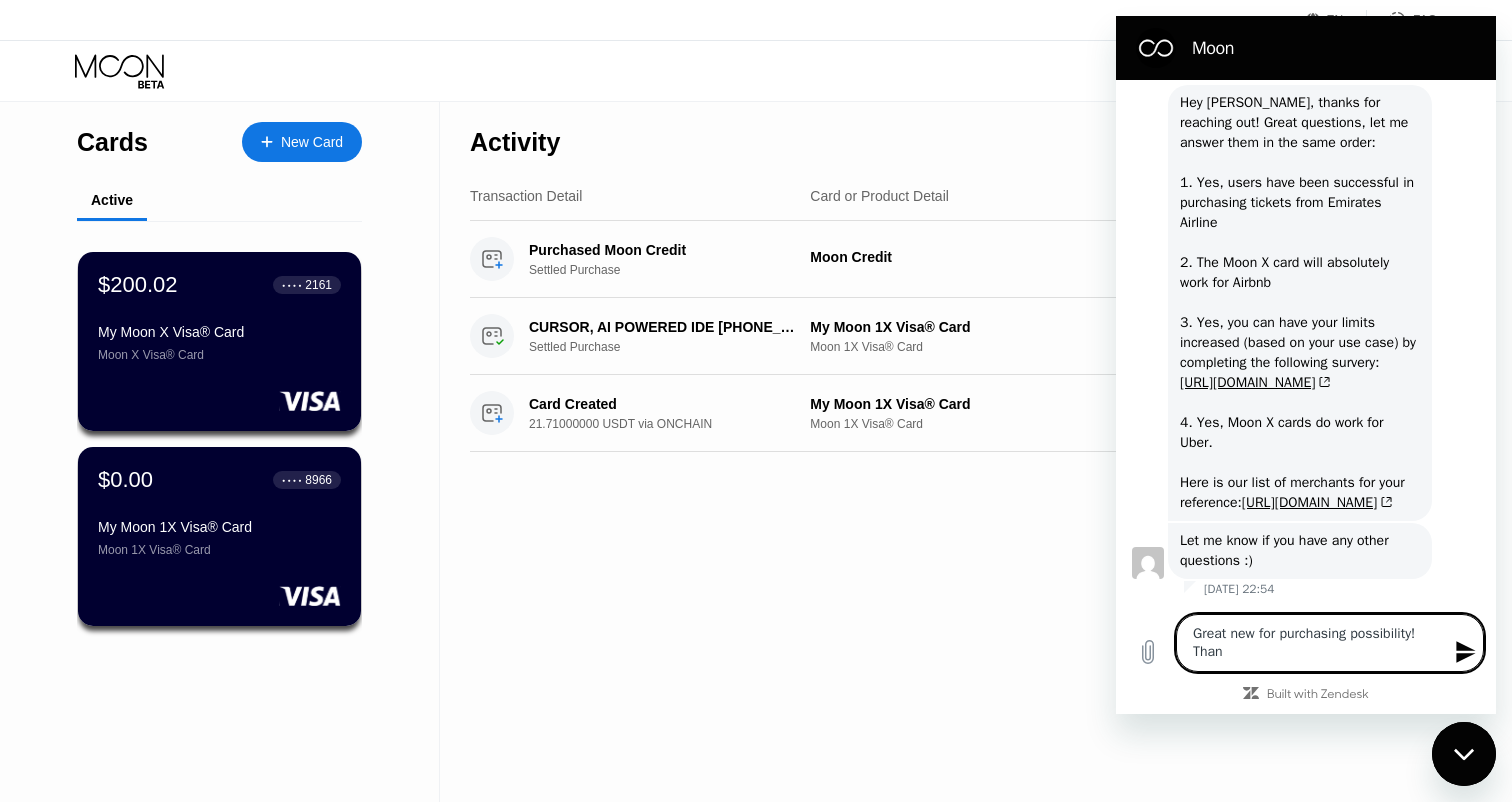 type on "Great new for purchasing possibility! Thank" 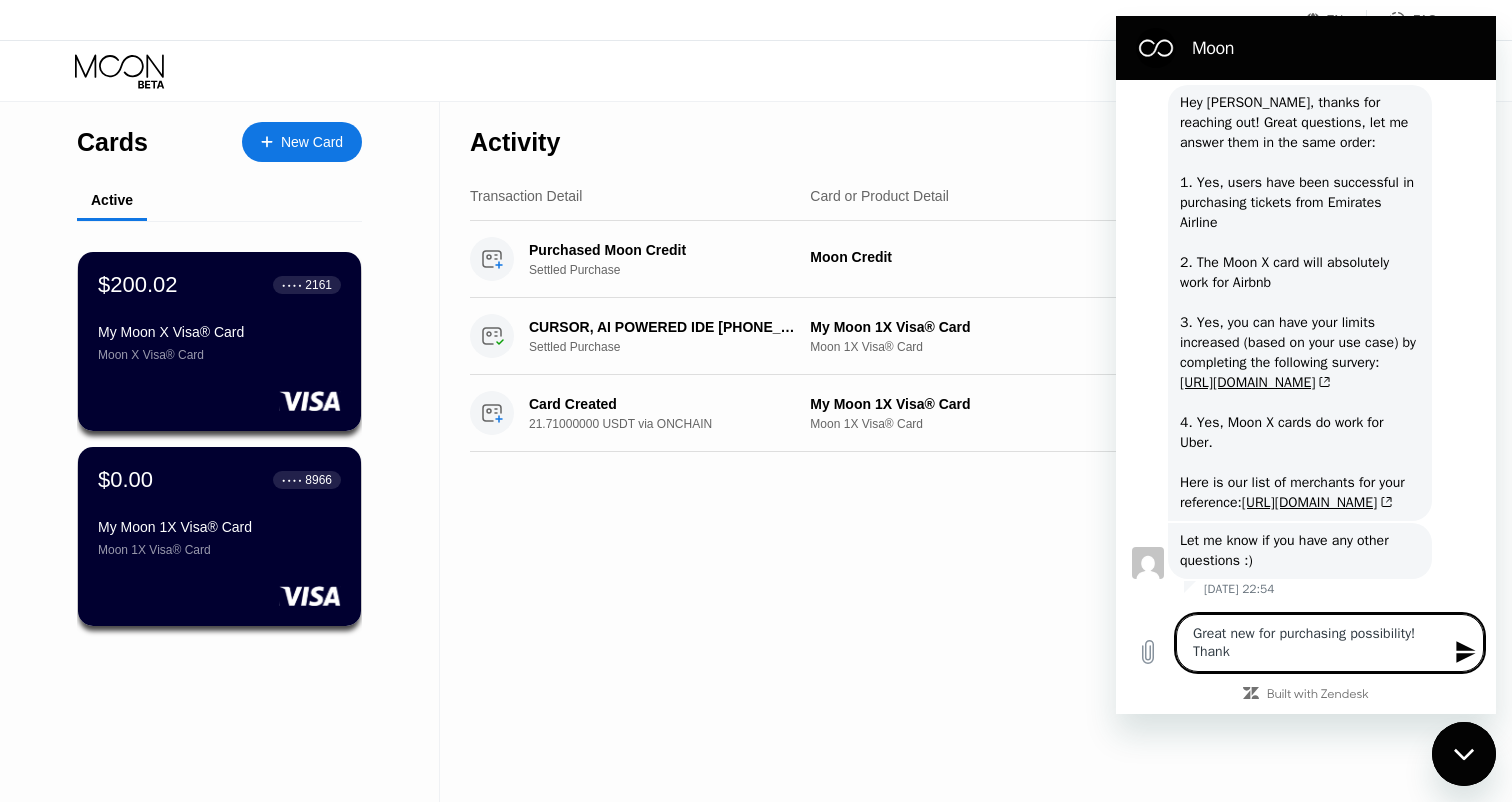 type on "Great new for purchasing possibility! Thank" 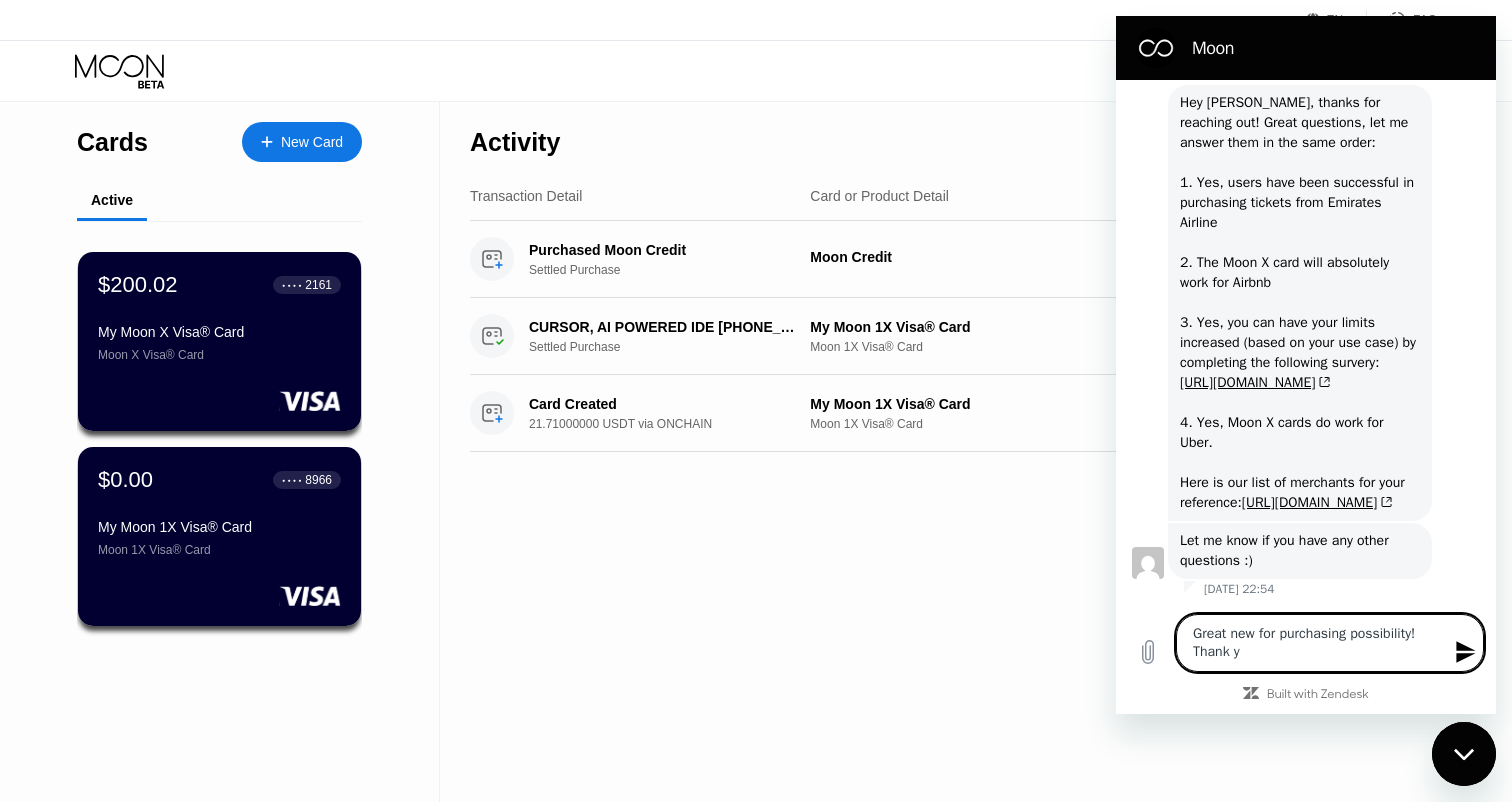 type on "Great new for purchasing possibility! Thank yo" 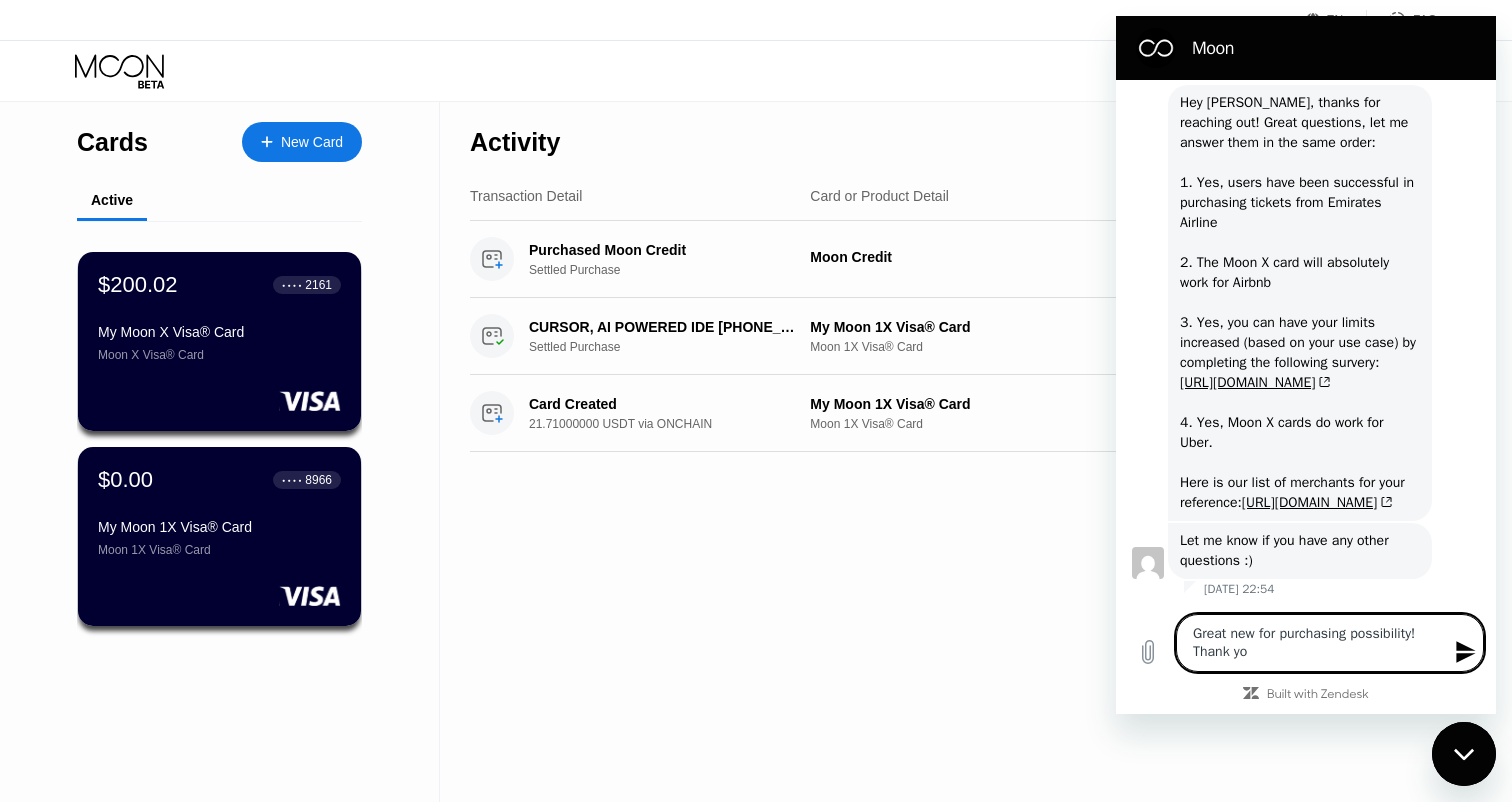 type on "Great new for purchasing possibility! Thank you" 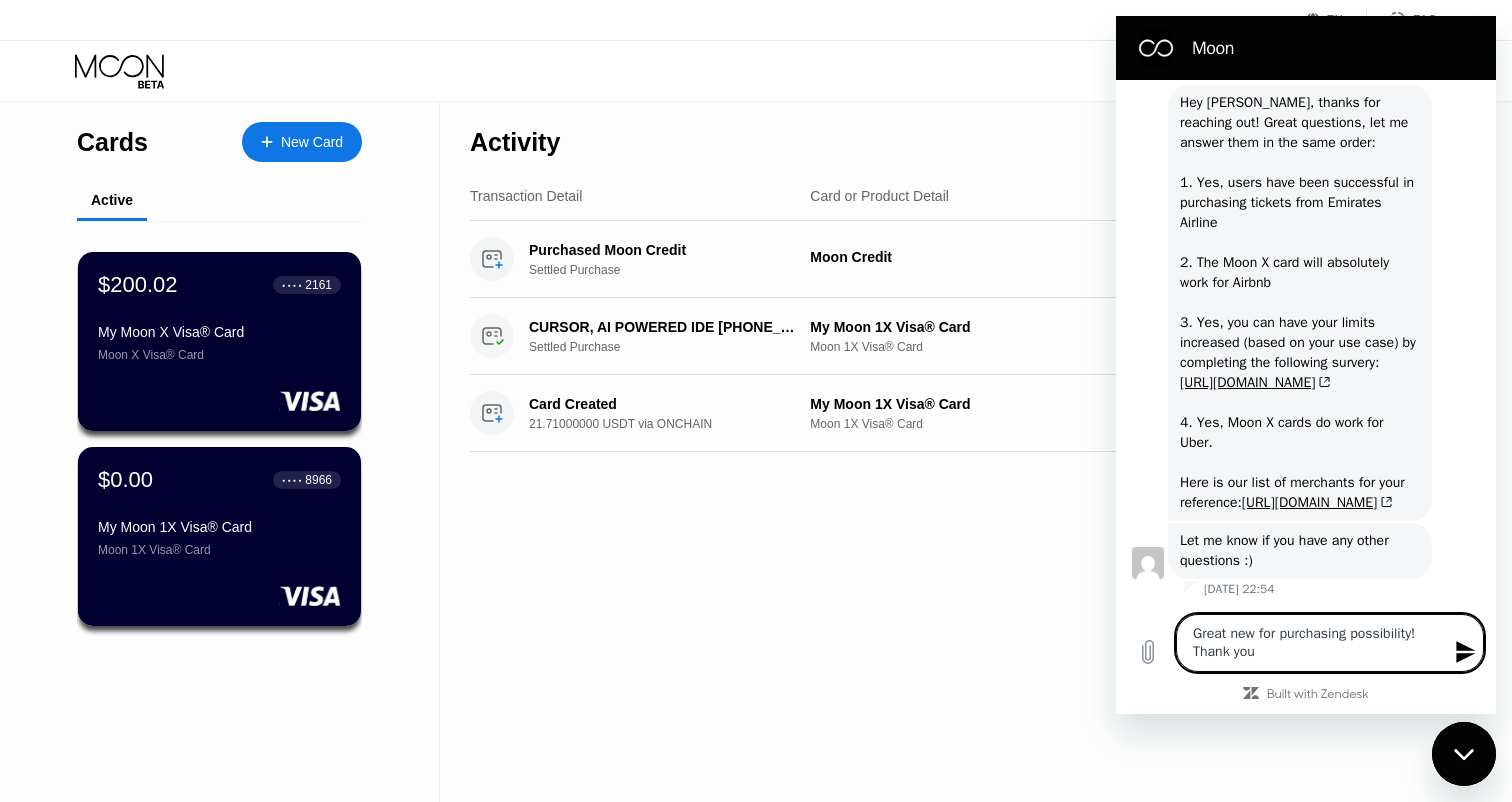 type on "Great new for purchasing possibility! Thank yout" 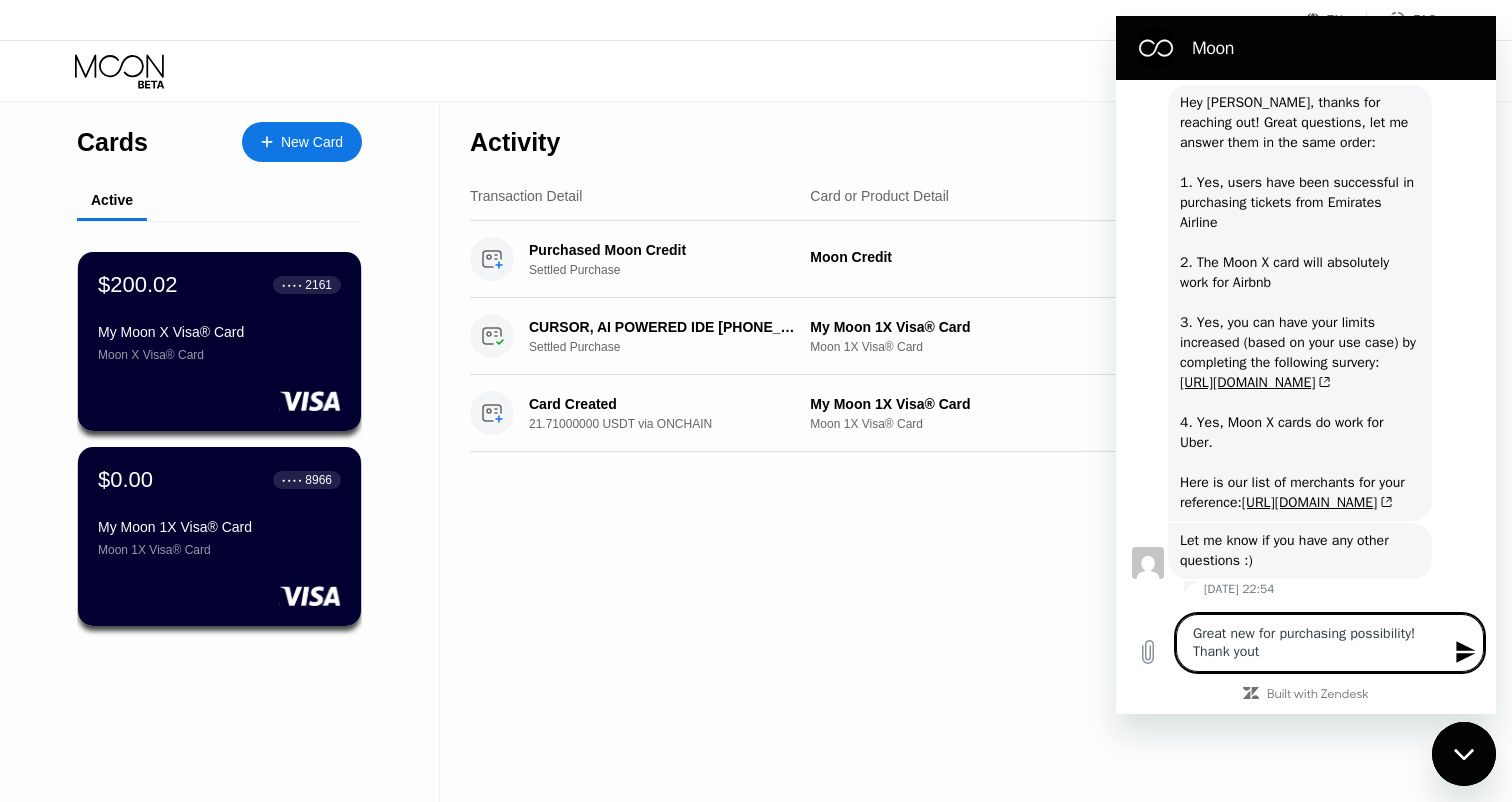 type on "Great new for purchasing possibility! Thank you" 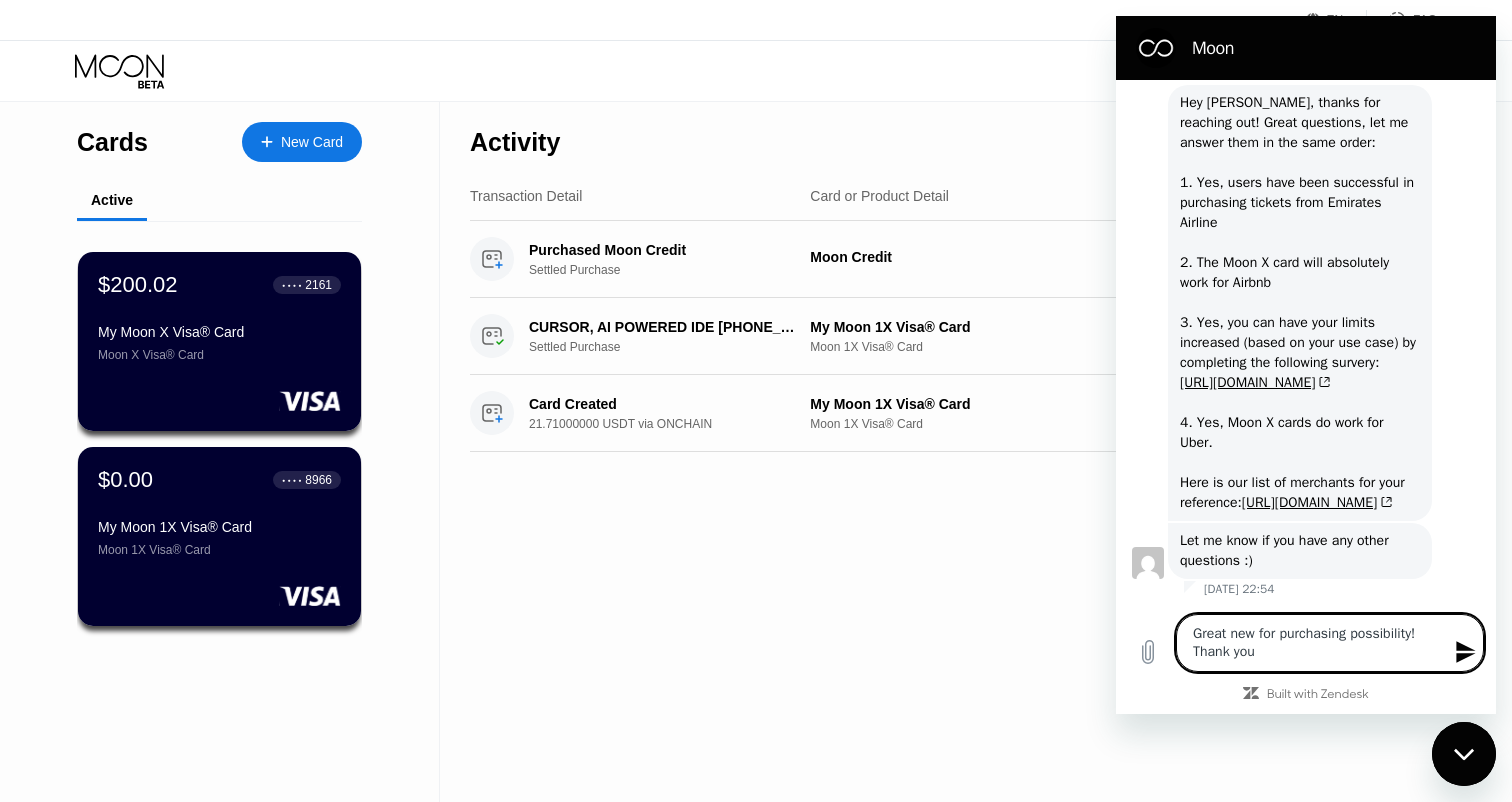 type on "Great new for purchasing possibility! Thank you f" 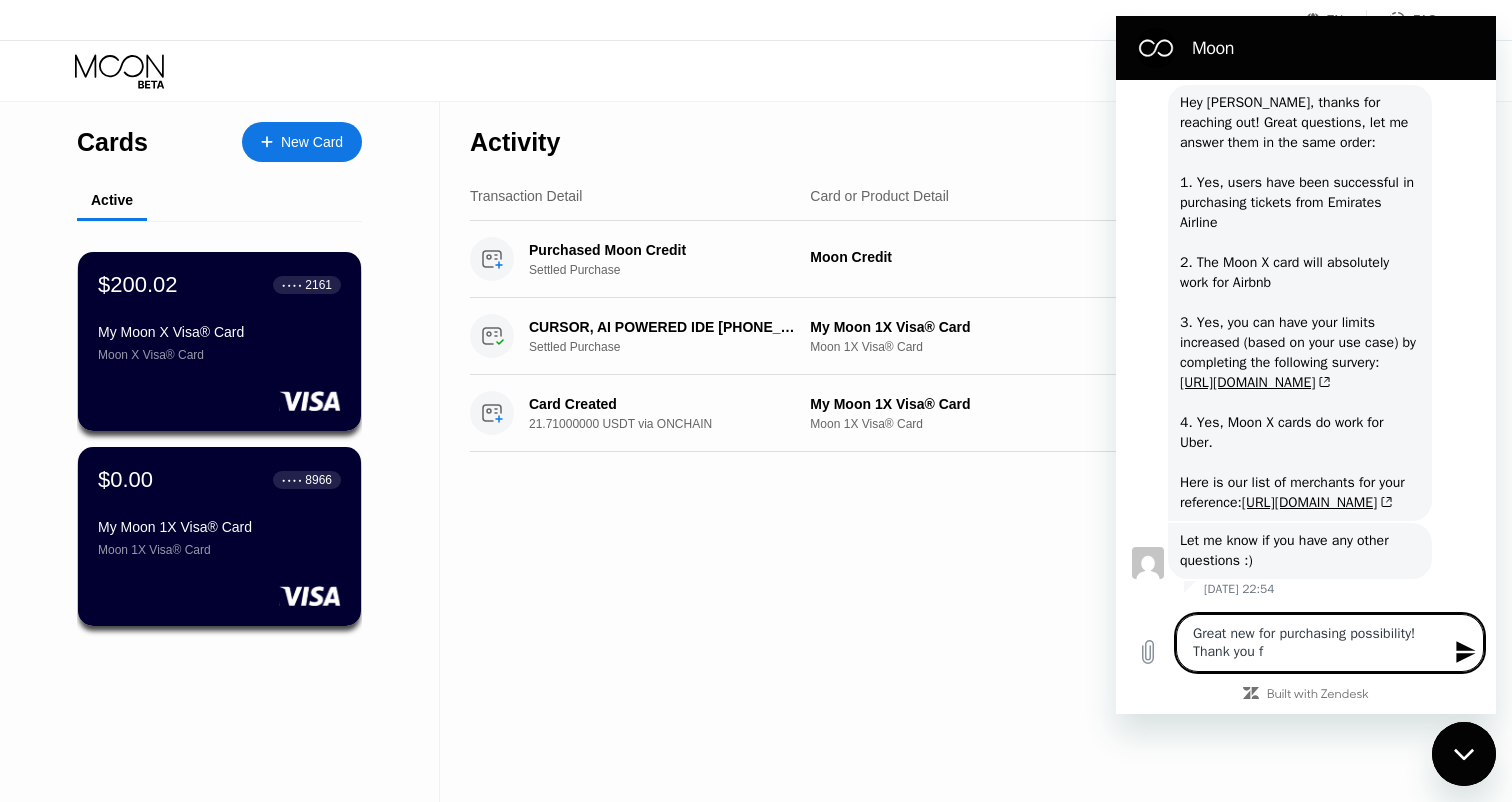 type on "Great new for purchasing possibility! Thank you fo" 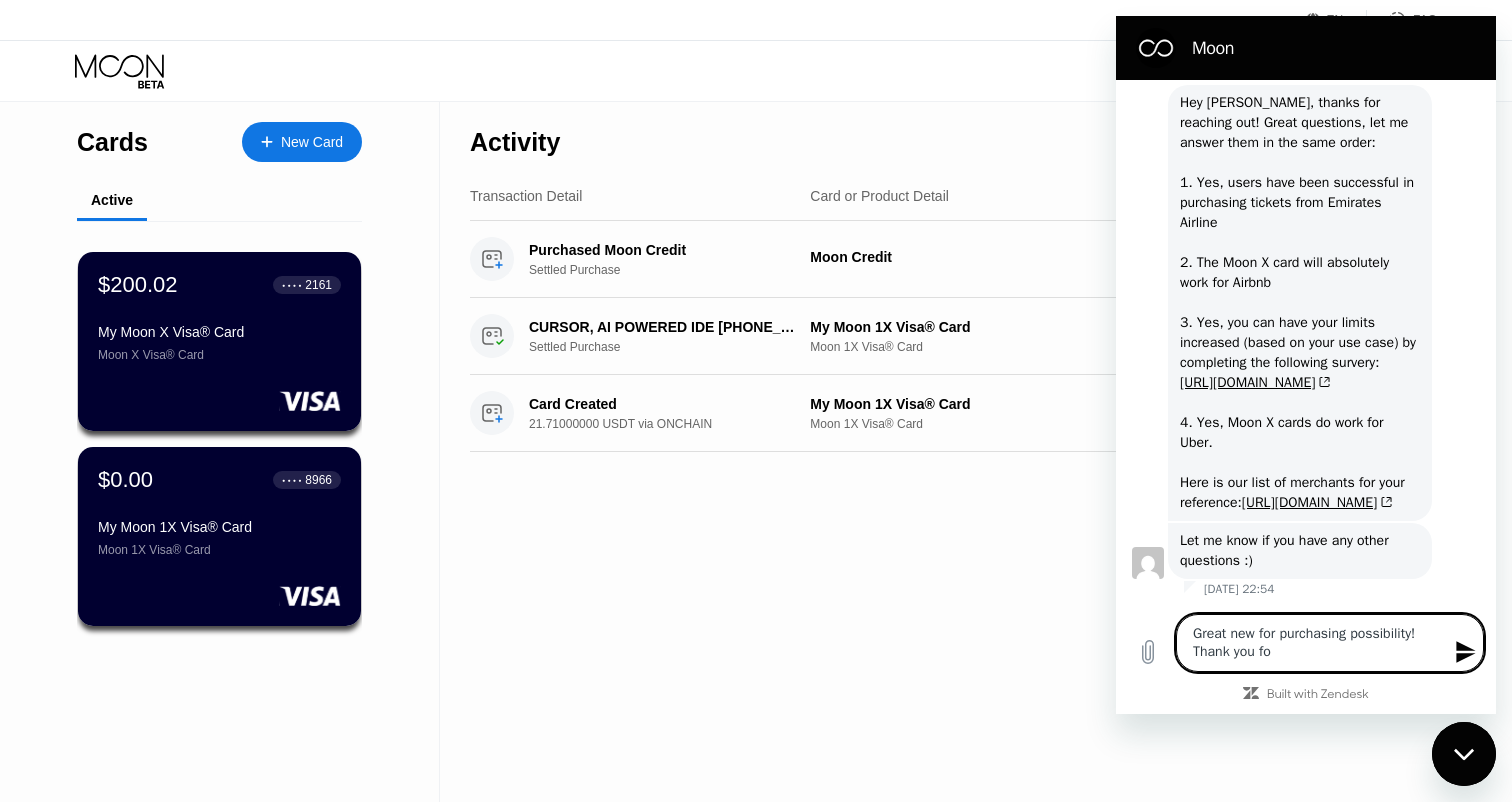 type on "Great new for purchasing possibility! Thank you for" 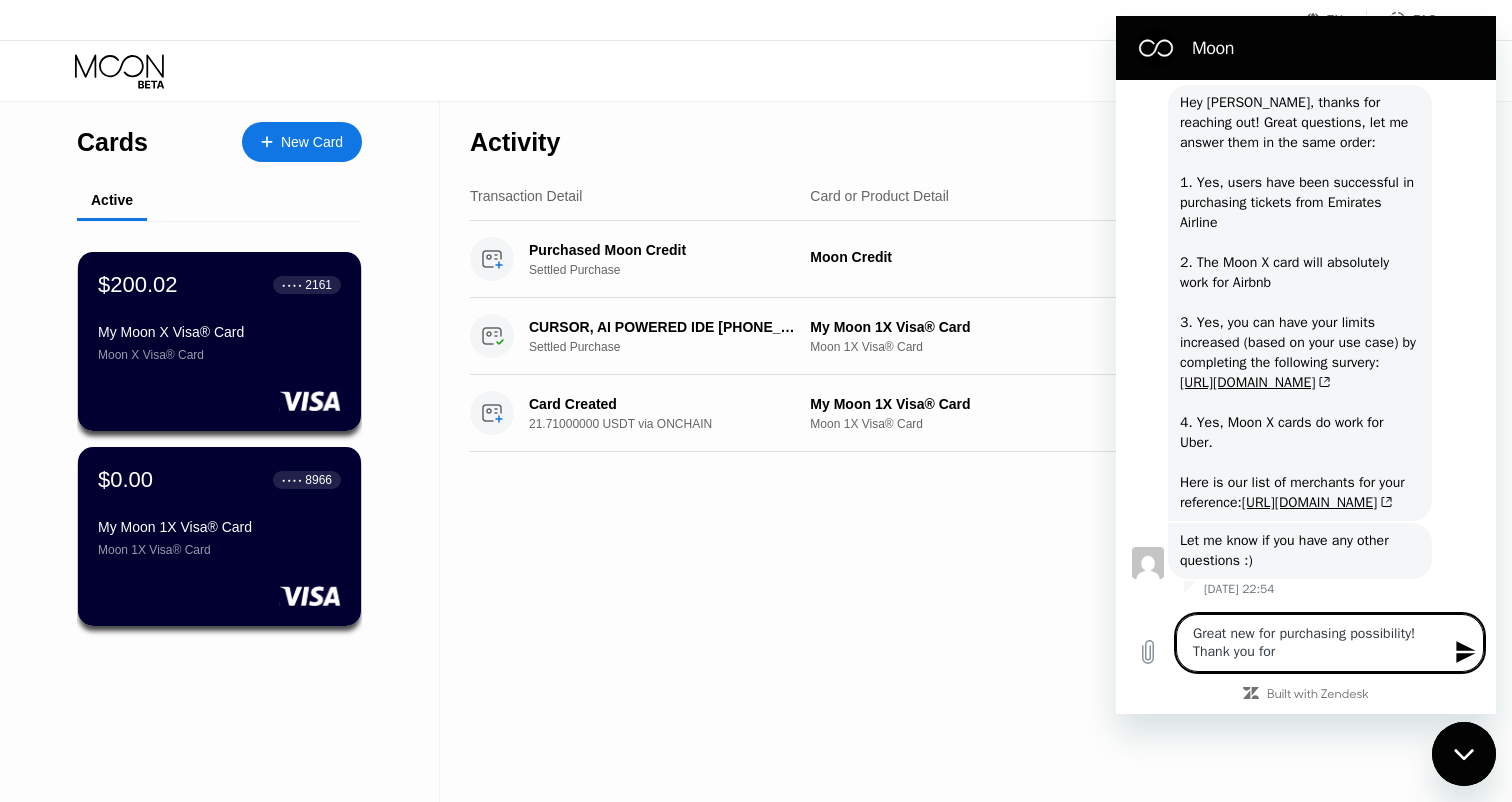 type on "Great new for purchasing possibility! Thank you for" 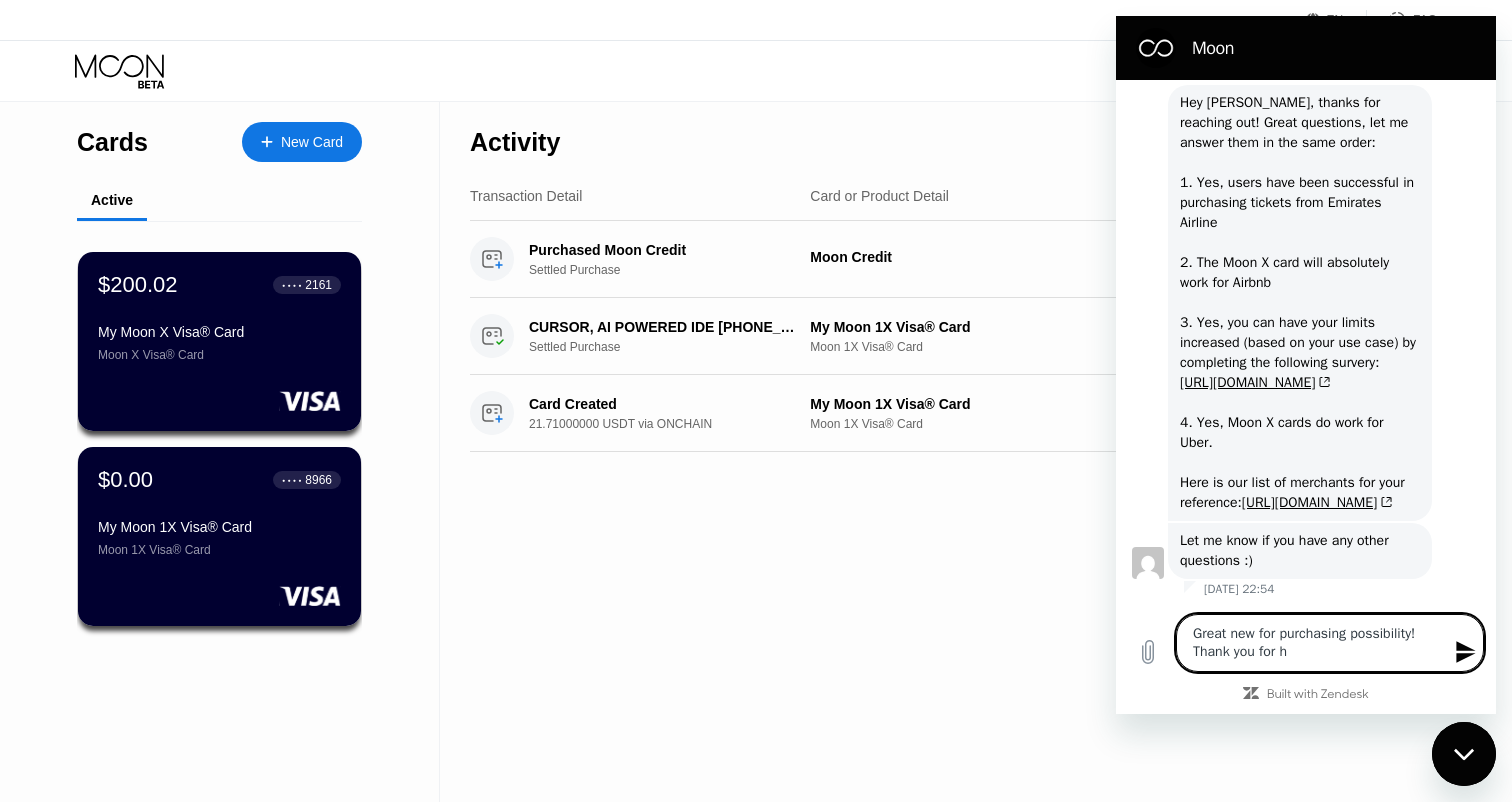 type on "Great new for purchasing possibility! Thank you for he" 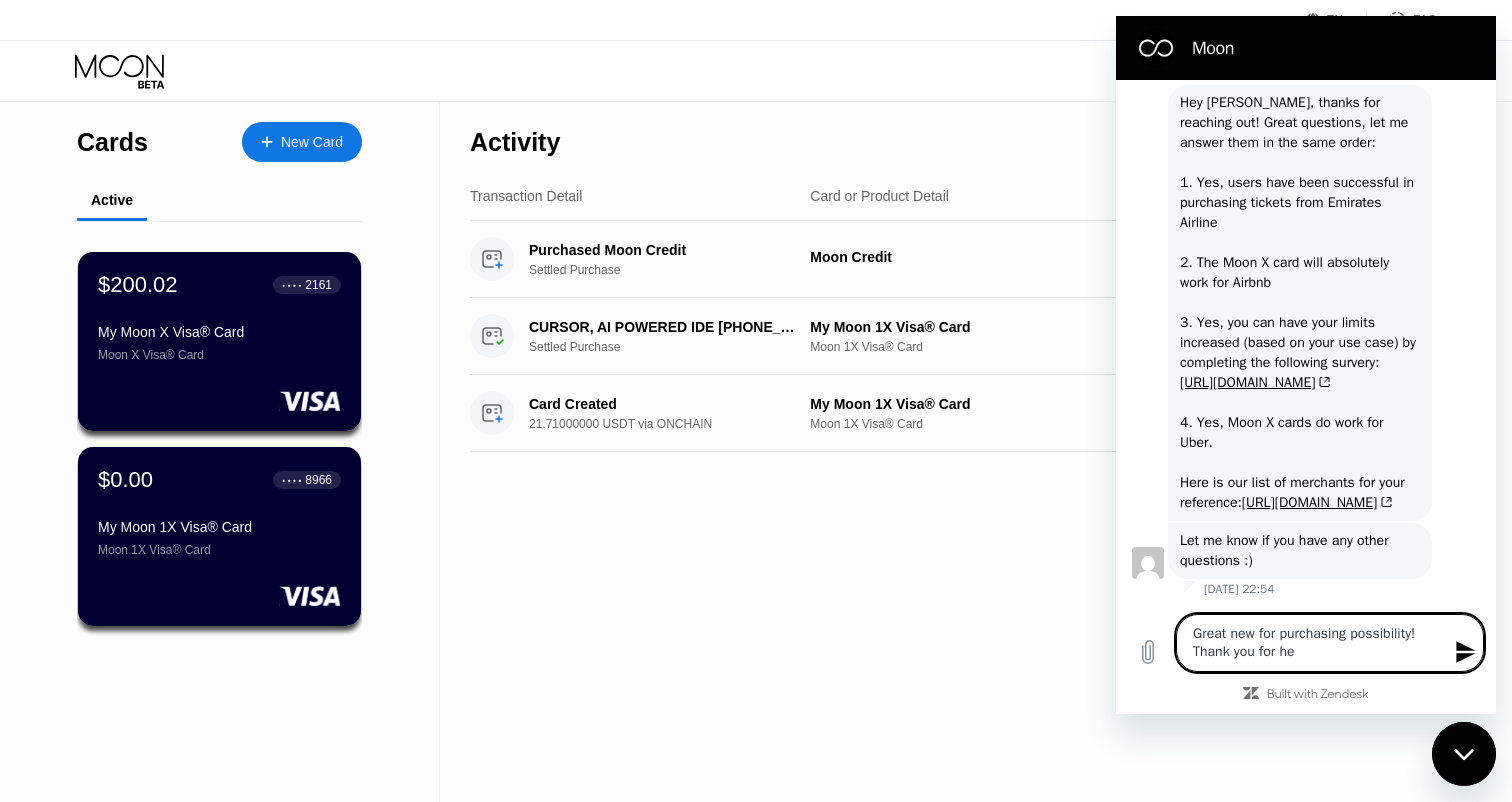 type on "Great new for purchasing possibility! Thank you for hel" 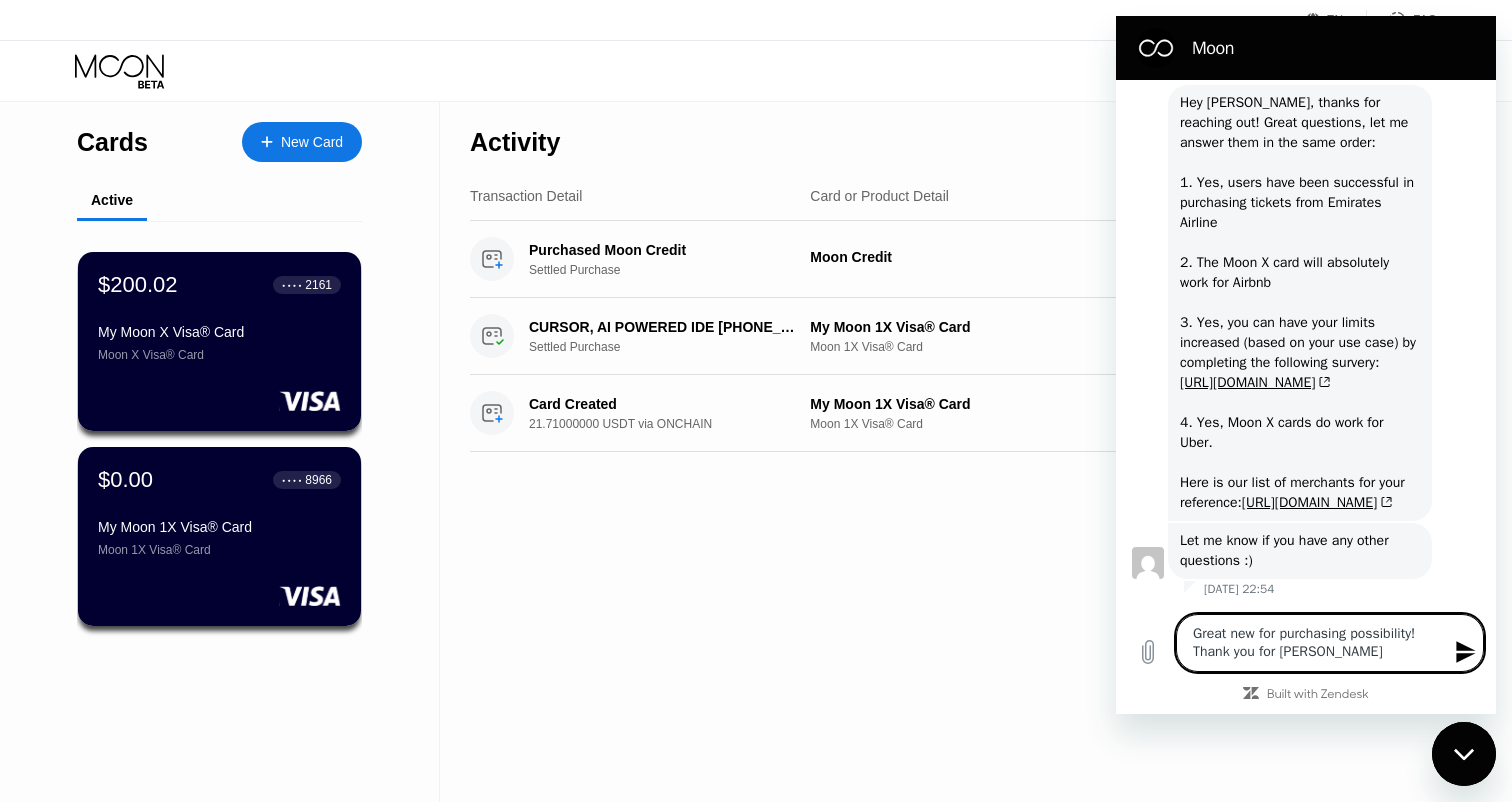 type on "Great new for purchasing possibility! Thank you for hell" 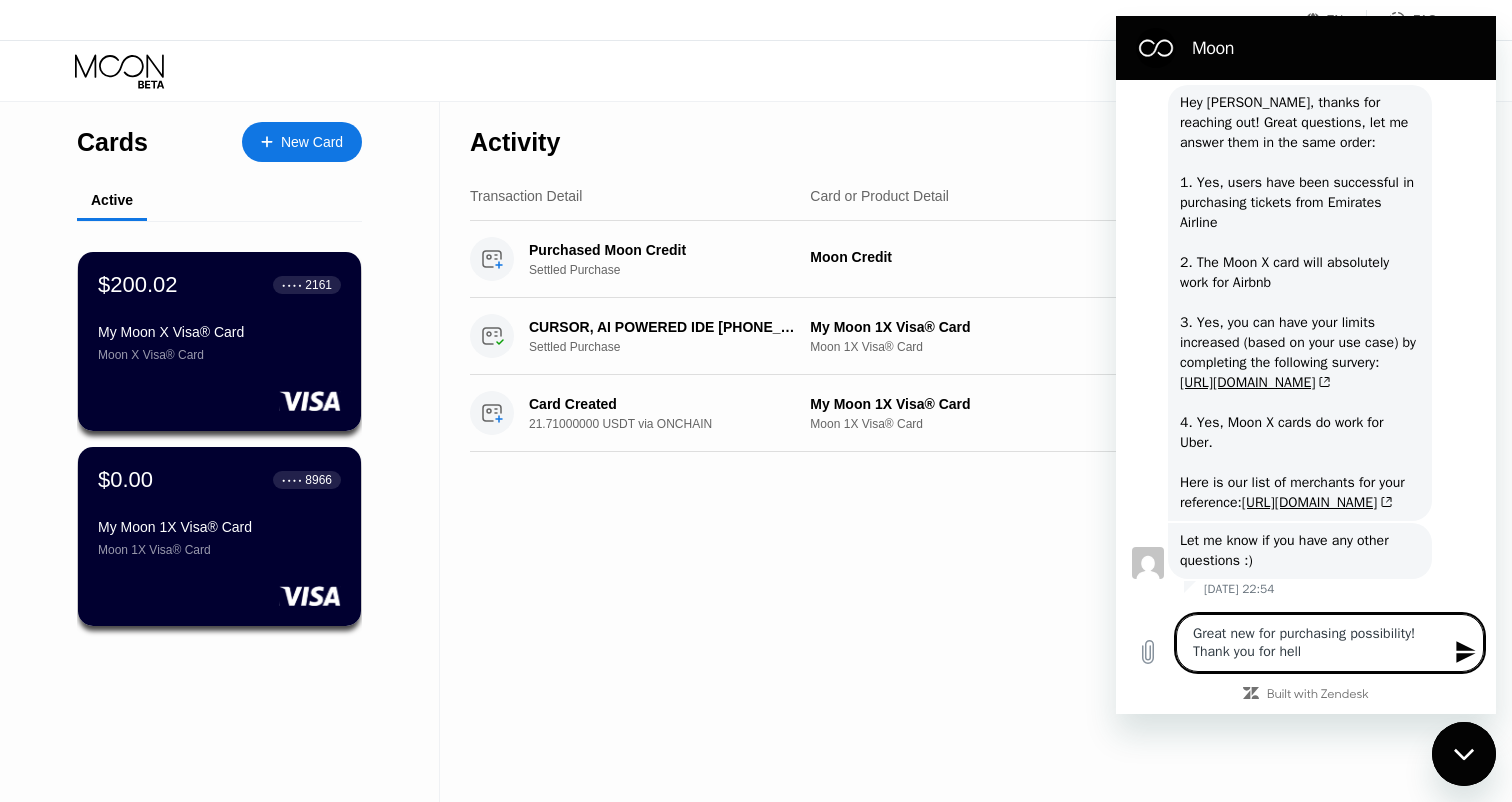 type on "Great new for purchasing possibility! Thank you for hello" 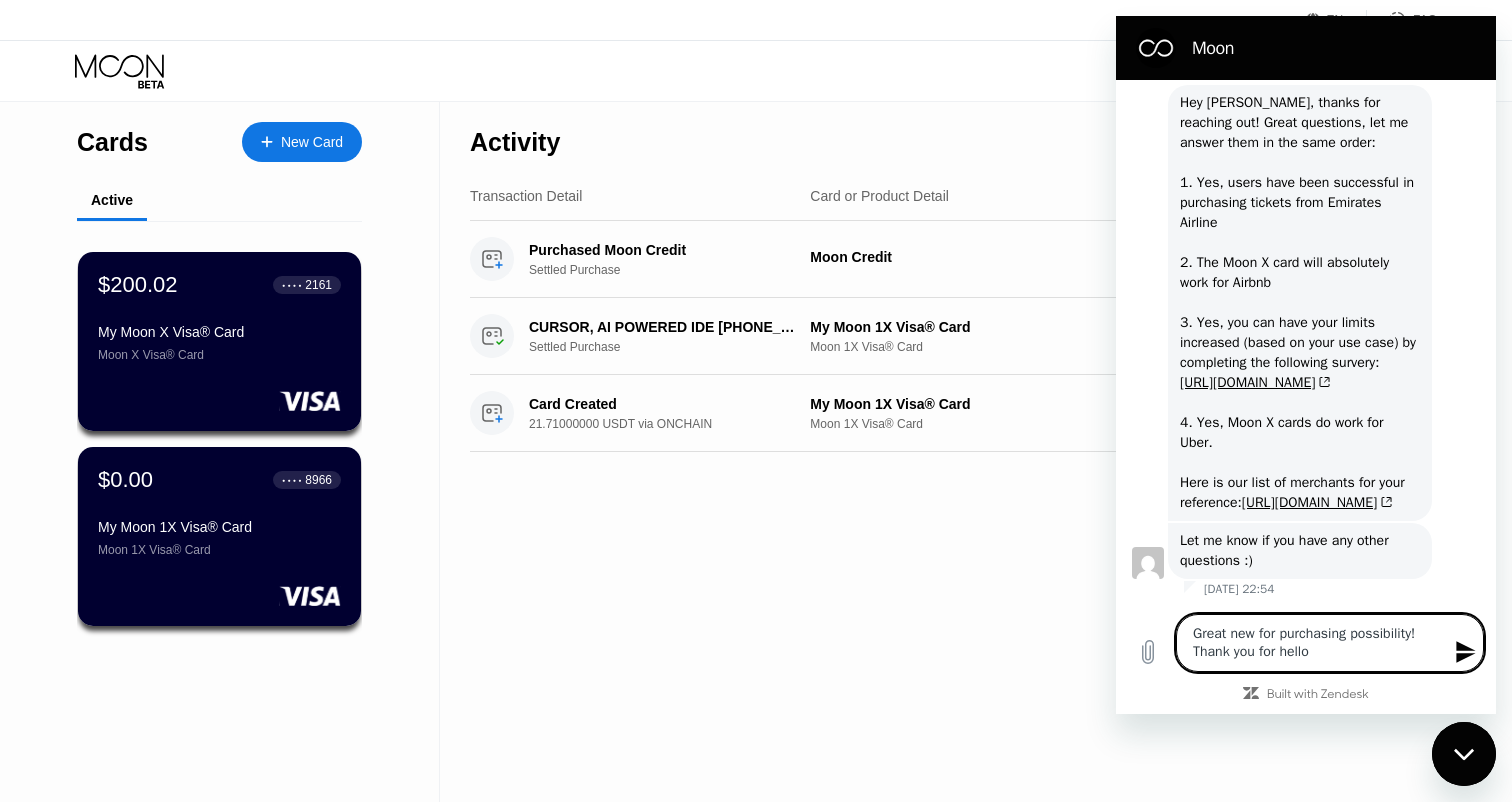 type on "Great new for purchasing possibility! Thank you for hell" 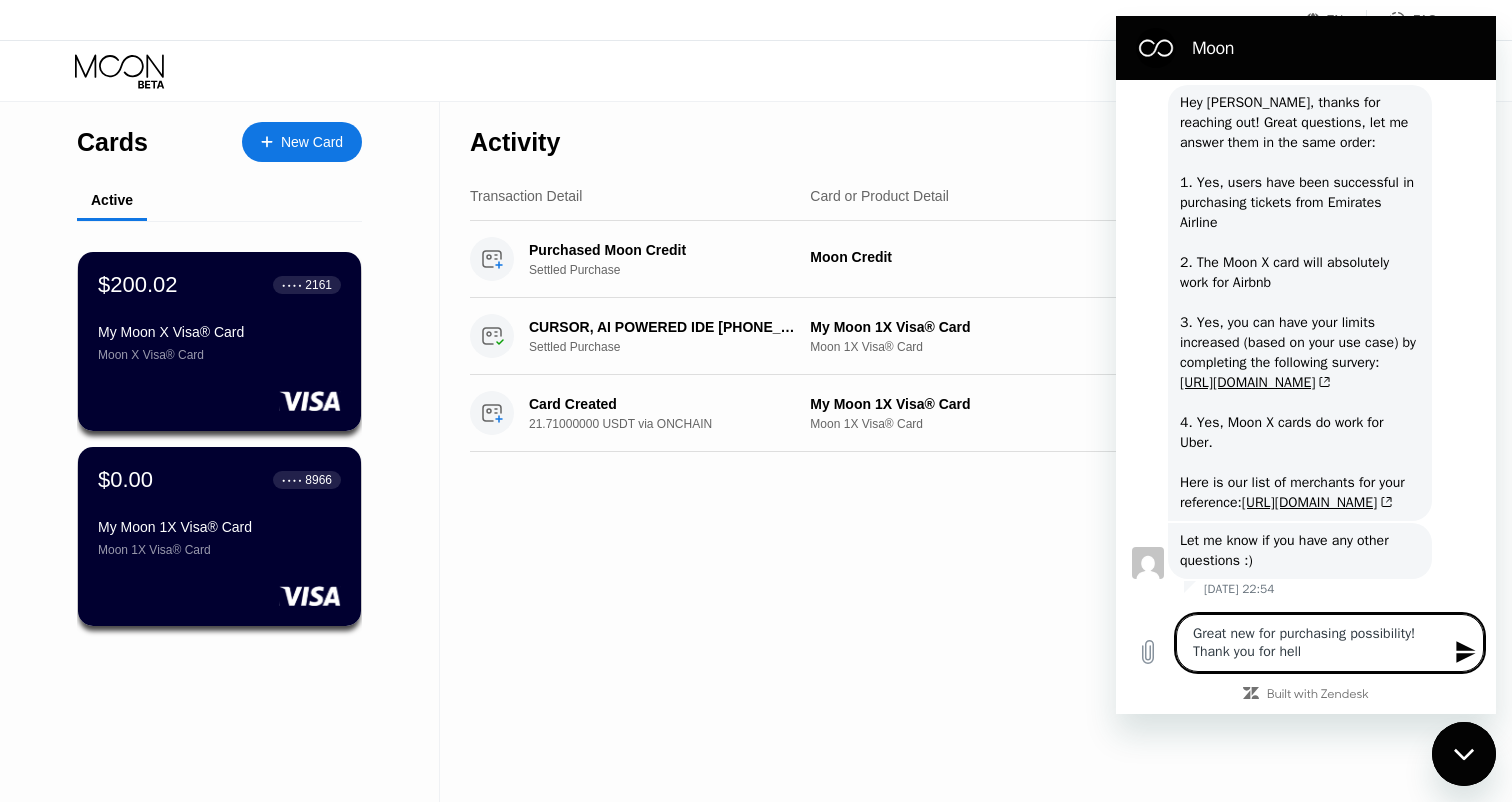 type on "x" 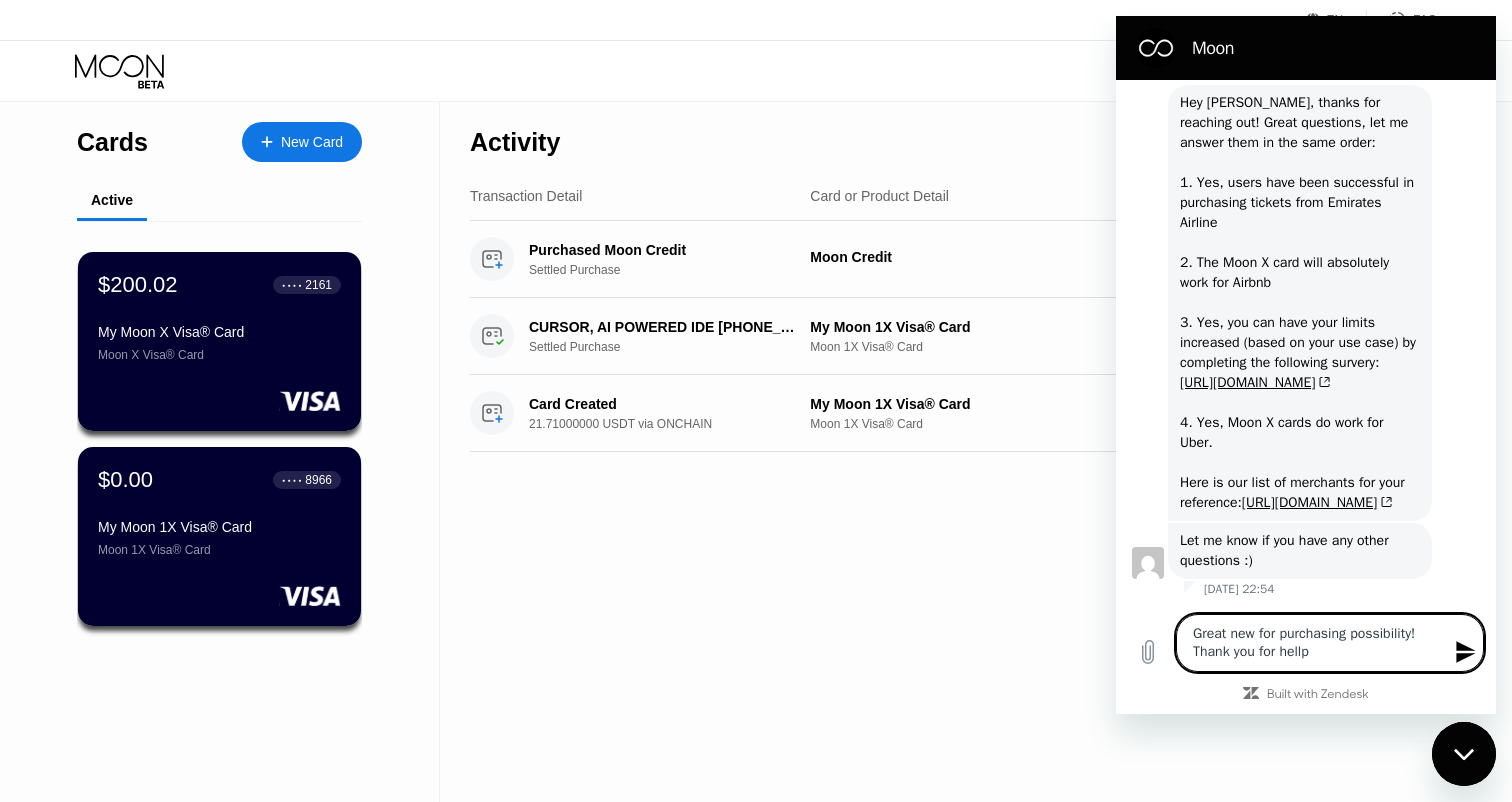 type on "Great new for purchasing possibility! Thank you for hell" 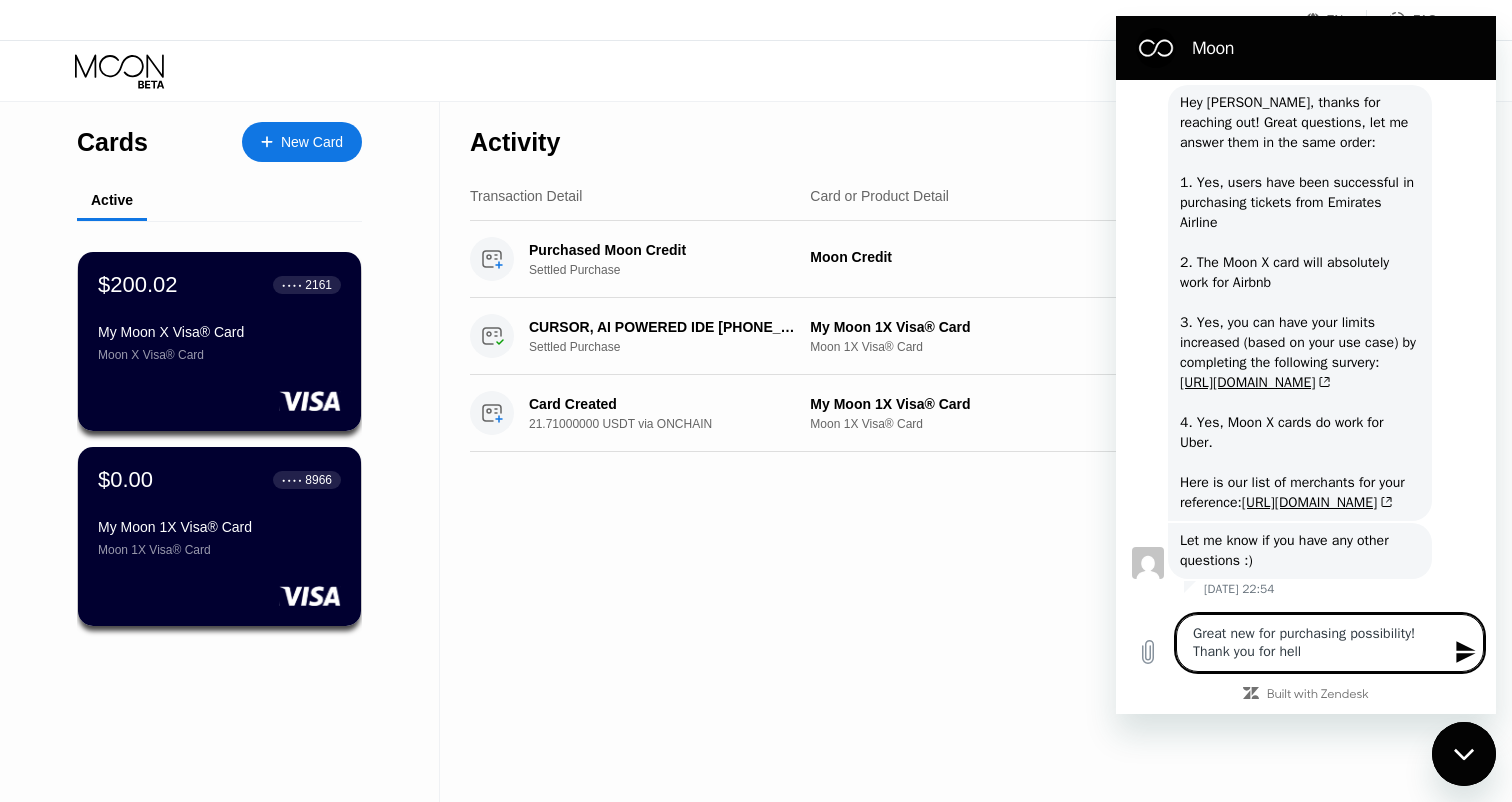 type on "Great new for purchasing possibility! Thank you for hel" 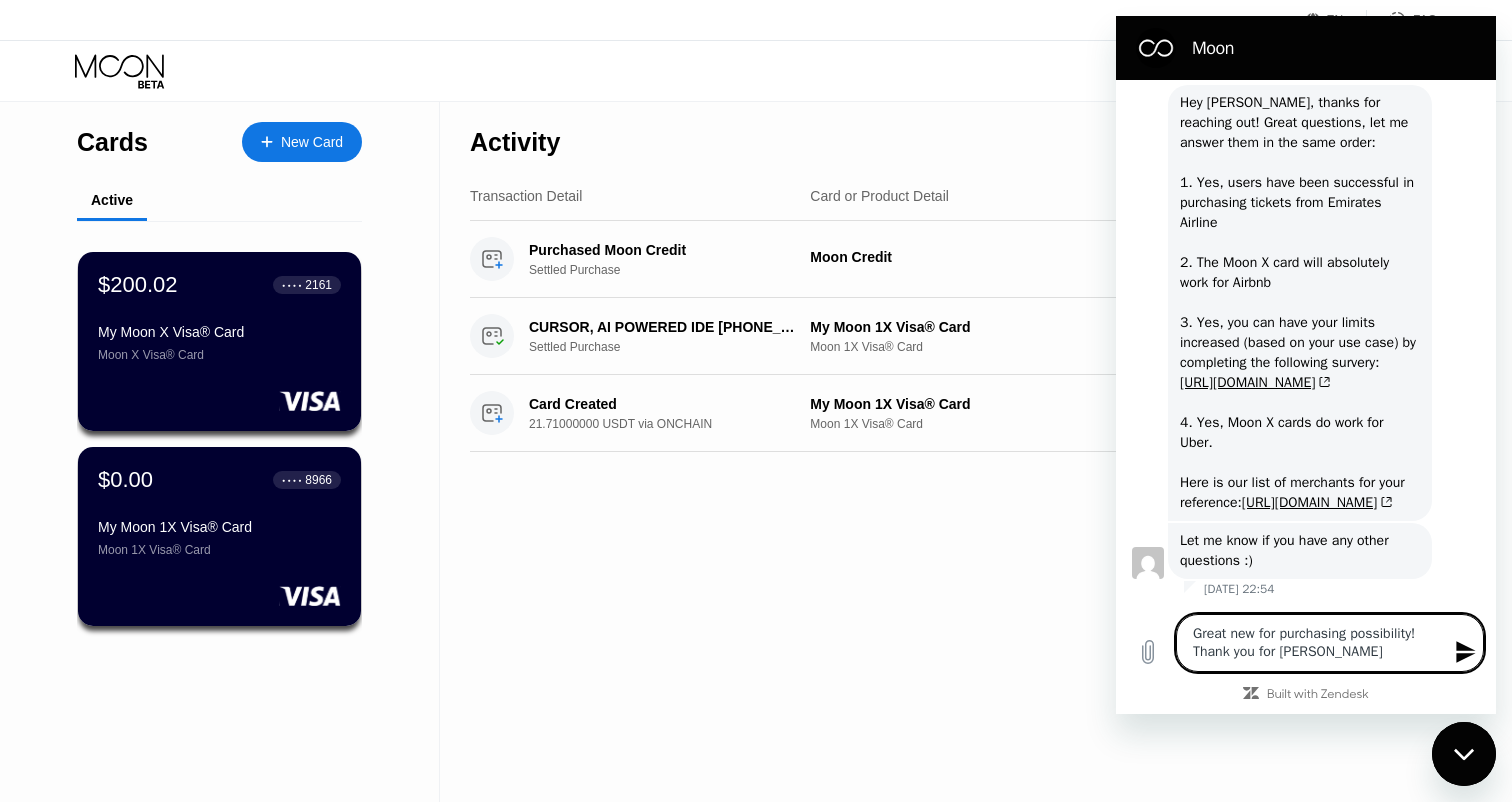 type on "Great new for purchasing possibility! Thank you for help" 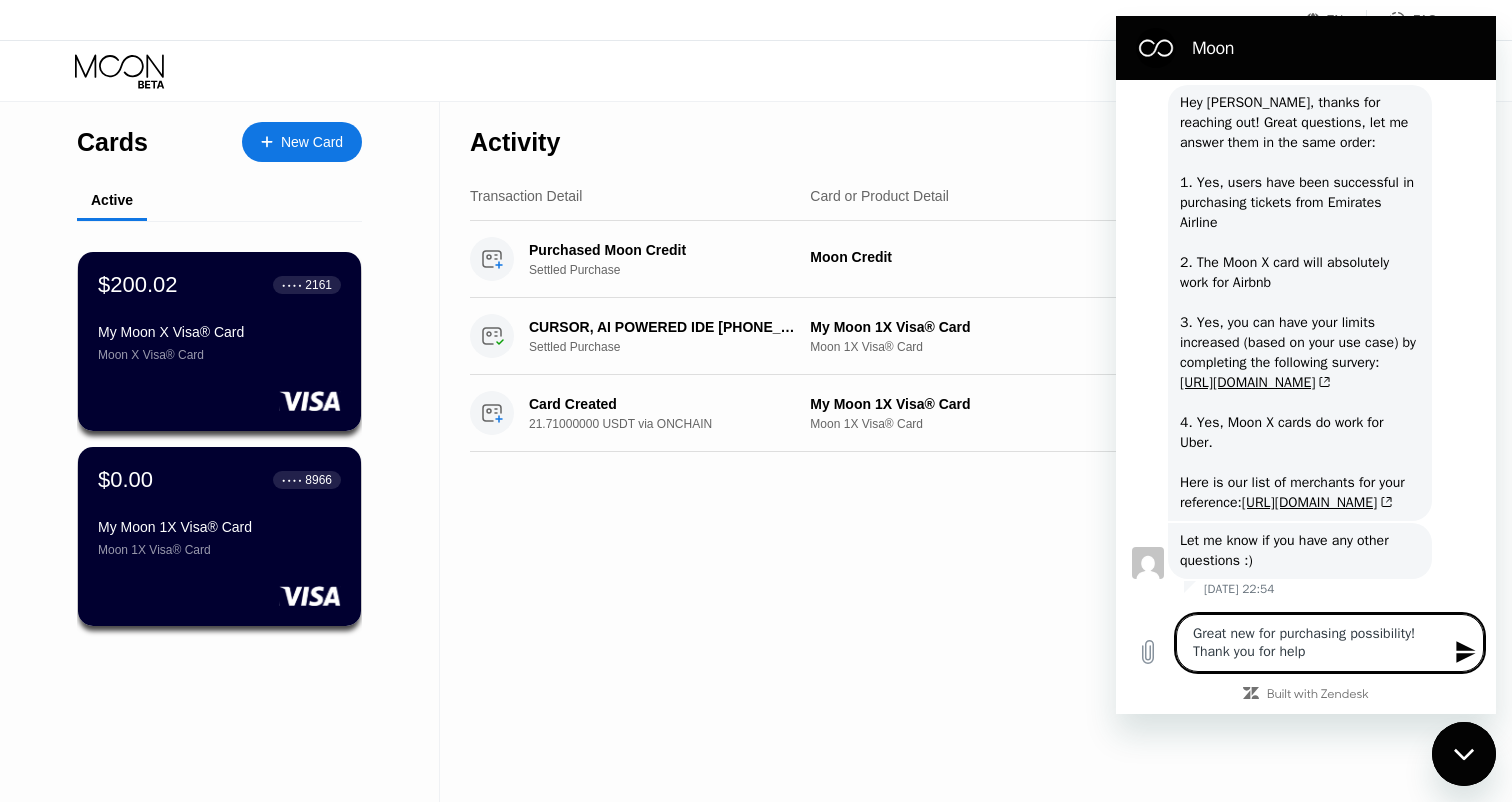 type on "Great new for purchasing possibility! Thank you for help!" 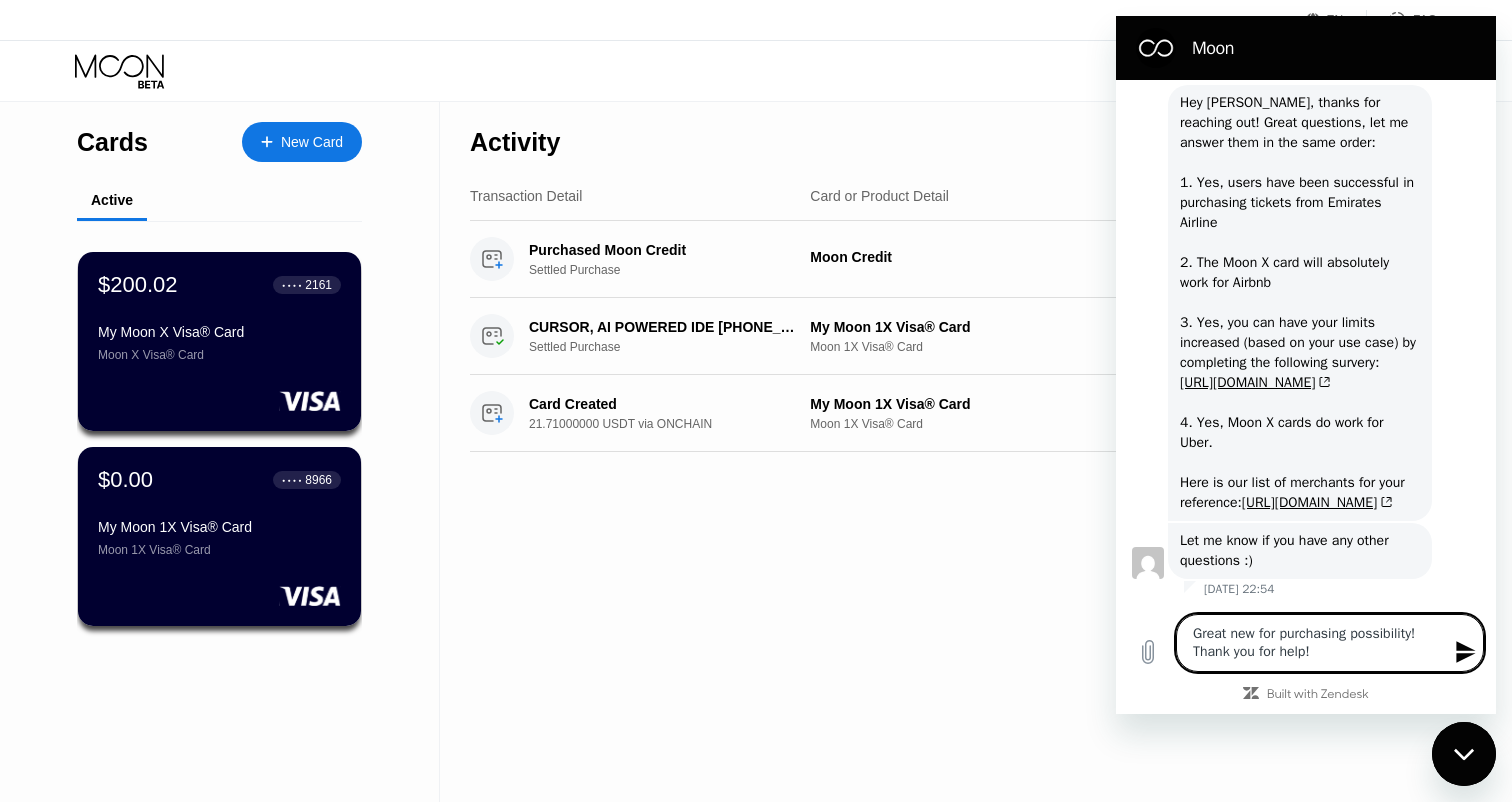 type on "Great new for purchasing possibility! Thank you for help" 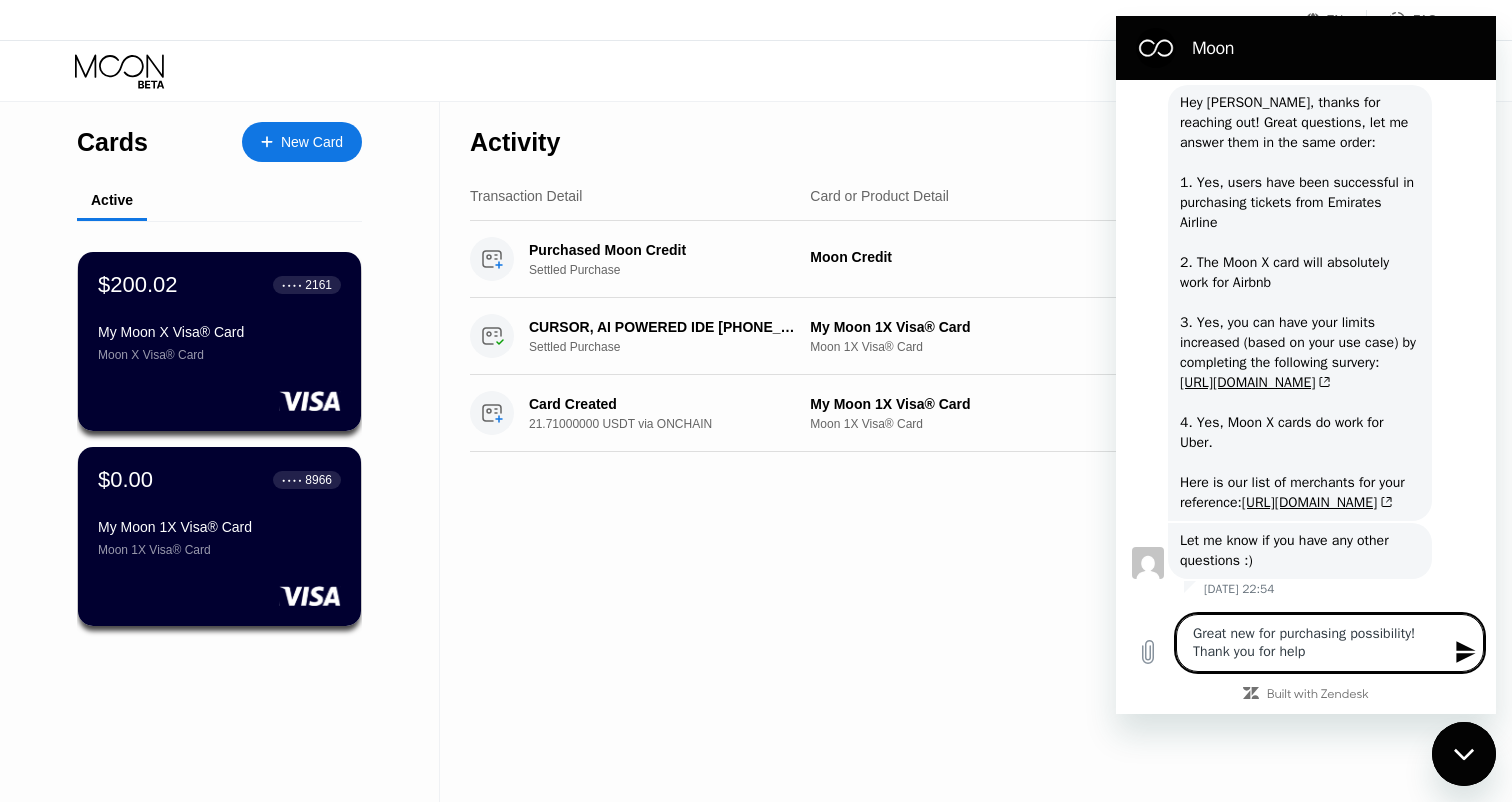 type on "Great new for purchasing possibility! Thank you for help)" 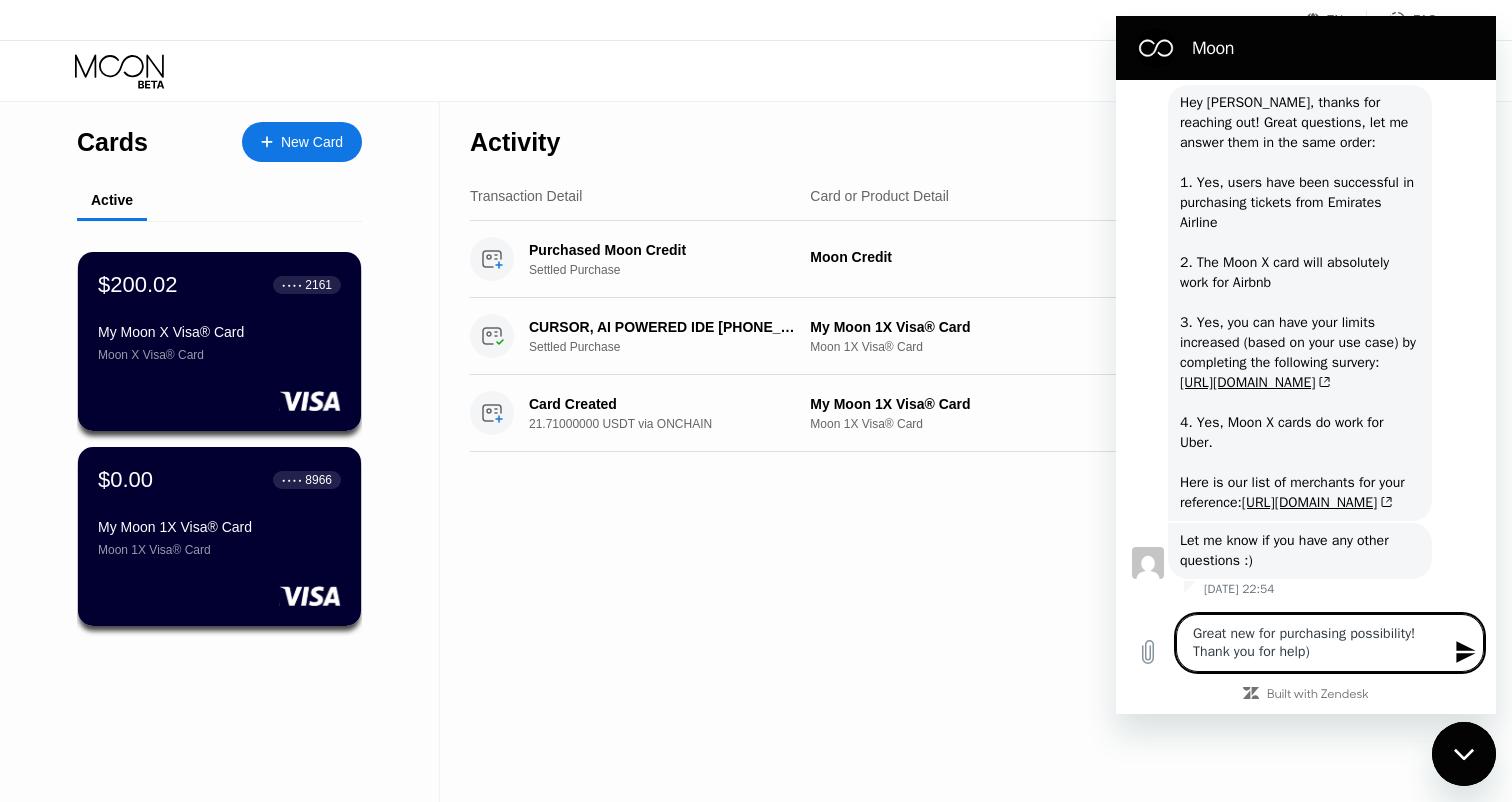 type on "Great new for purchasing possibility! Thank you for yhelp)" 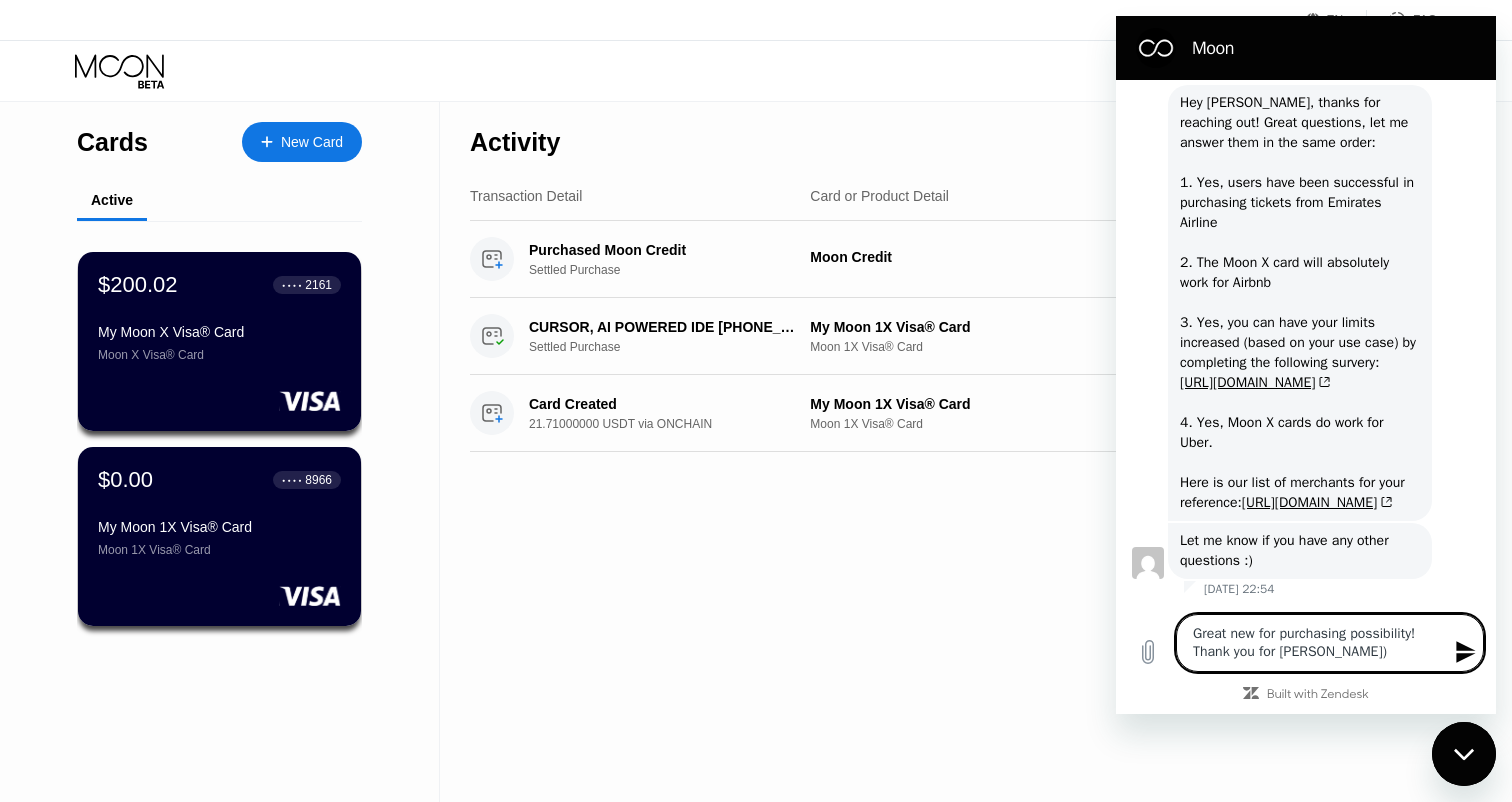 type on "Great new for purchasing possibility! Thank you for yohelp)" 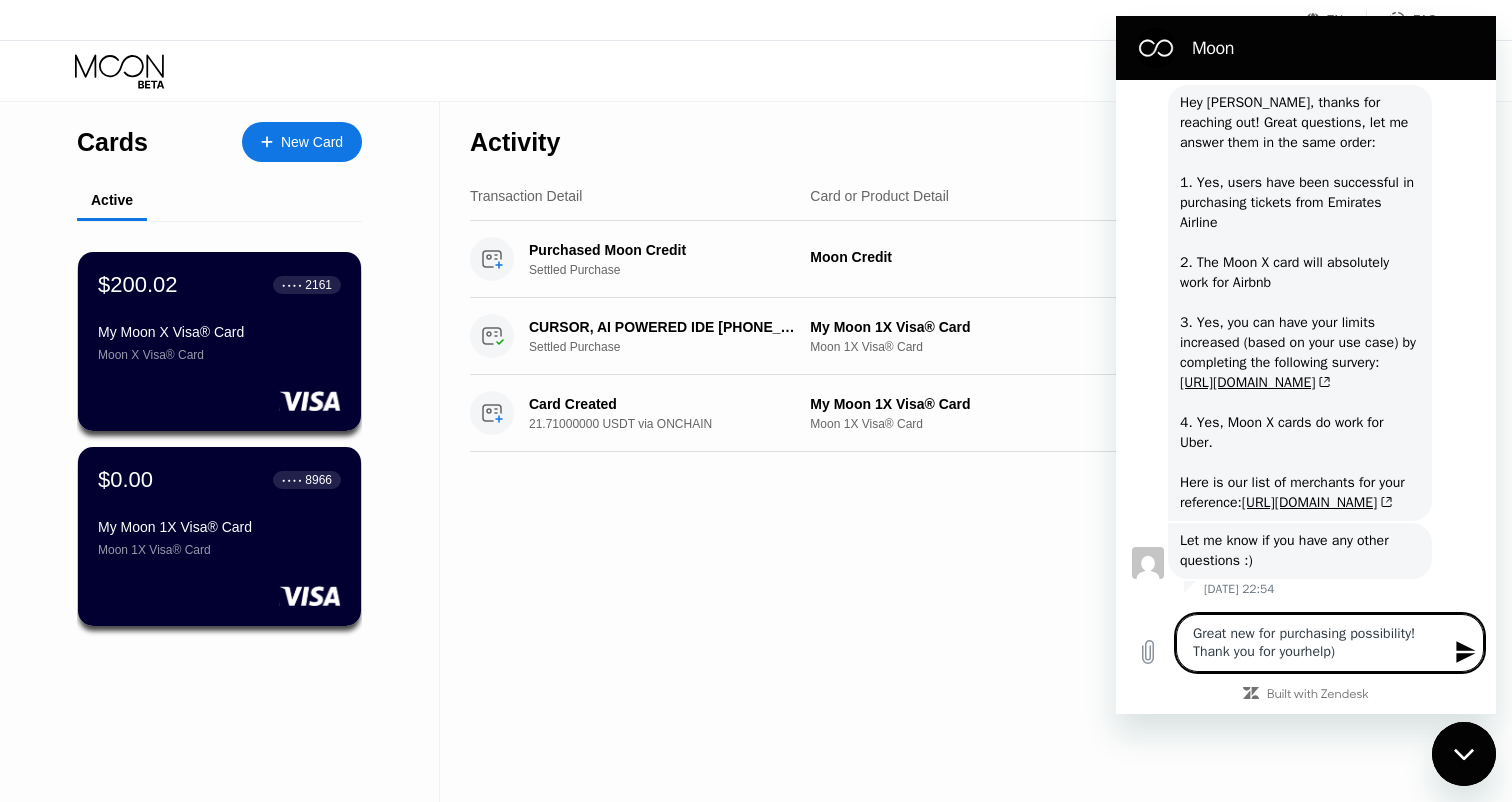 type on "Great new for purchasing possibility! Thank you for your help)" 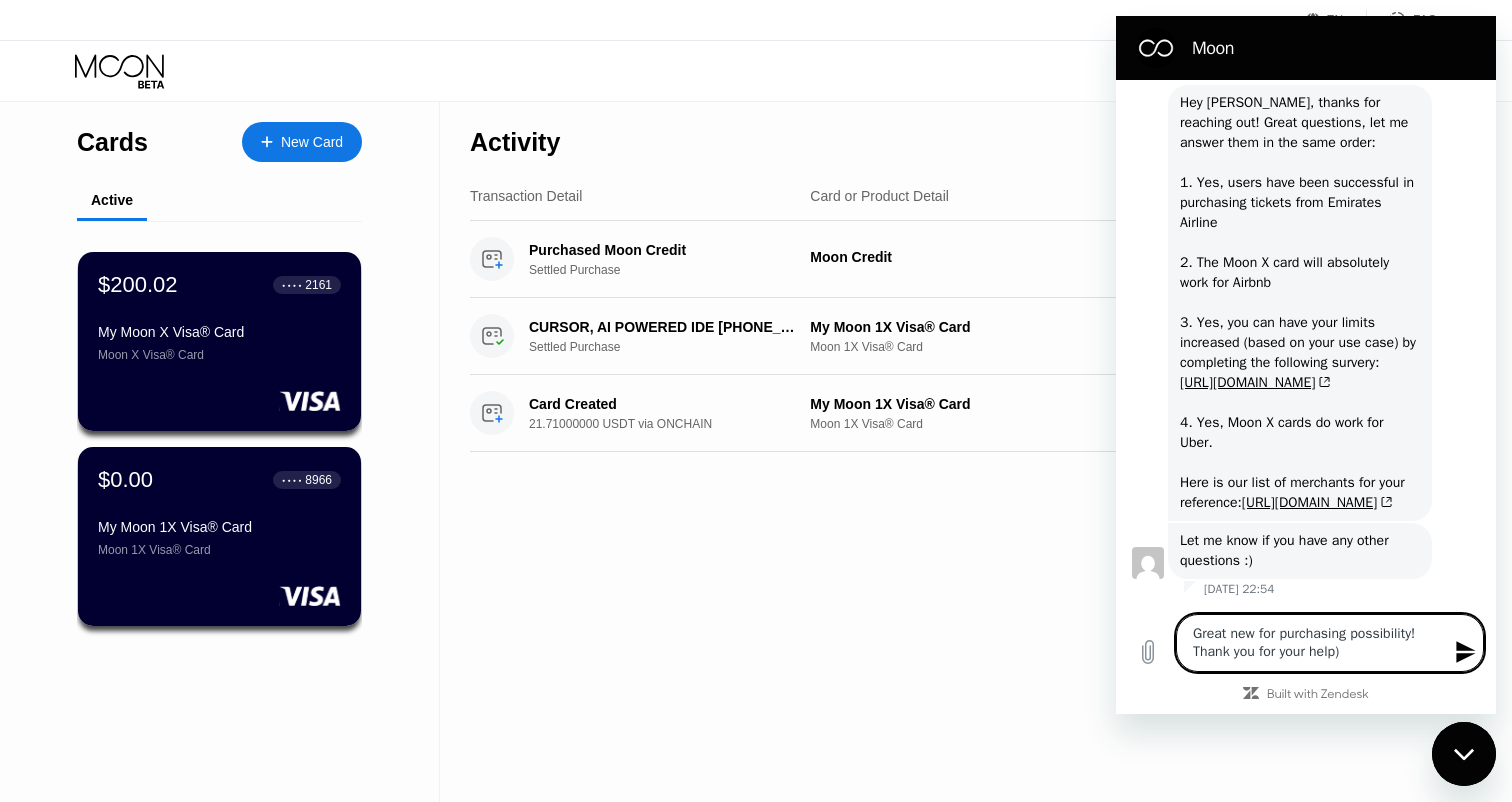type on "Great new for purchasing possibility! Thank you for yourhelp)" 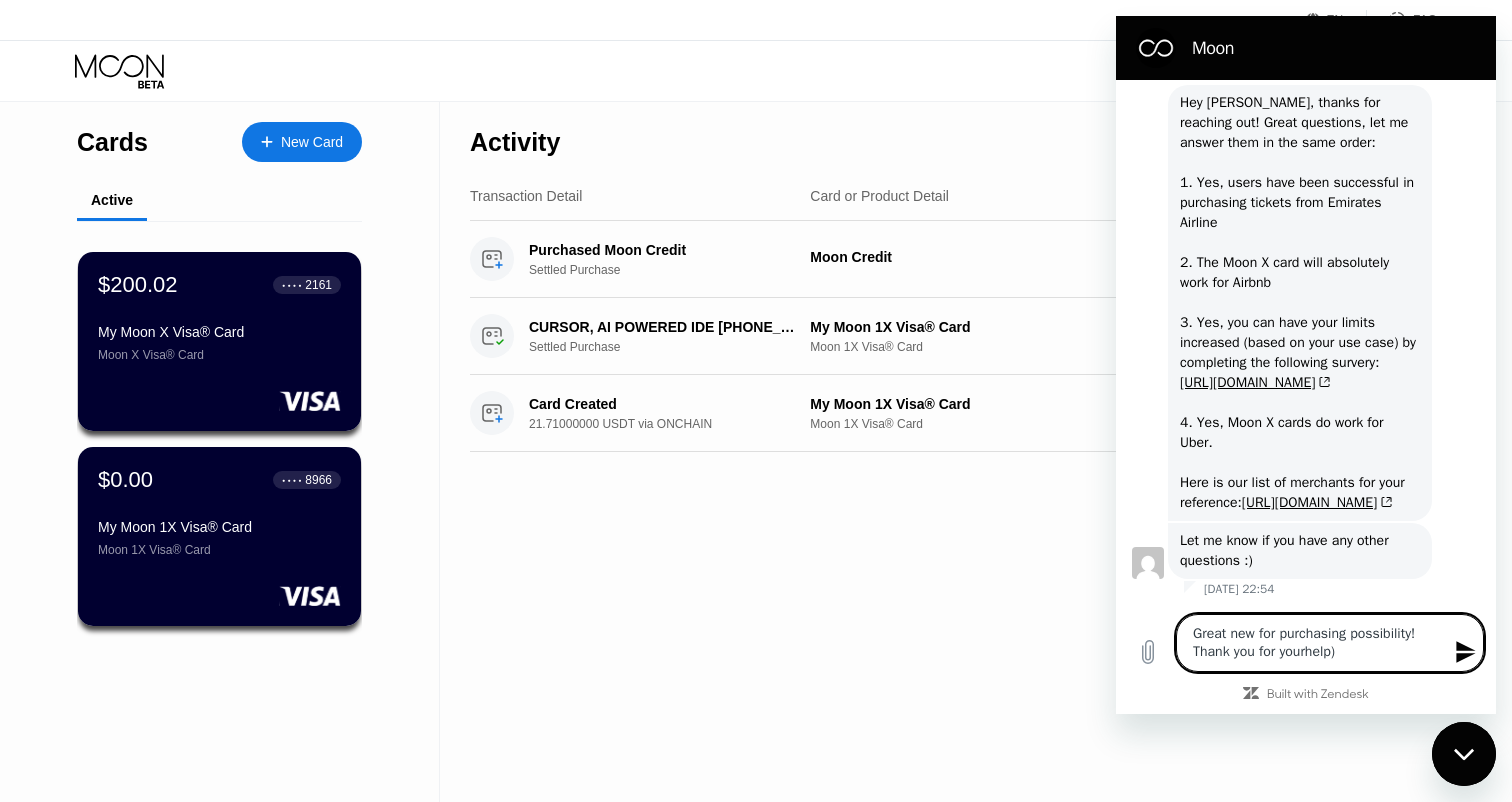 type 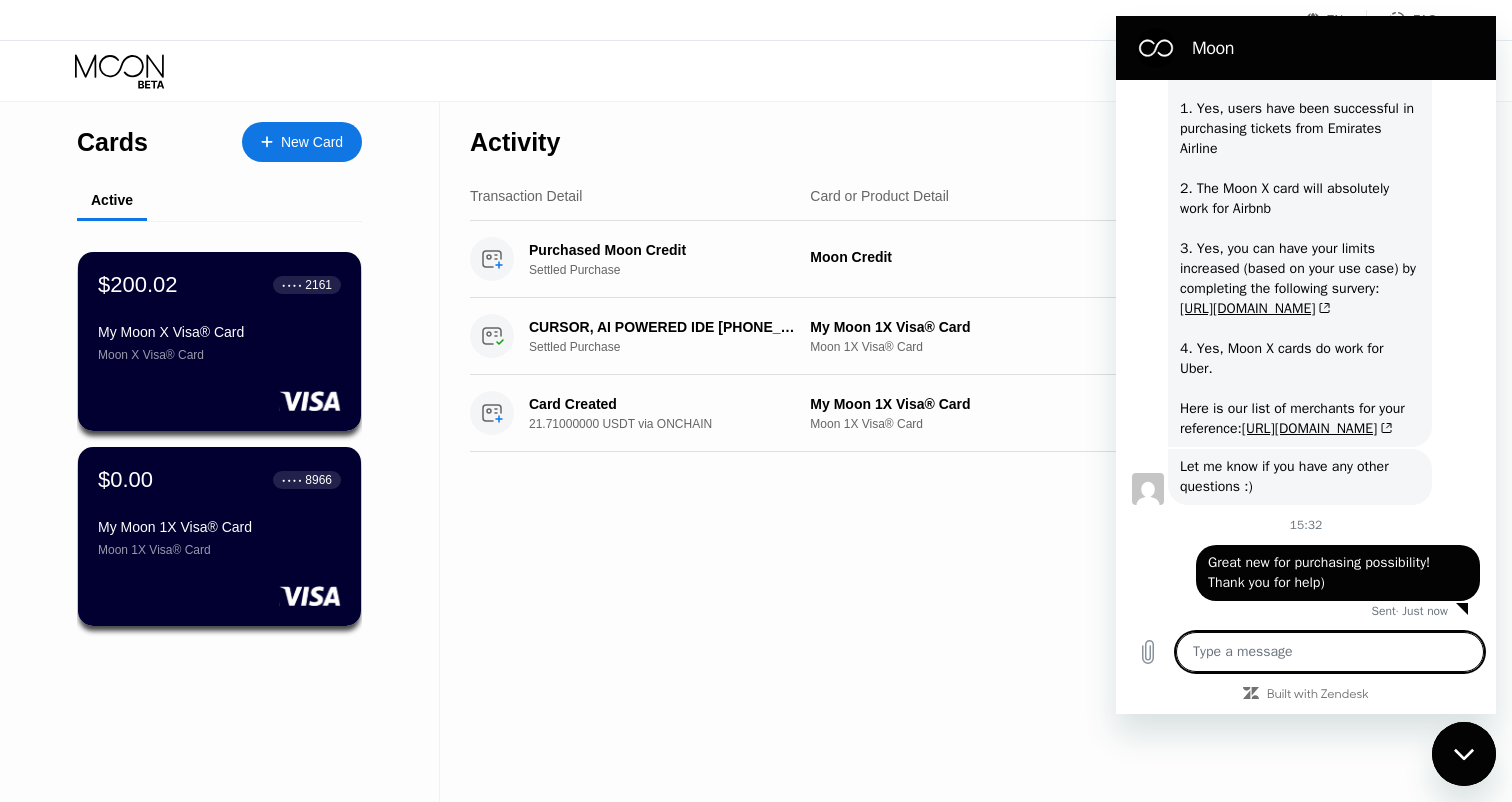 scroll, scrollTop: 866, scrollLeft: 0, axis: vertical 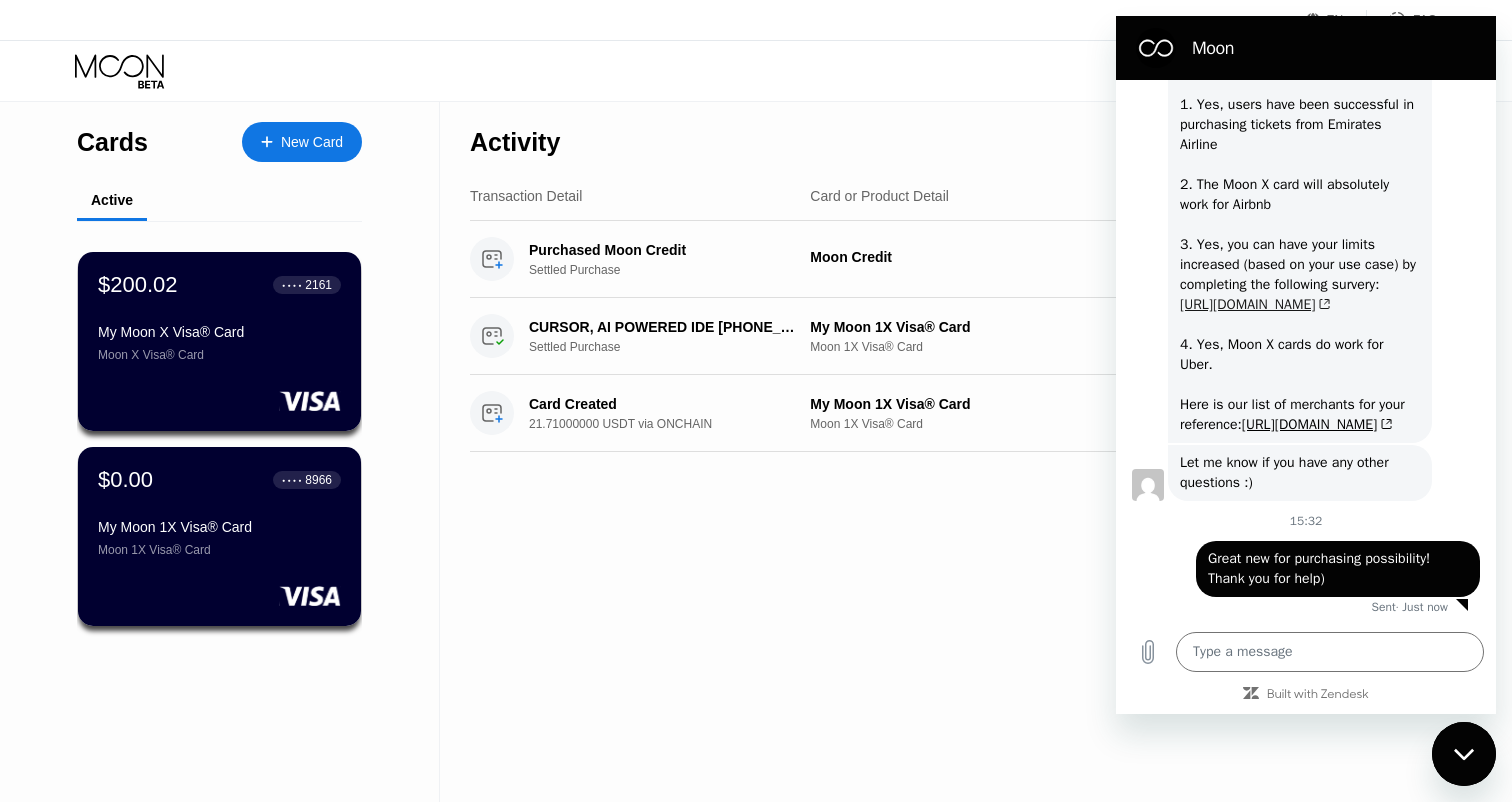 click on "https://blocksurvey.io/moon-verification-access-basic-survey-u4qFw96zQN.Yb1hyTB2xHA?v=o" at bounding box center [1255, 304] 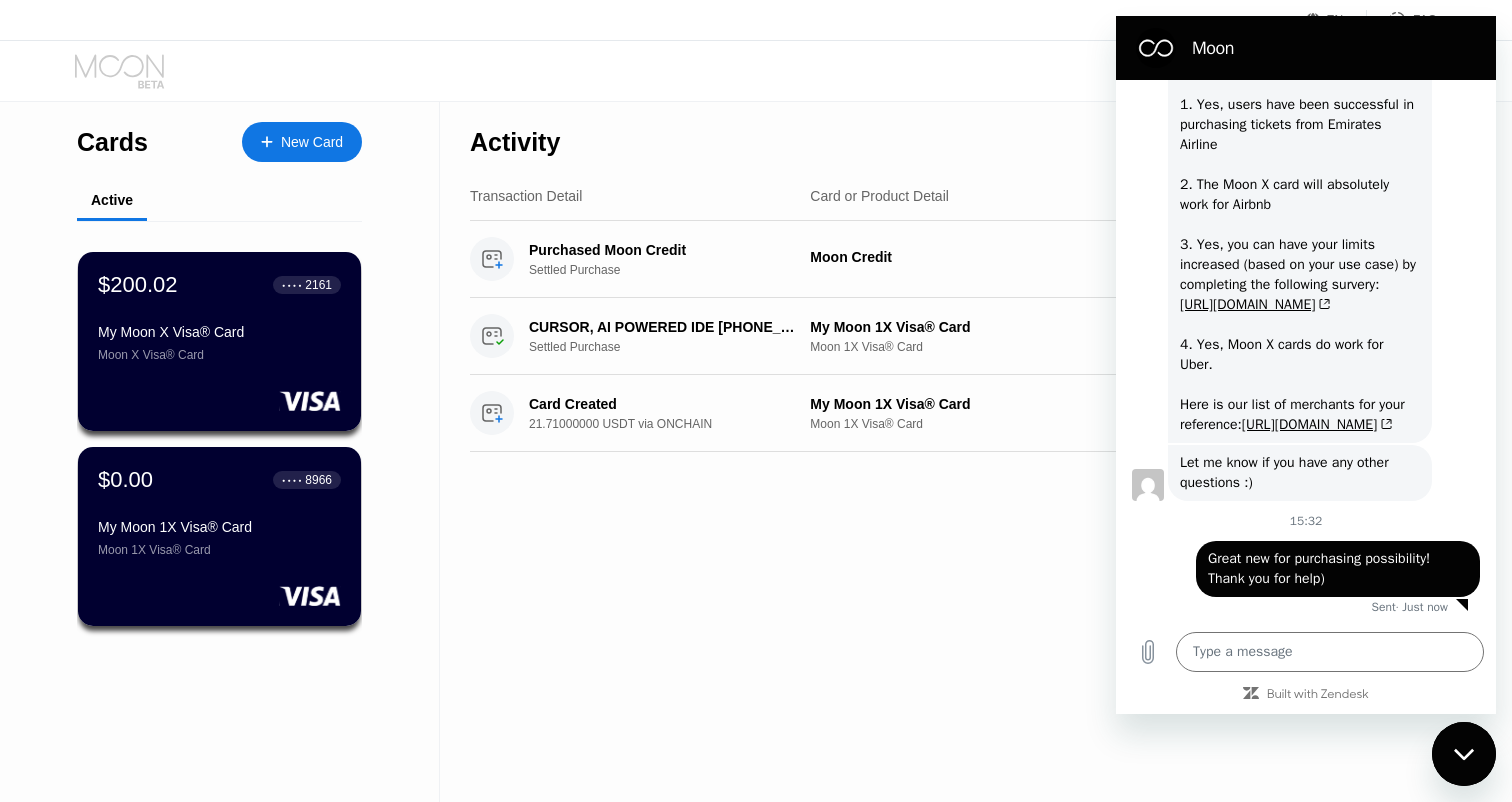 click 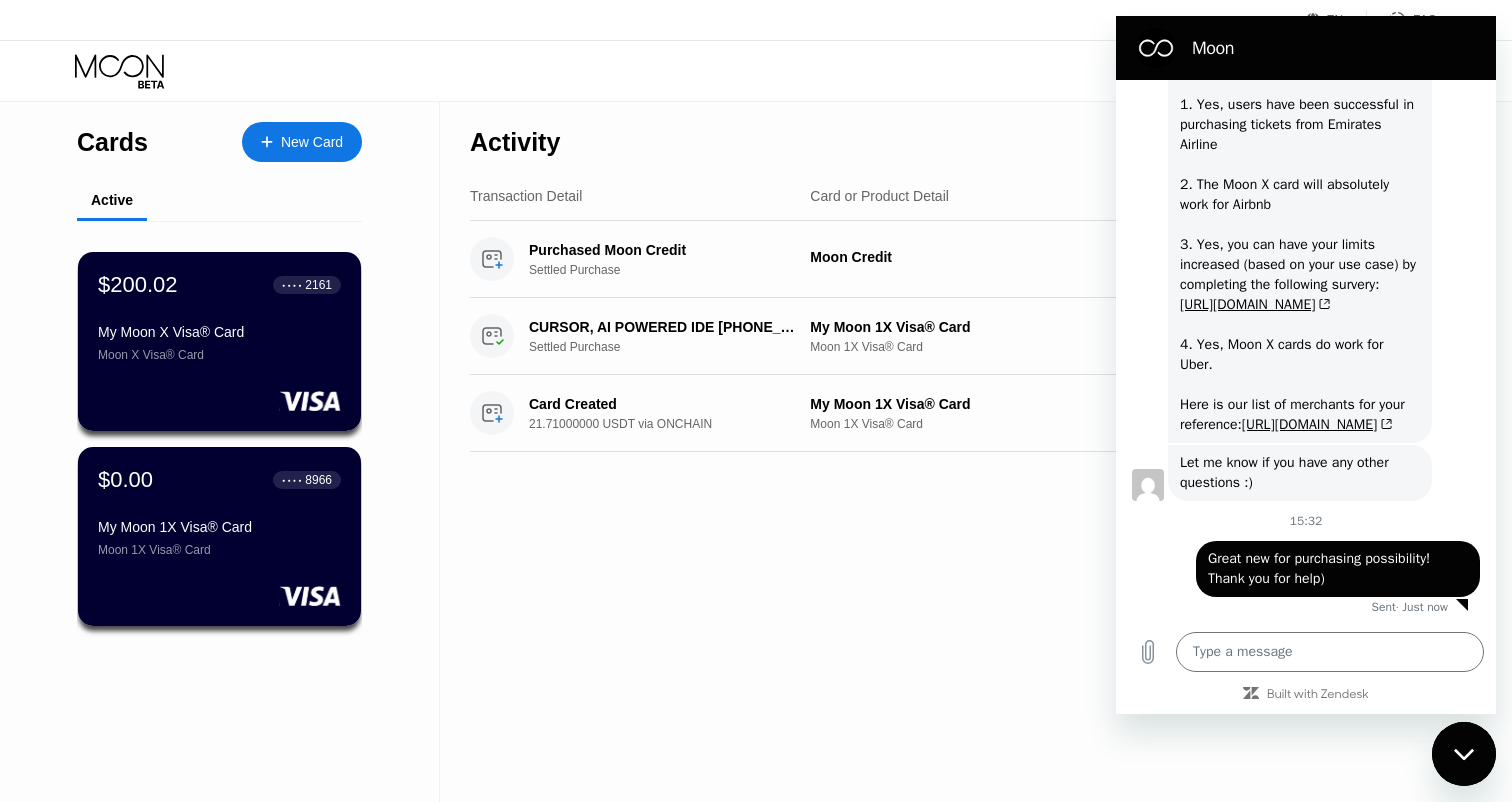 click at bounding box center (1464, 754) 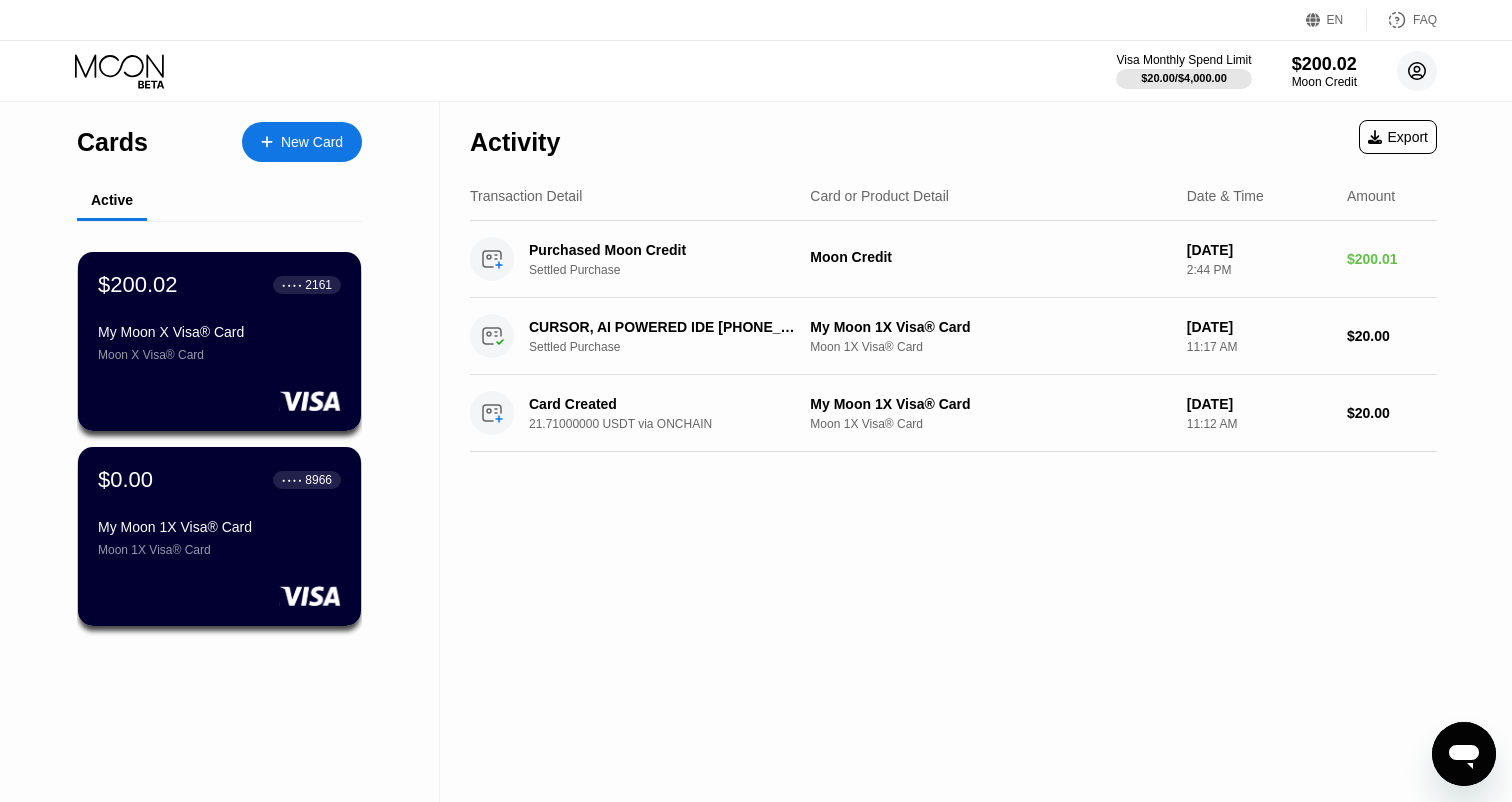 click 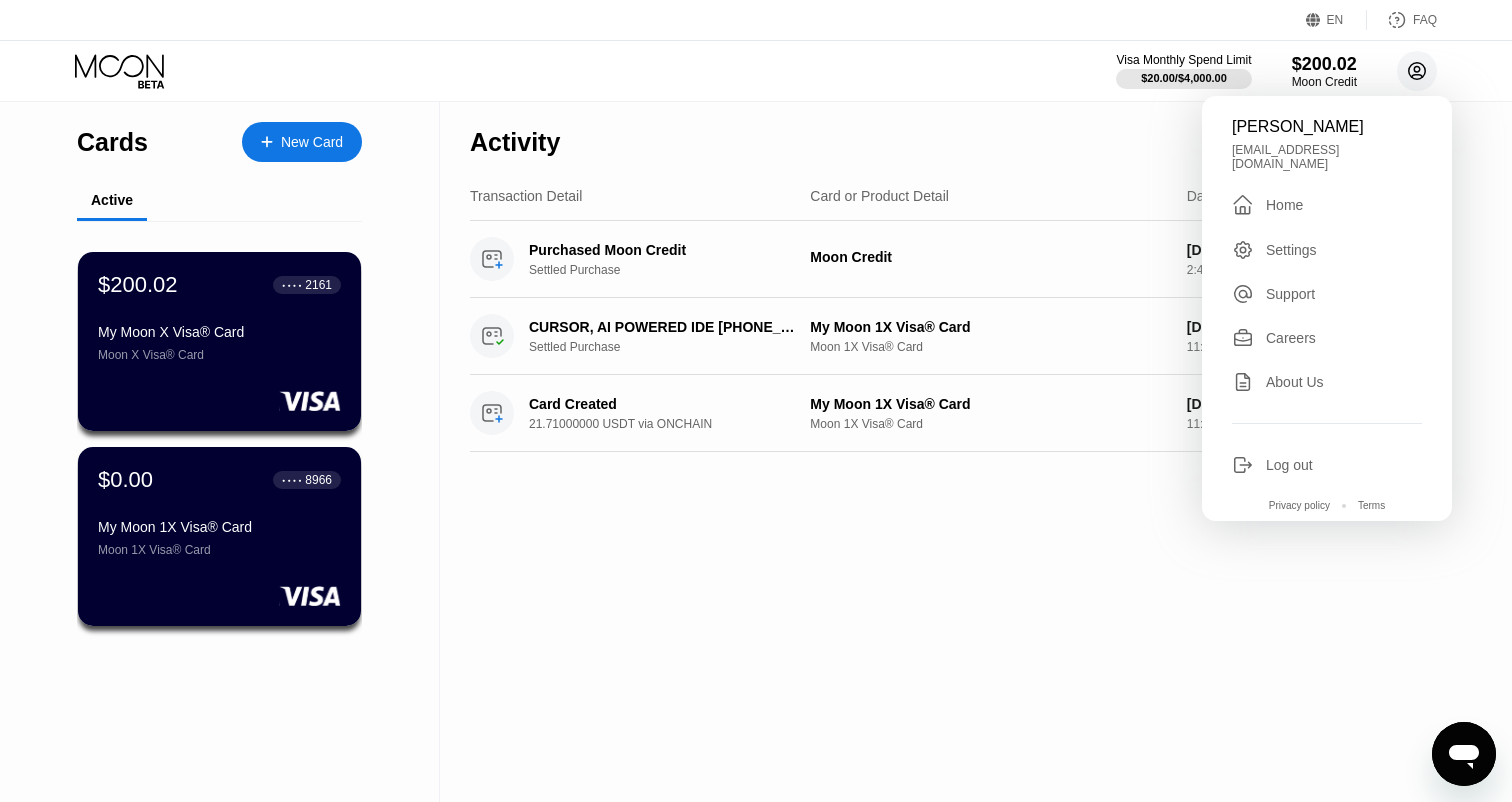 click 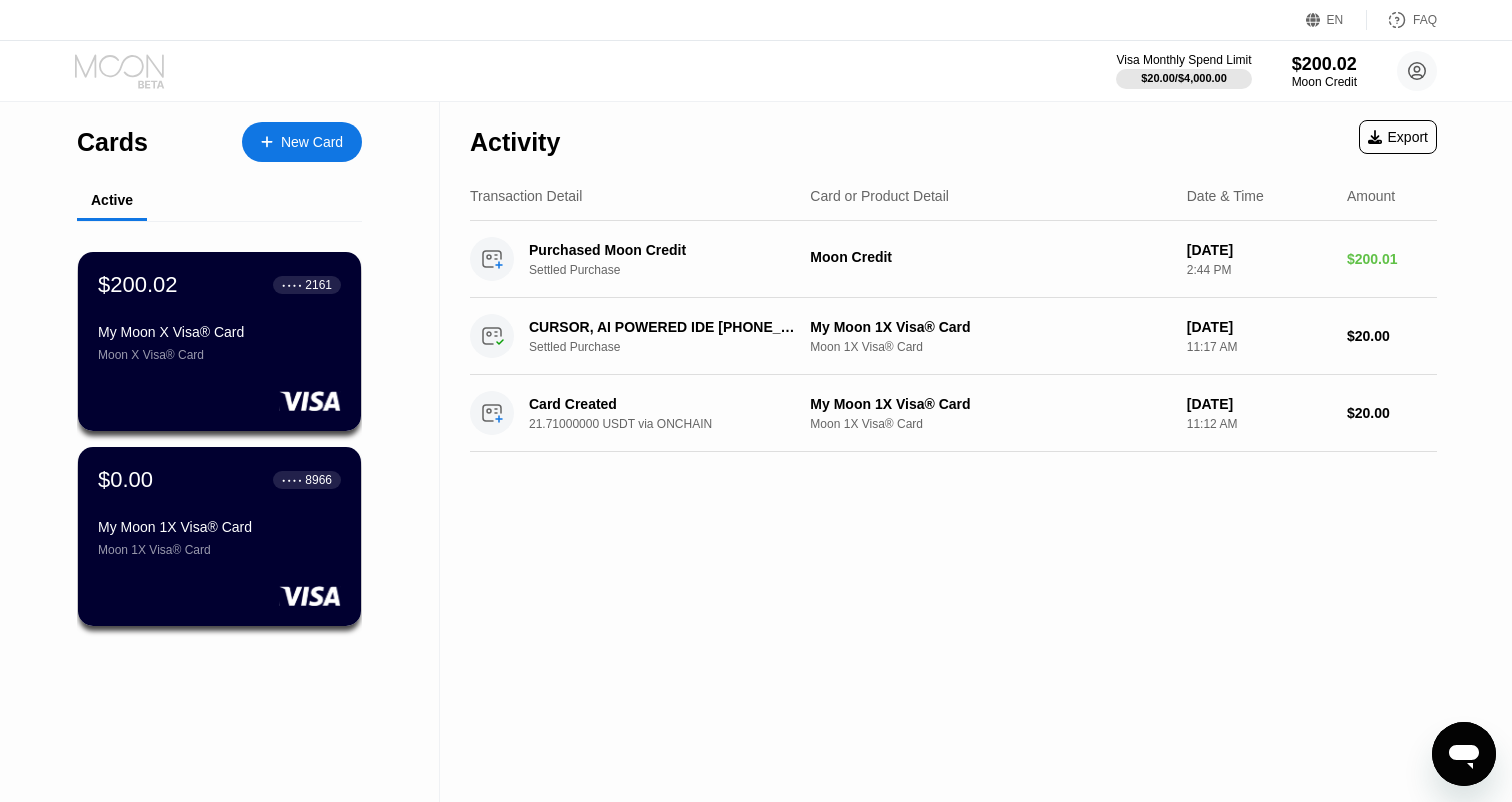 click 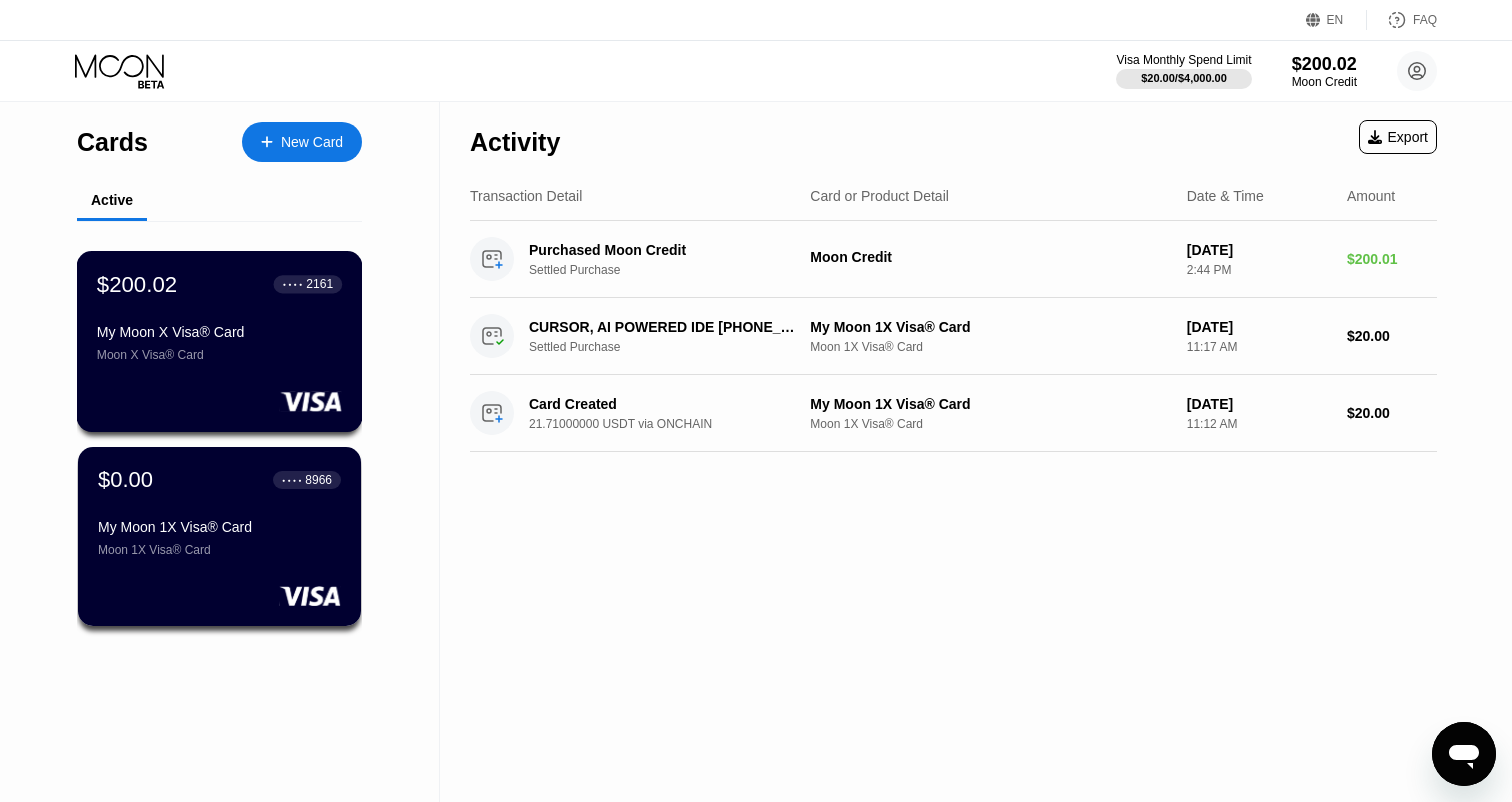 click on "My Moon X Visa® Card Moon X Visa® Card" at bounding box center [219, 343] 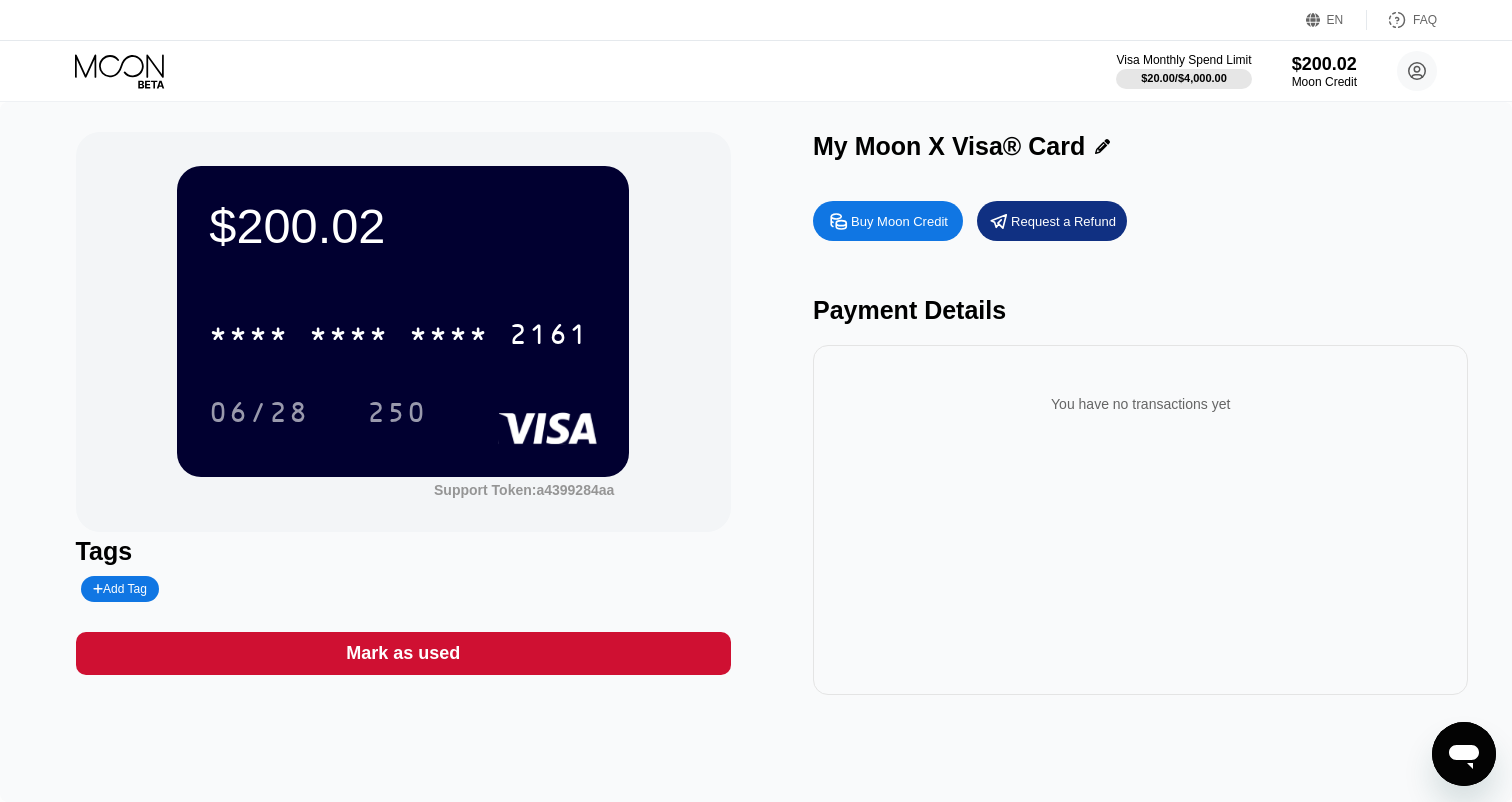 scroll, scrollTop: 0, scrollLeft: 0, axis: both 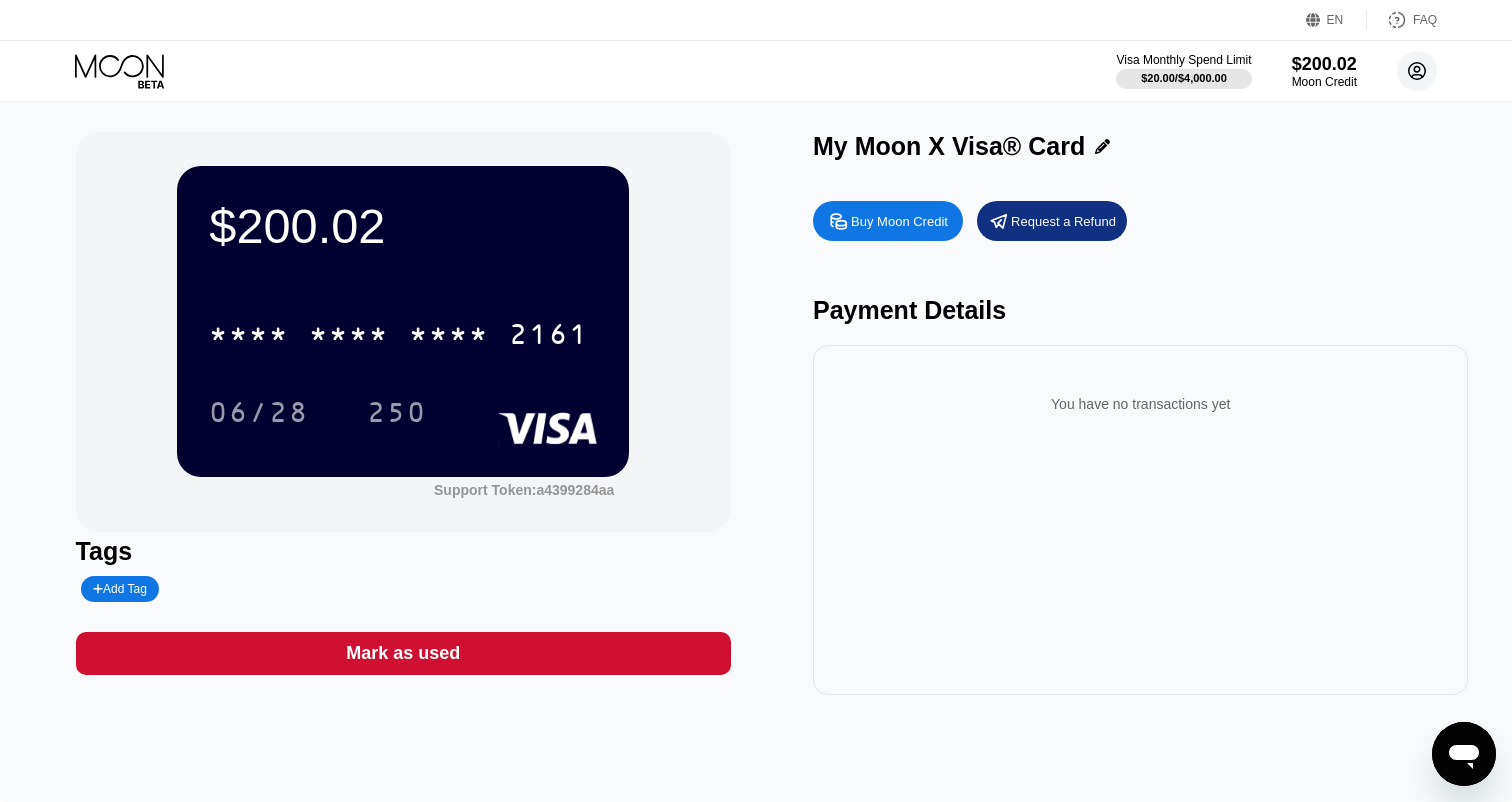 click 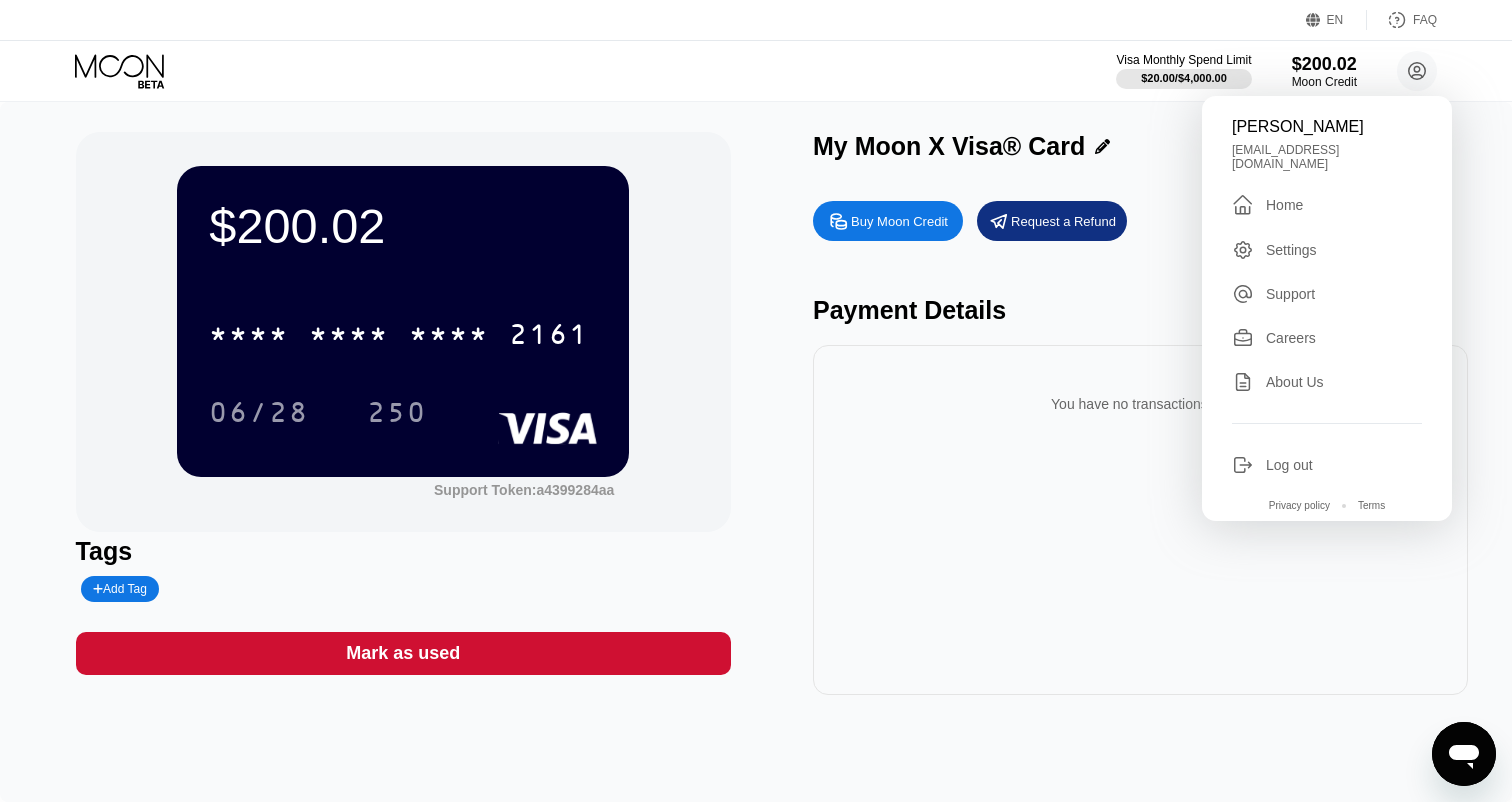 click on "Settings" at bounding box center (1291, 250) 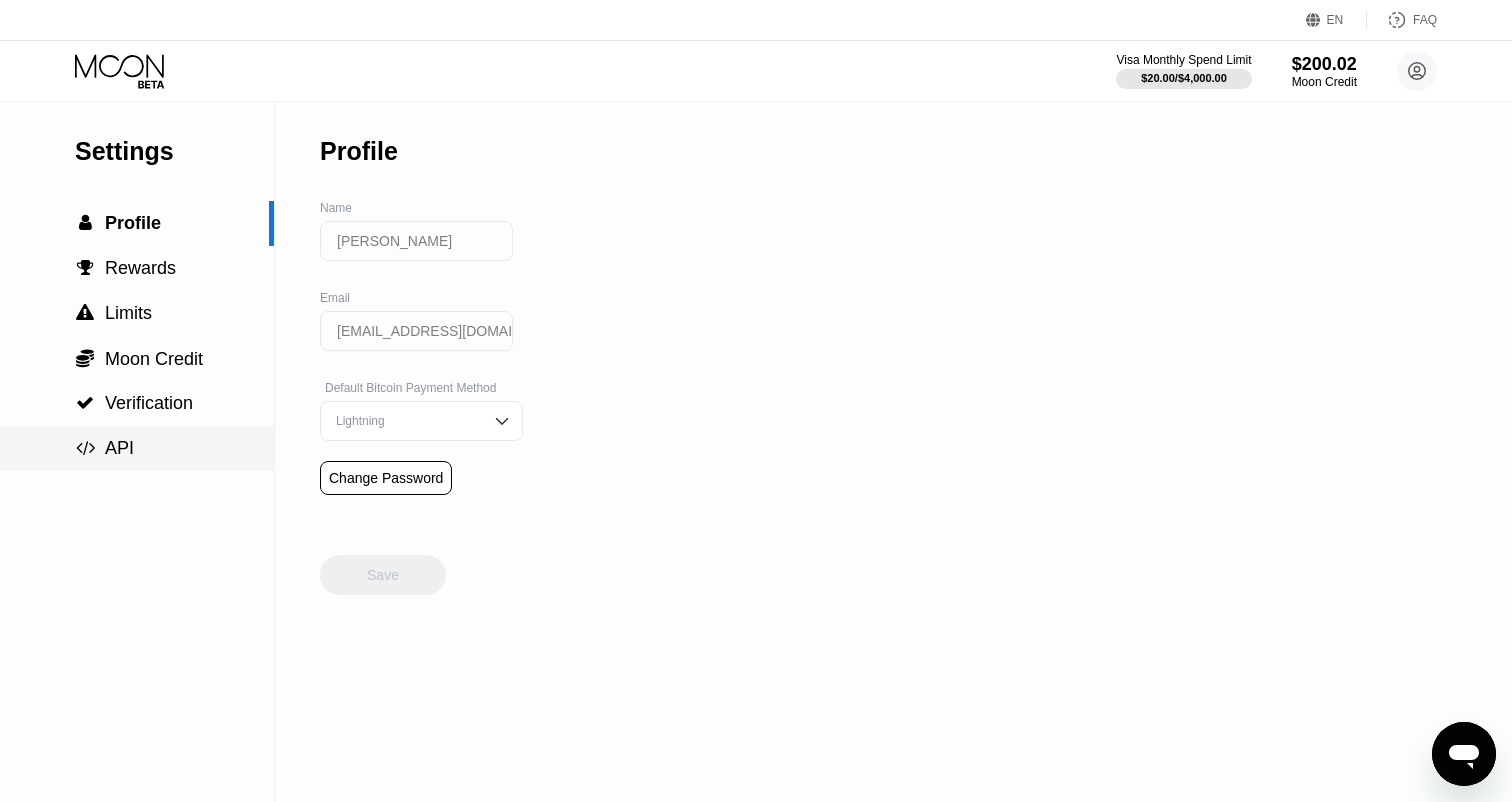 click on "API" at bounding box center (119, 448) 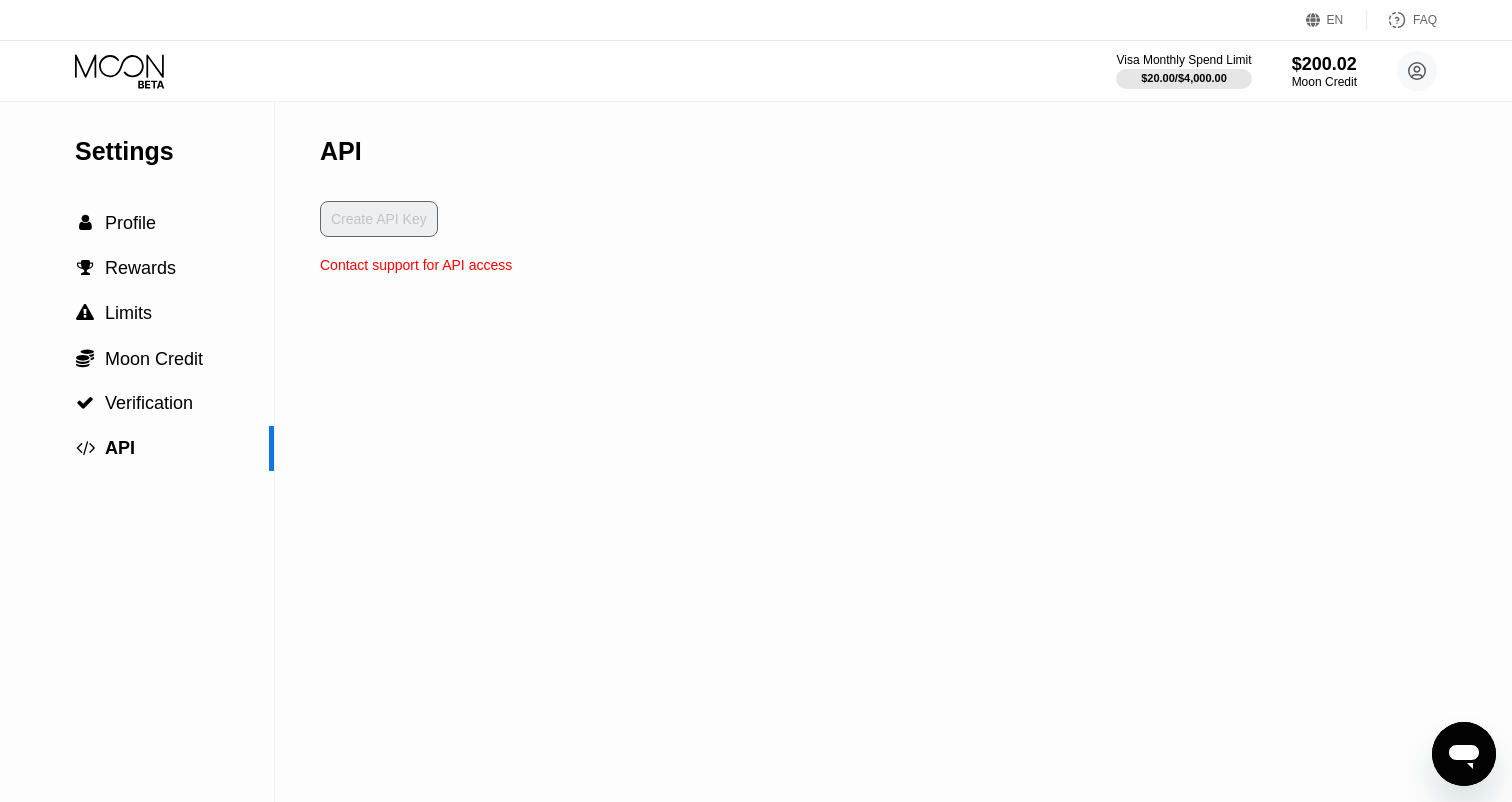drag, startPoint x: 524, startPoint y: 266, endPoint x: 317, endPoint y: 266, distance: 207 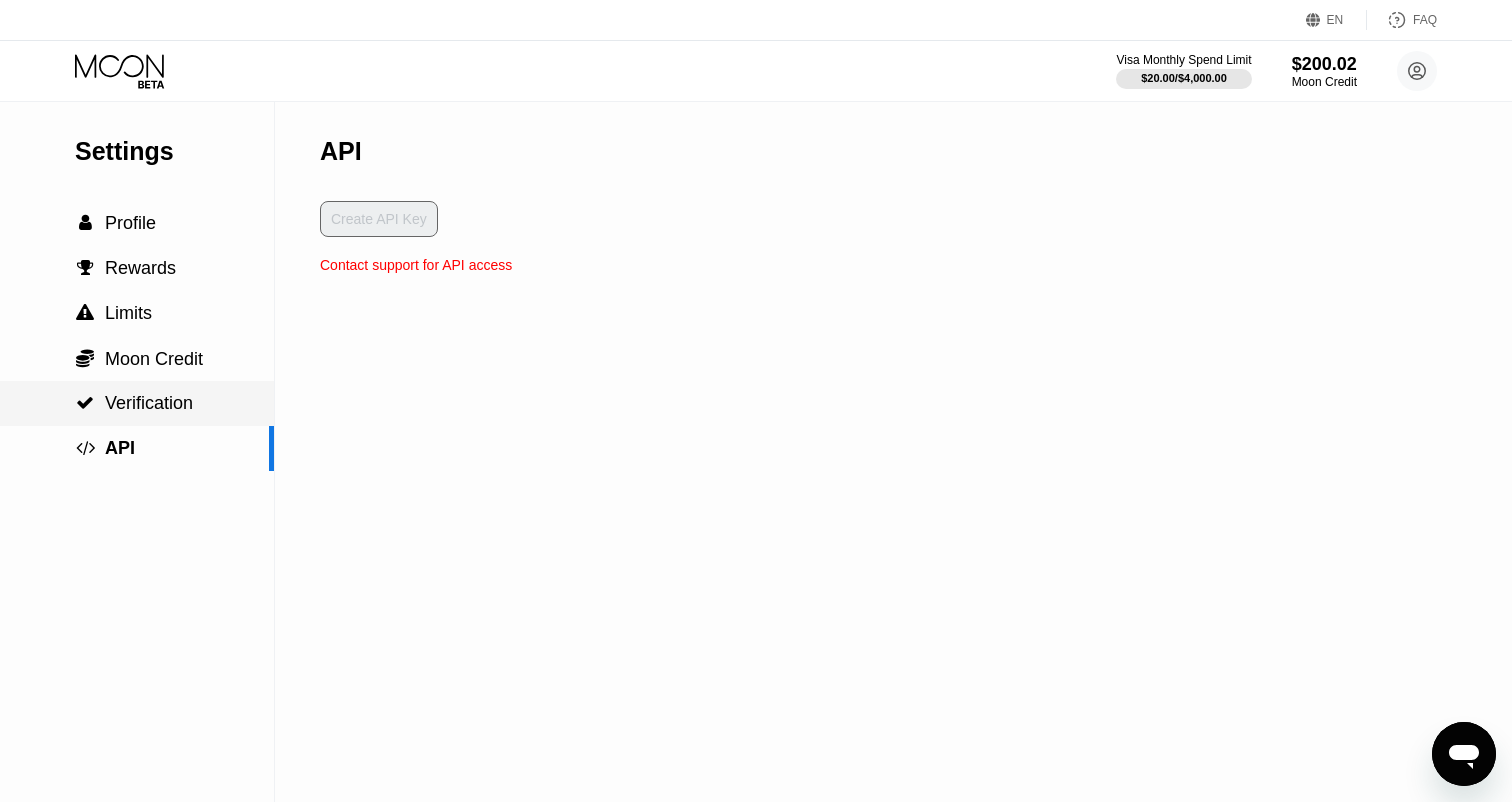 click on "Verification" at bounding box center [149, 403] 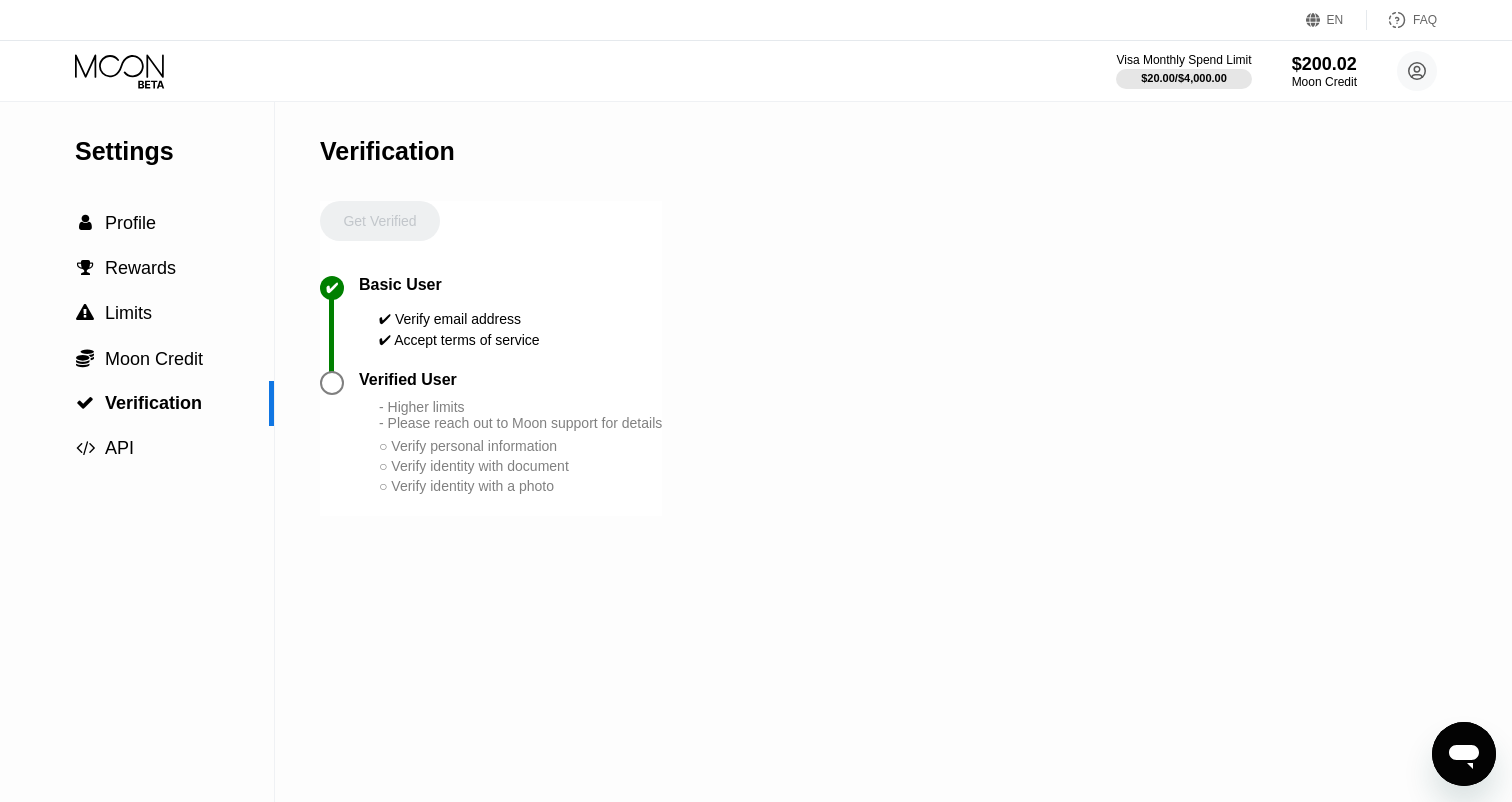 click 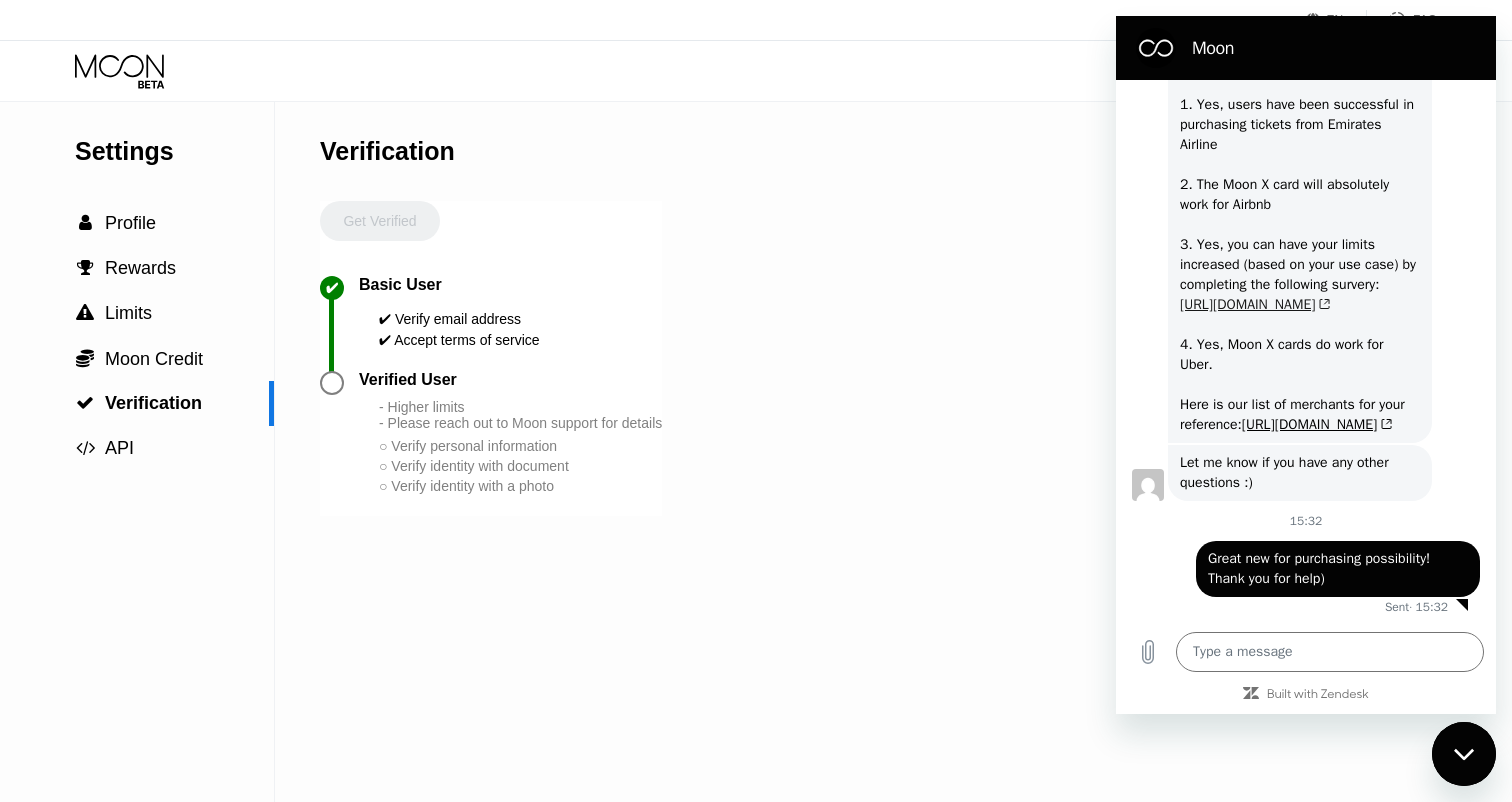 click on "https://blocksurvey.io/moon-verification-access-basic-survey-u4qFw96zQN.Yb1hyTB2xHA?v=o" at bounding box center [1255, 304] 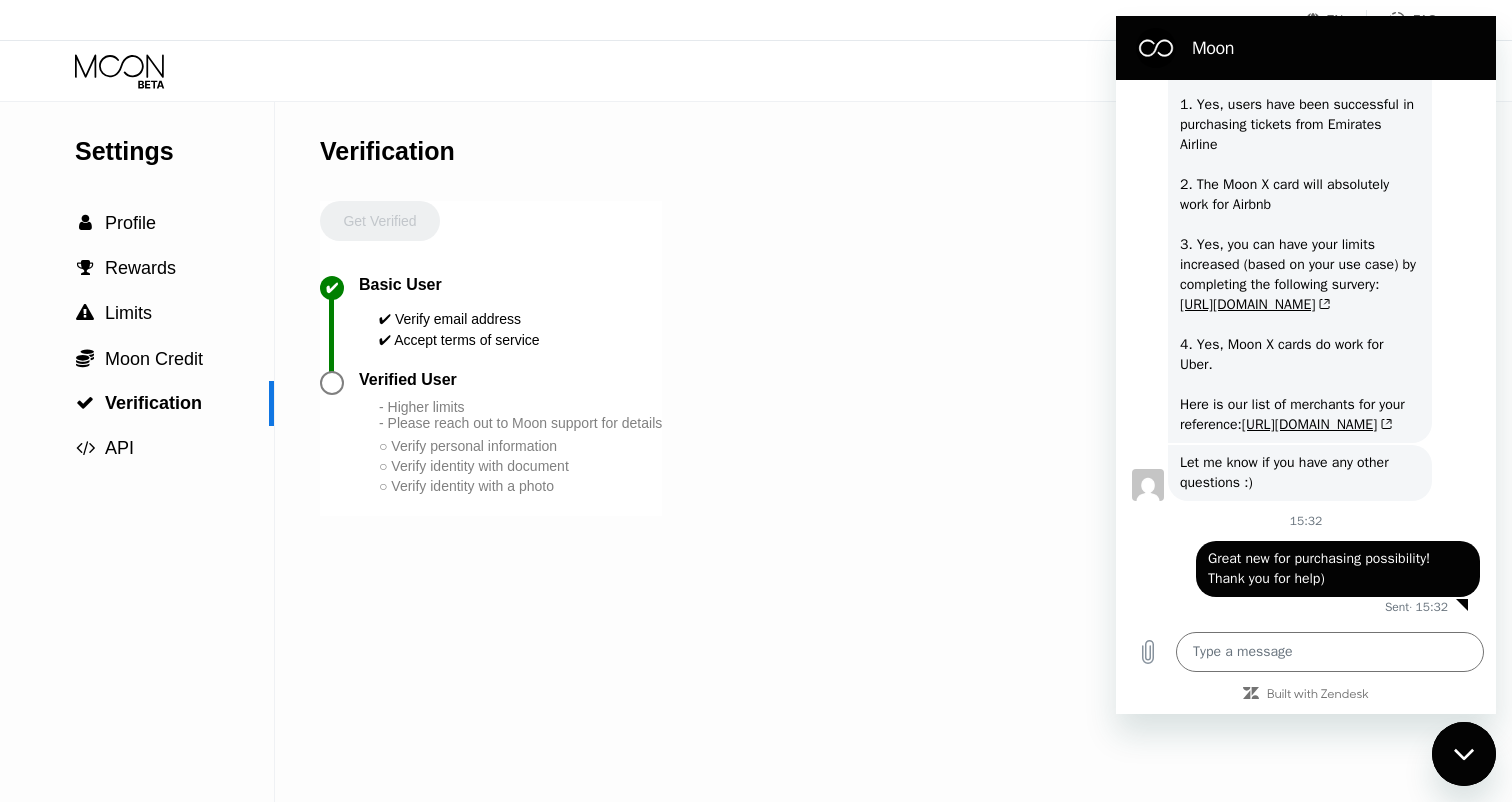 click on "says:  Great new for purchasing possibility! Thank you for help)" at bounding box center (1338, 569) 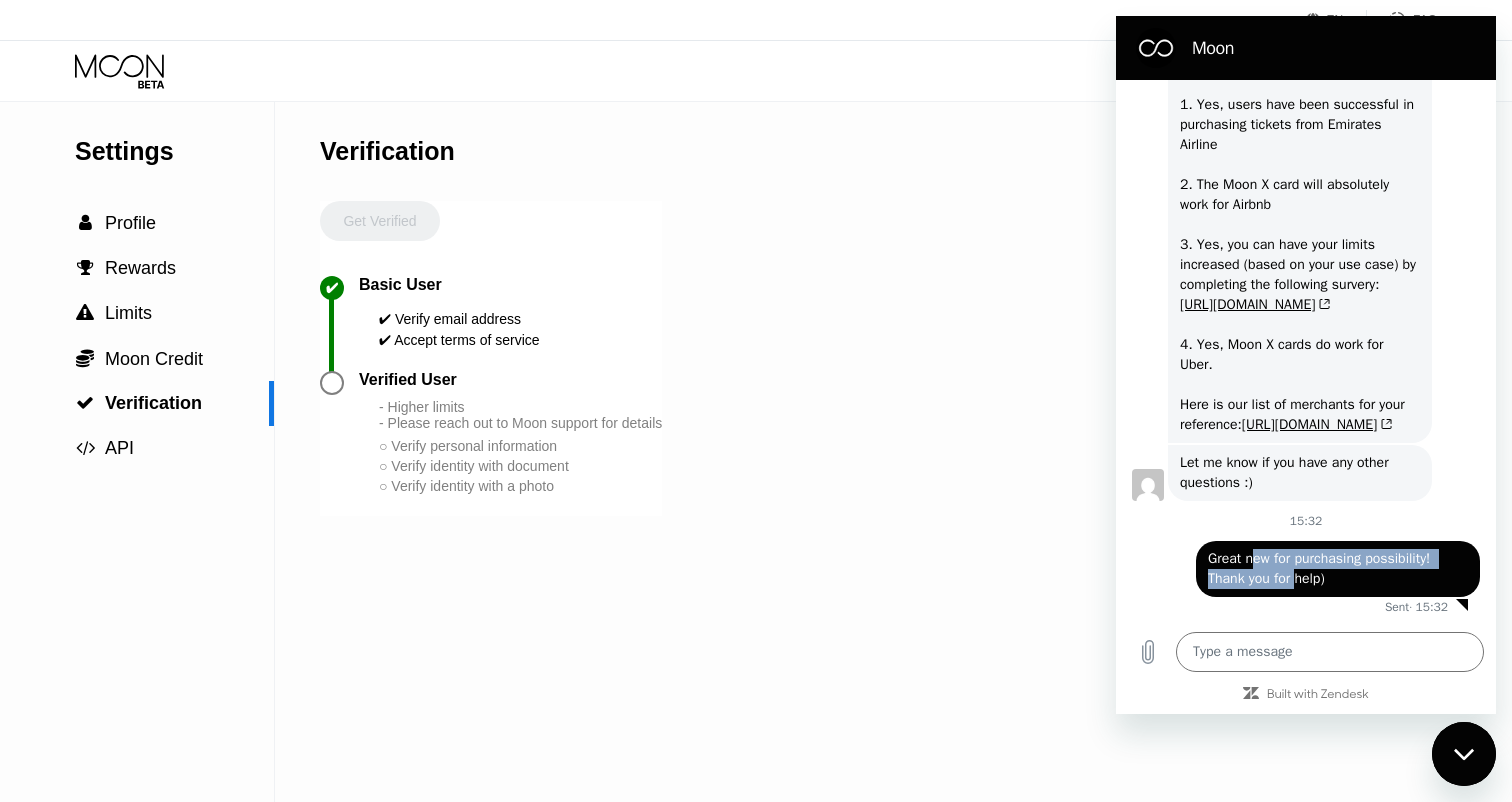 drag, startPoint x: 1252, startPoint y: 562, endPoint x: 1302, endPoint y: 584, distance: 54.626 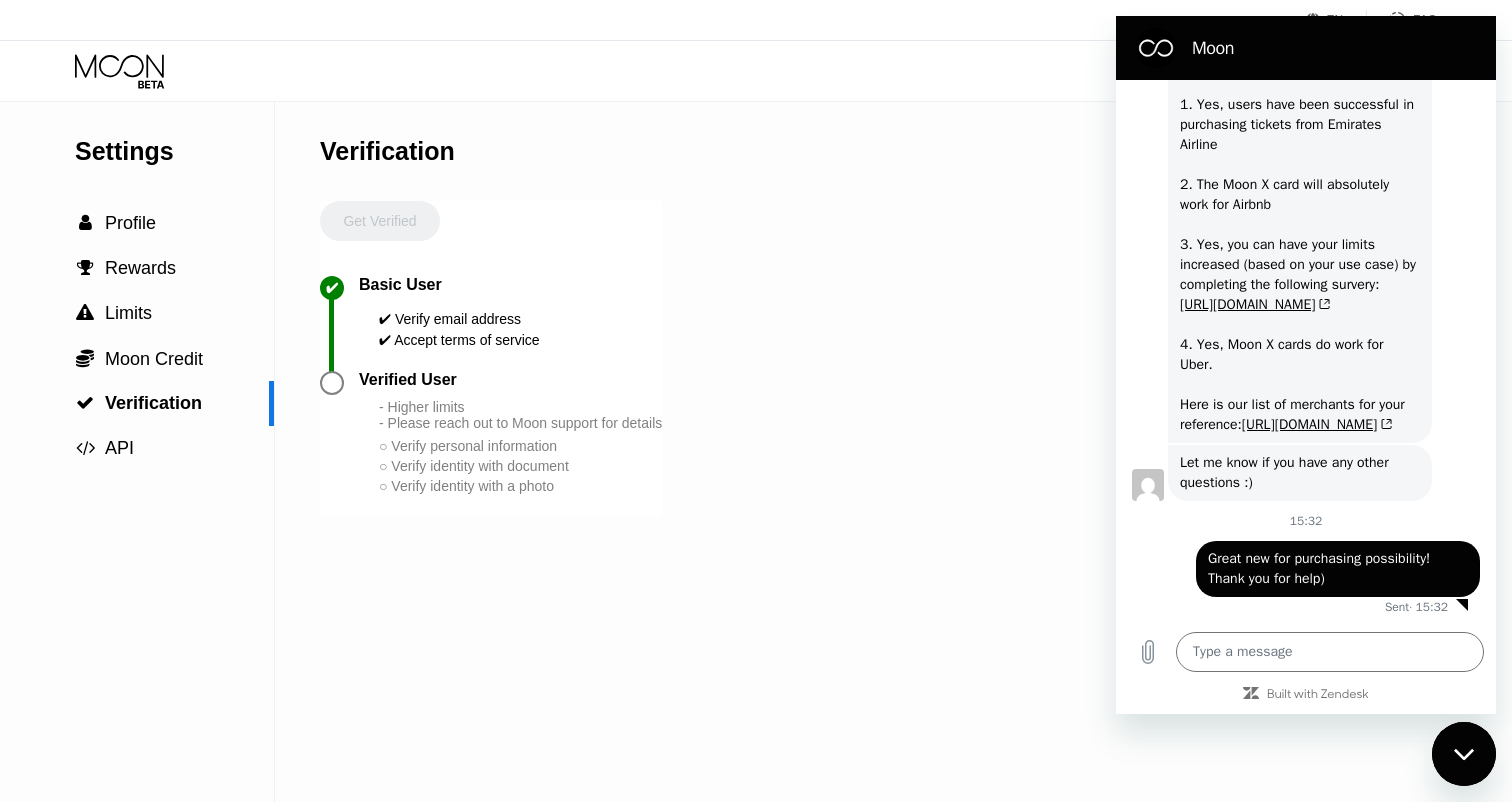 click at bounding box center (1464, 754) 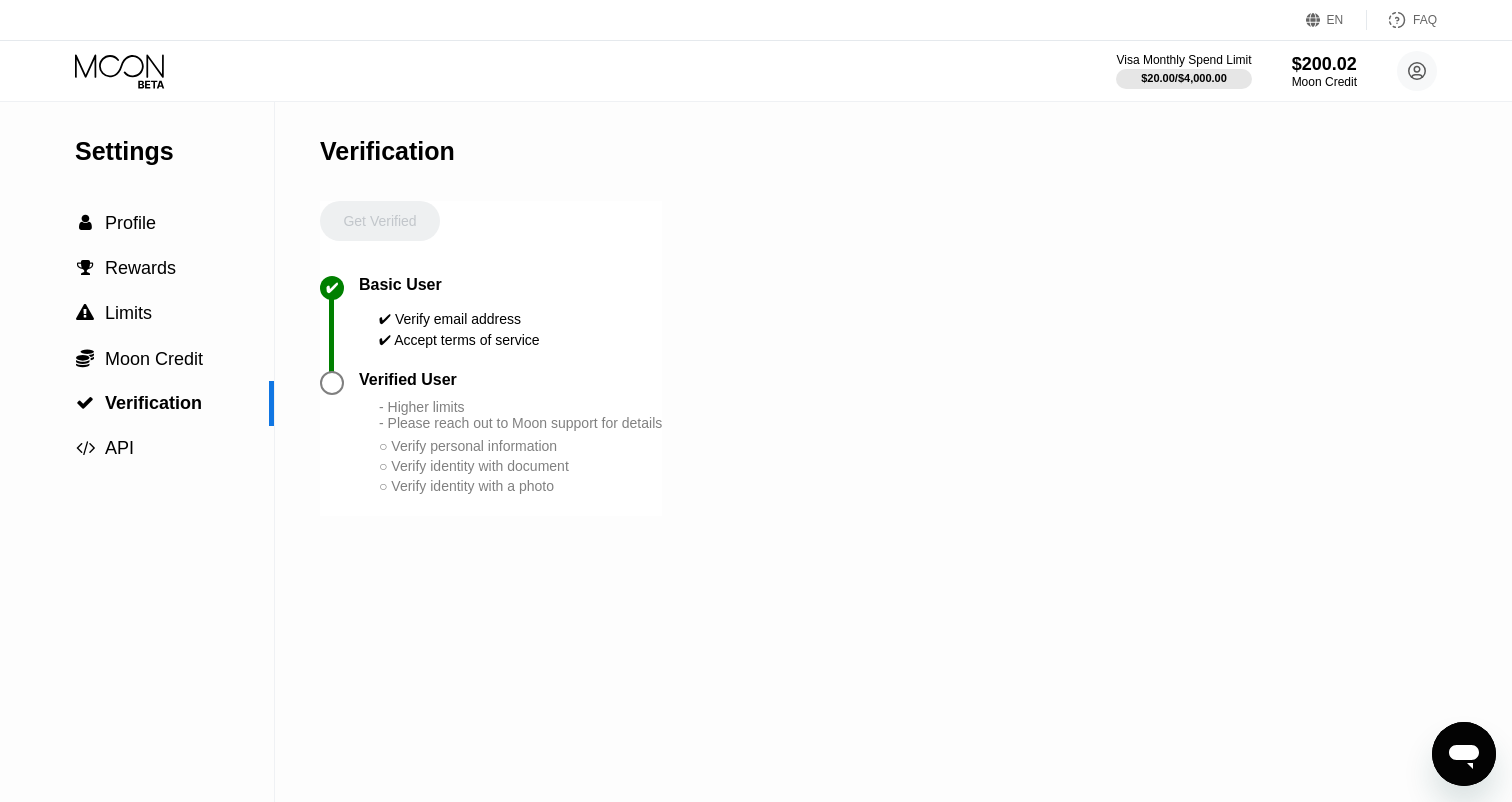 click on "Settings  Profile  Rewards  Limits  Moon Credit  Verification  API Verification Get Verified ✔ Basic User ✔   Verify email address ✔   Accept terms of service Verified User - Higher limits
- Please reach out to Moon support for details ○   Verify personal information ○   Verify identity with document ○   Verify identity with a photo" at bounding box center (756, 452) 